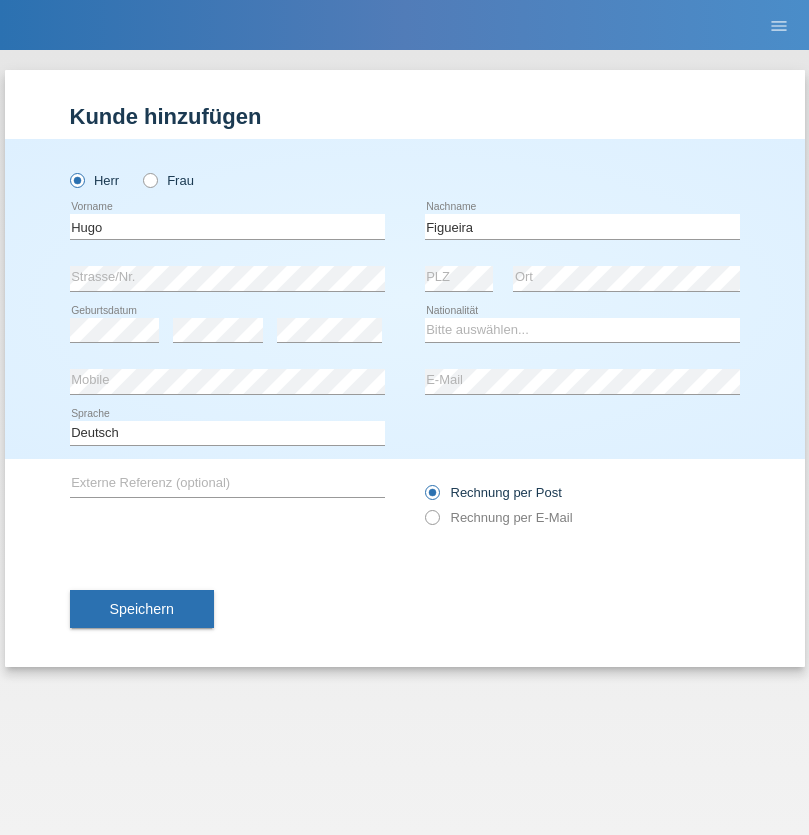 scroll, scrollTop: 0, scrollLeft: 0, axis: both 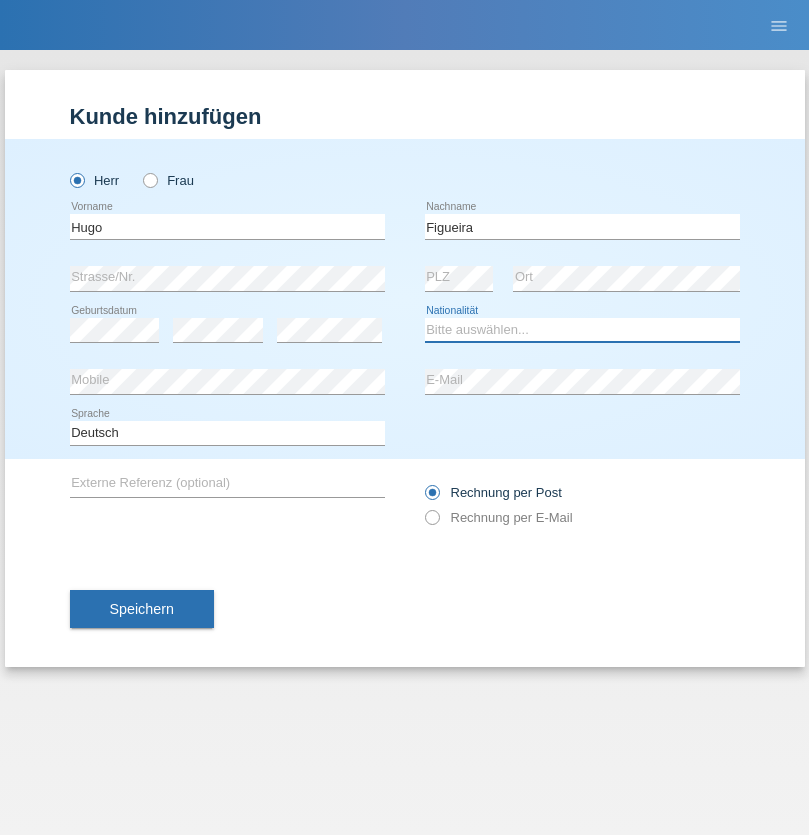 select on "PT" 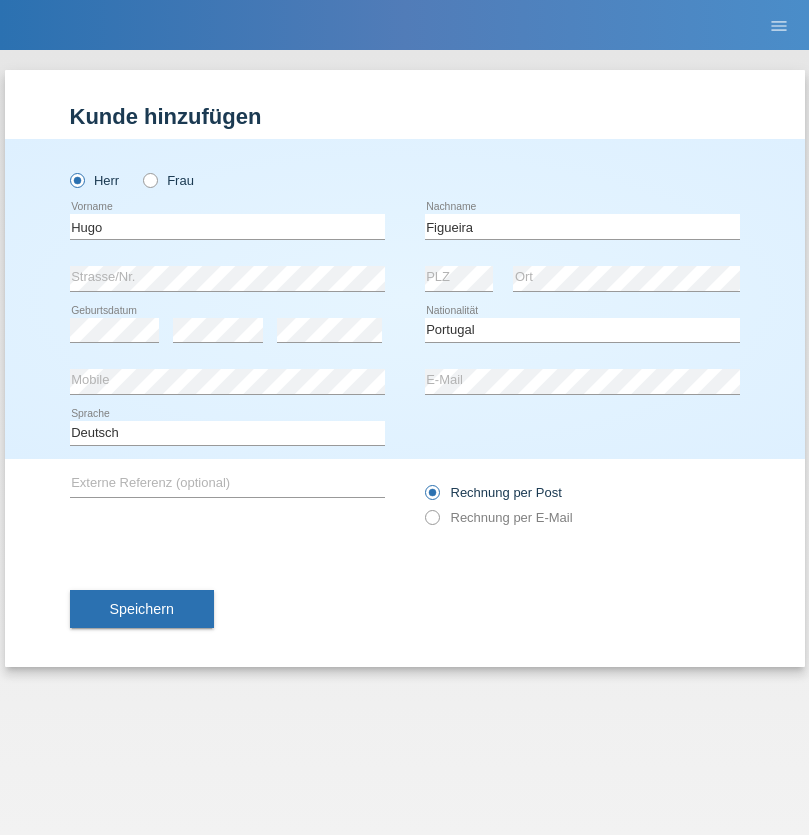 select on "C" 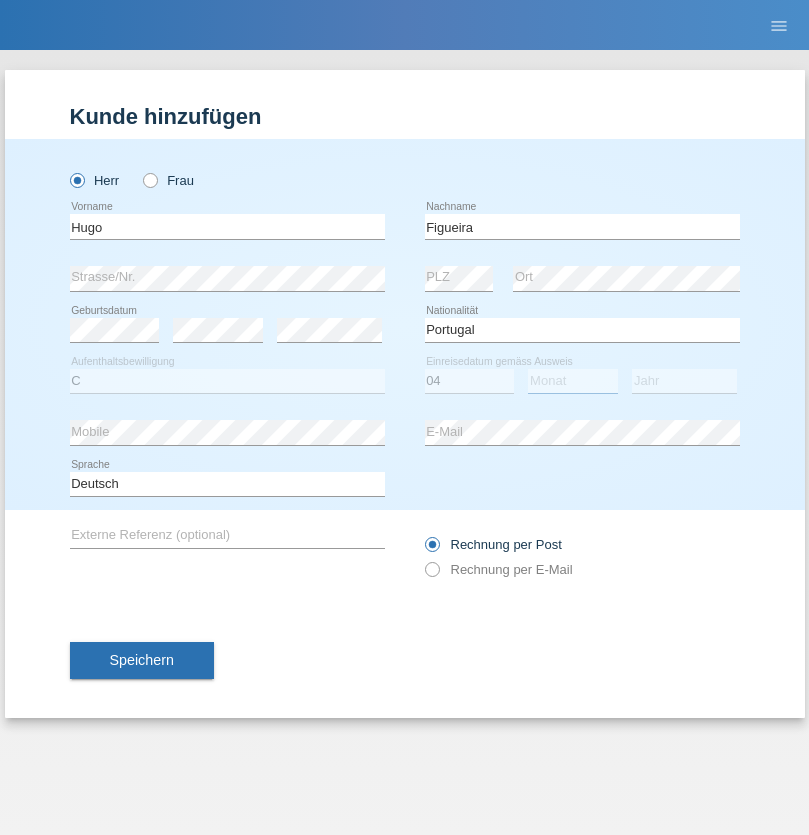 select on "02" 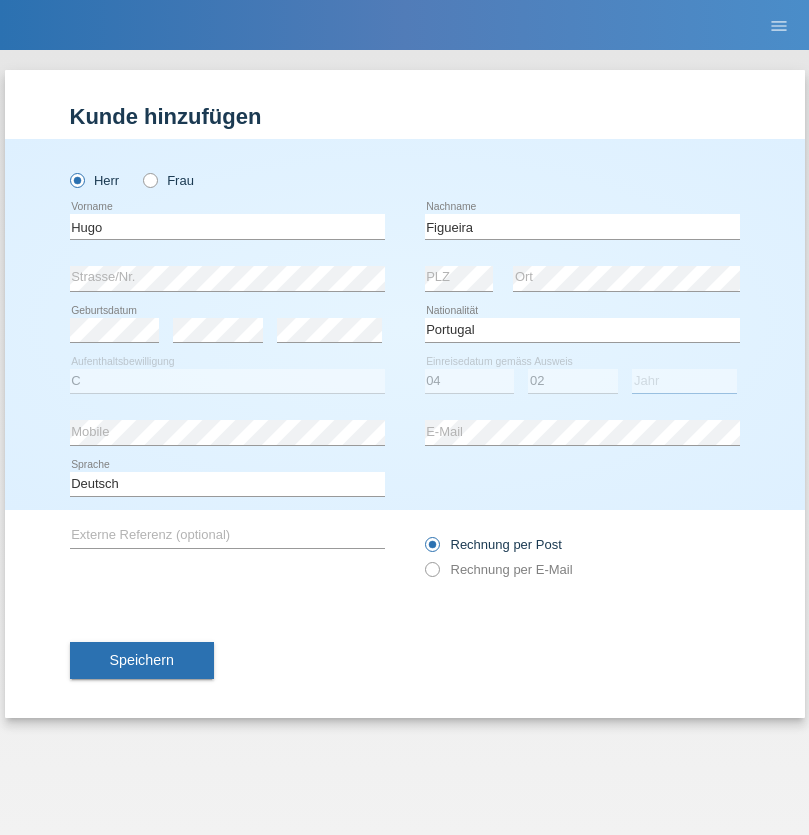 select on "2012" 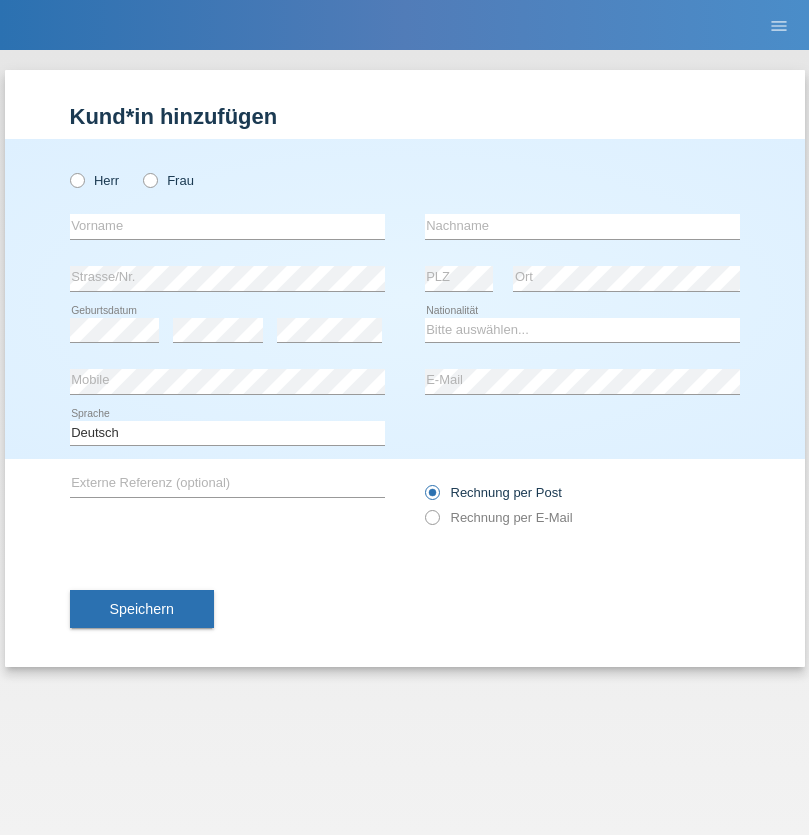 scroll, scrollTop: 0, scrollLeft: 0, axis: both 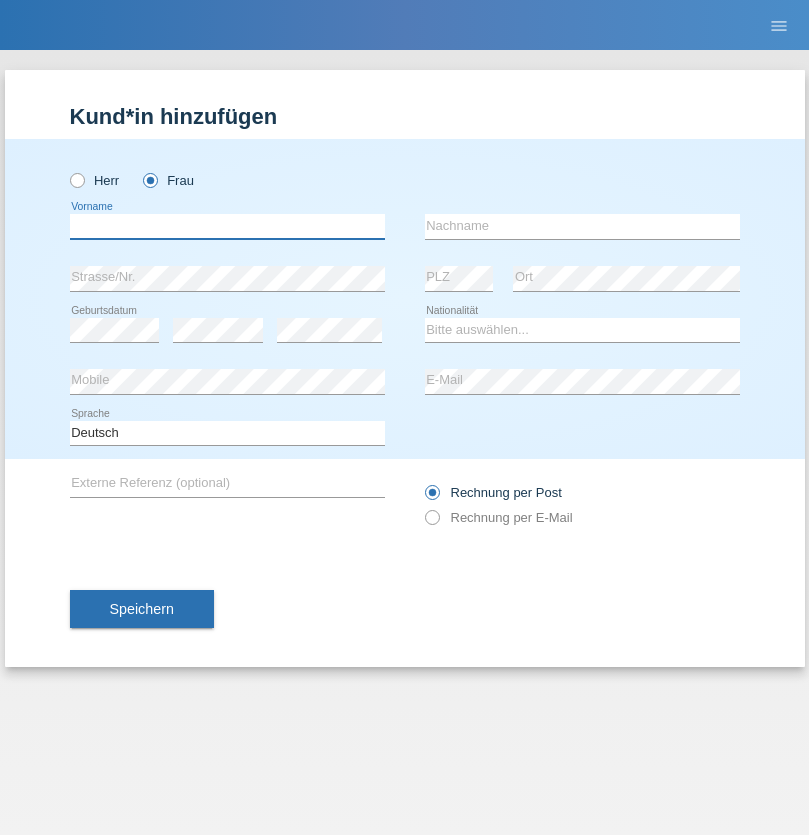 click at bounding box center [227, 226] 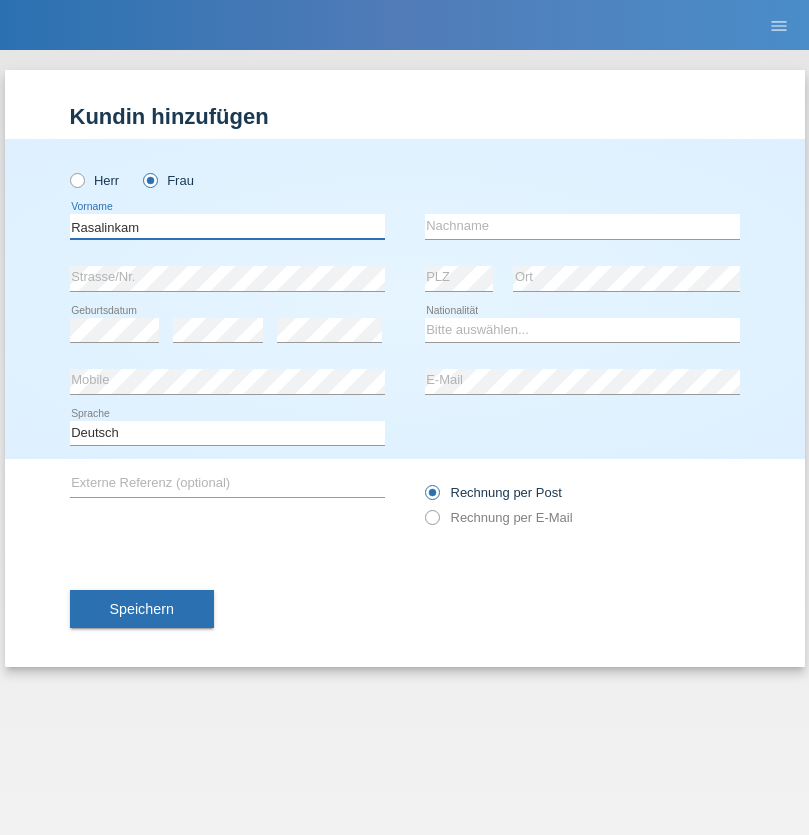 type on "Rasalinkam" 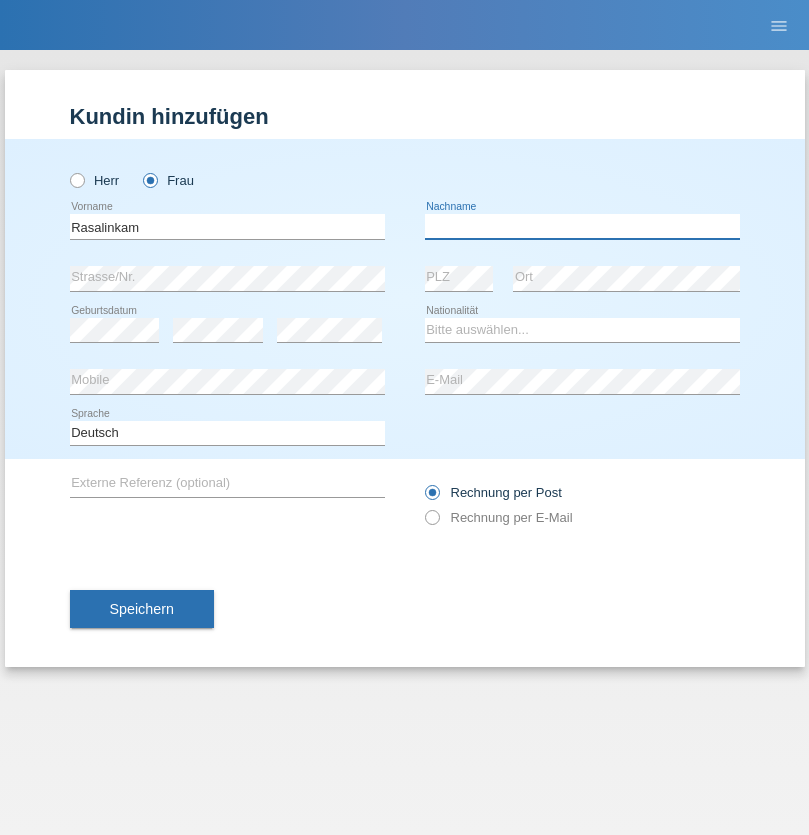 click at bounding box center (582, 226) 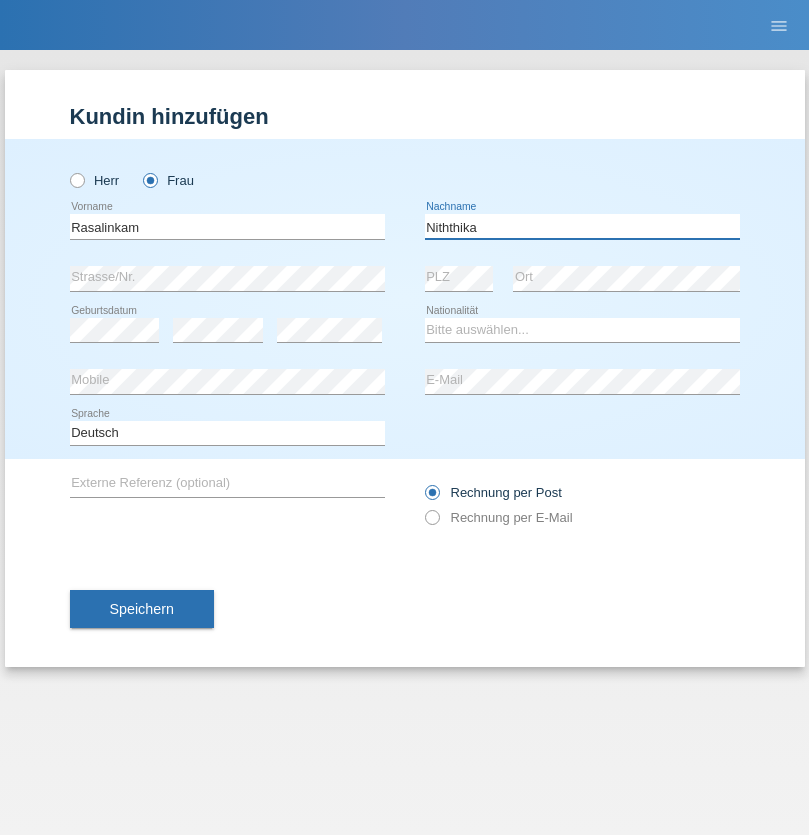type on "Niththika" 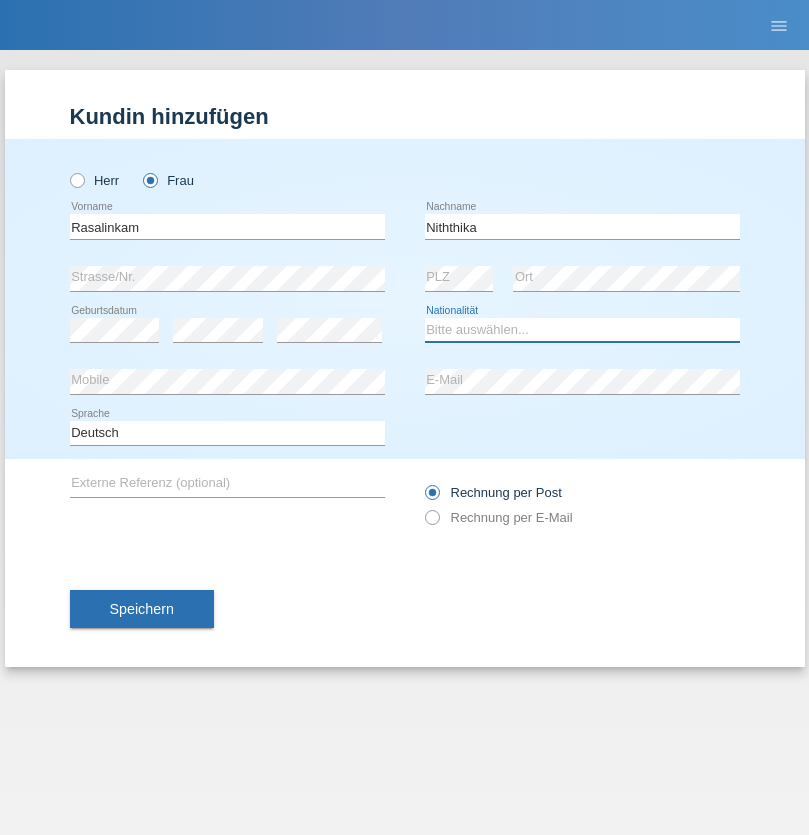 select on "LK" 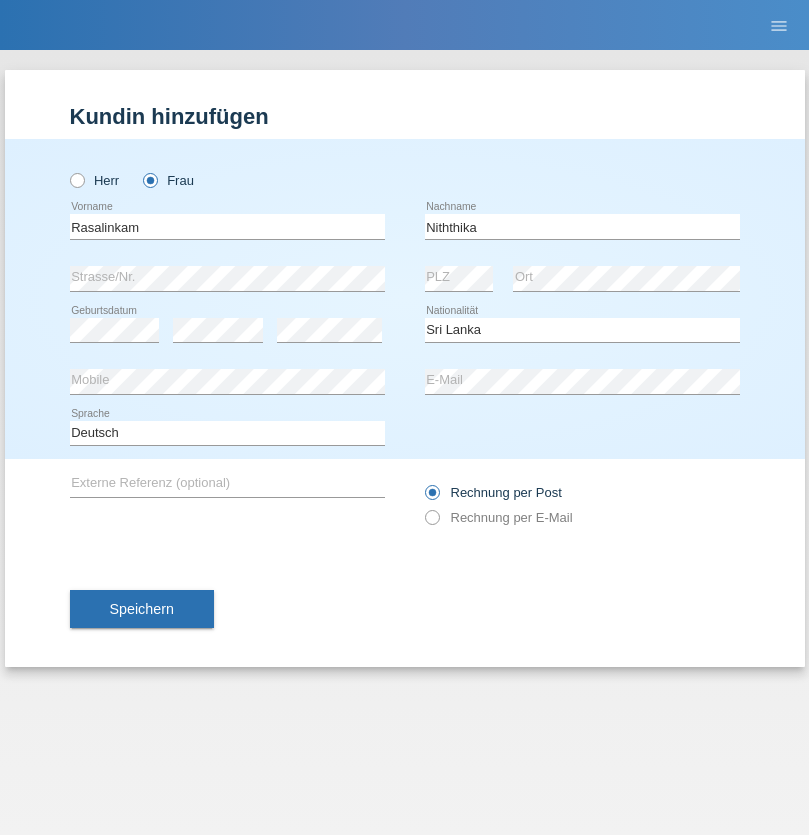 select on "C" 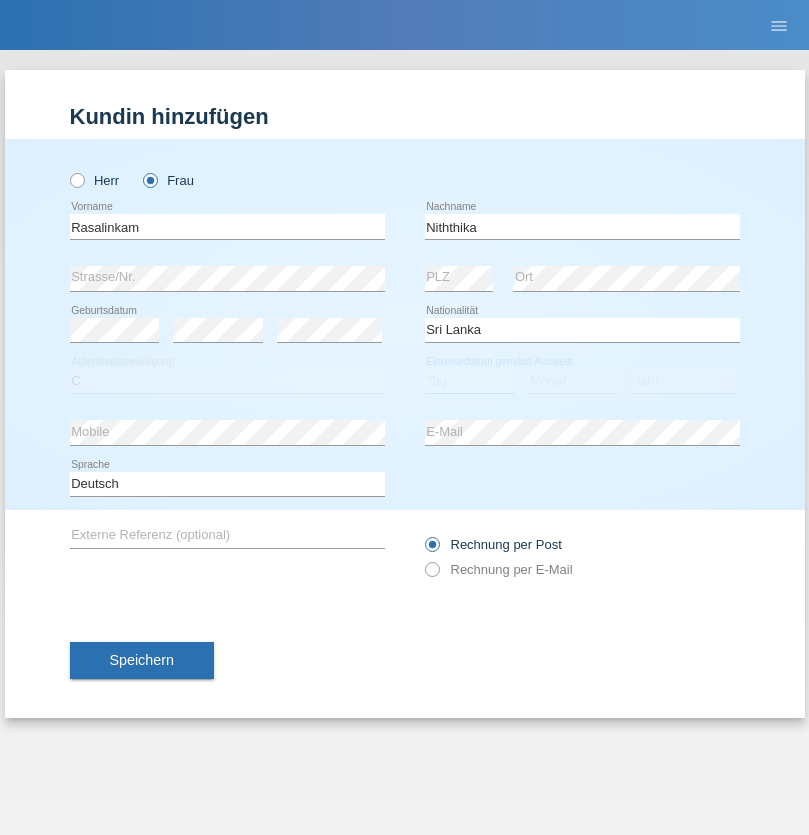 select on "05" 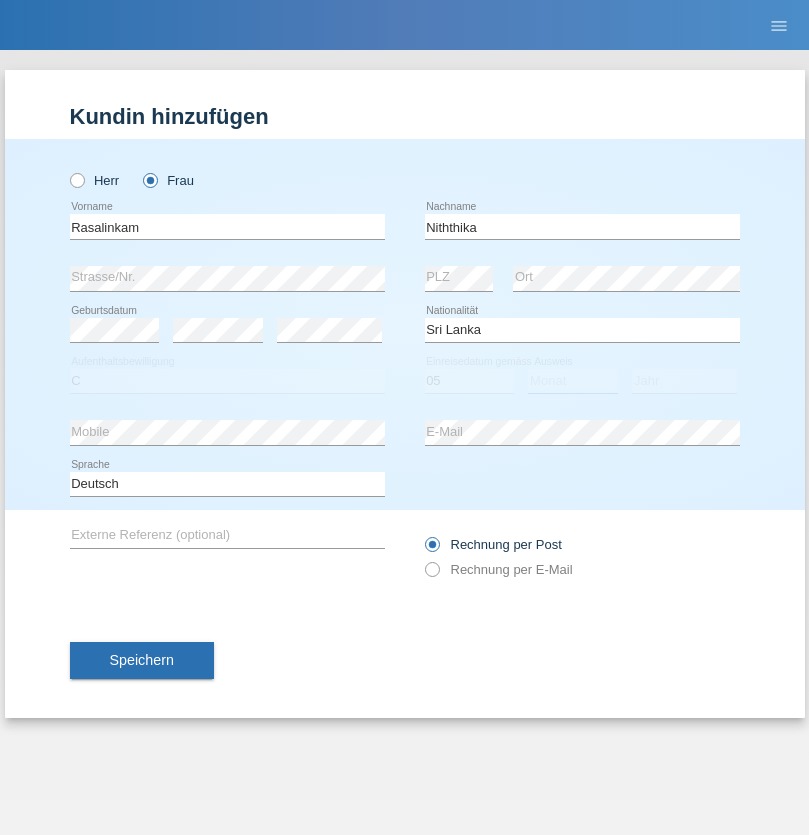 select on "08" 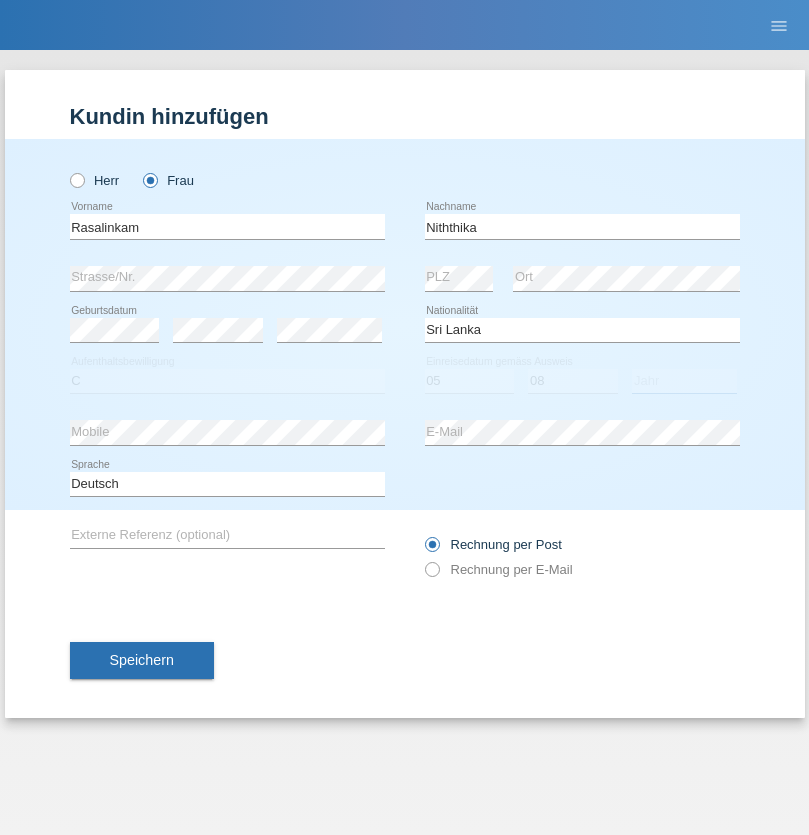 select on "2021" 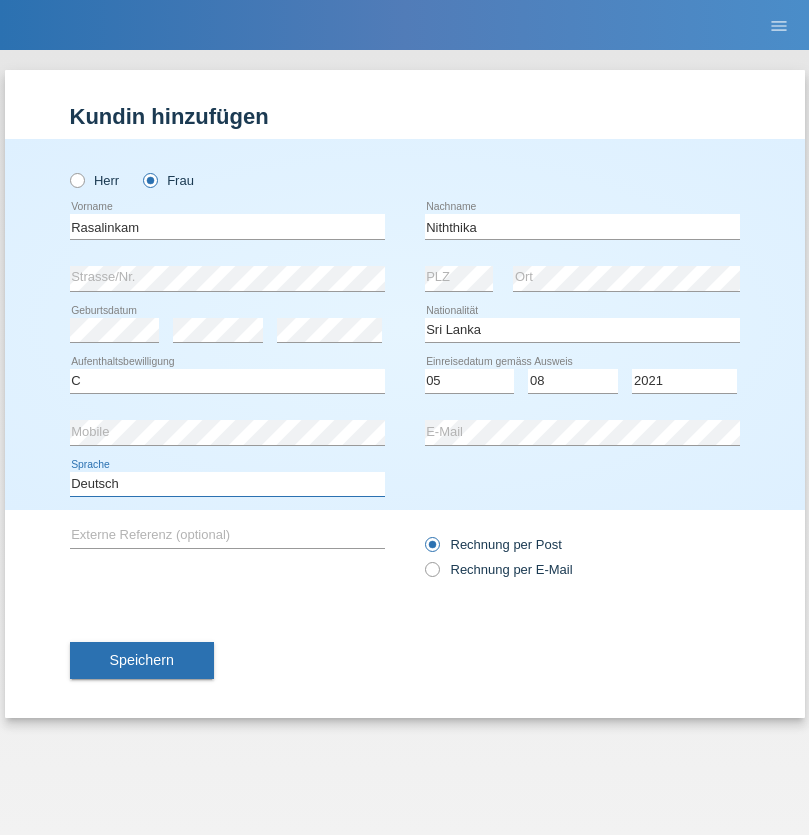 select on "en" 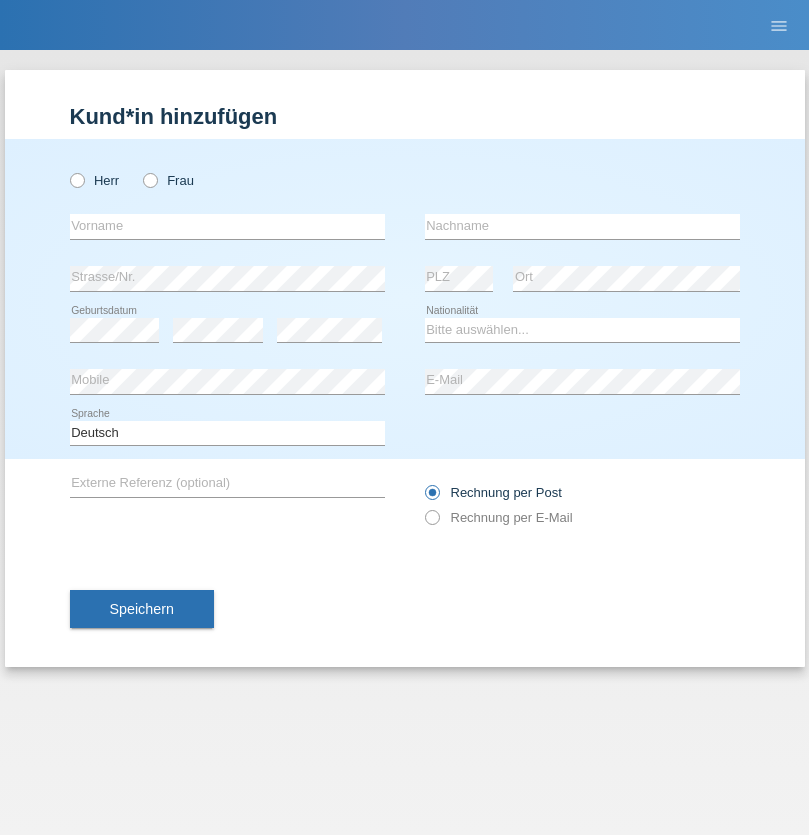 scroll, scrollTop: 0, scrollLeft: 0, axis: both 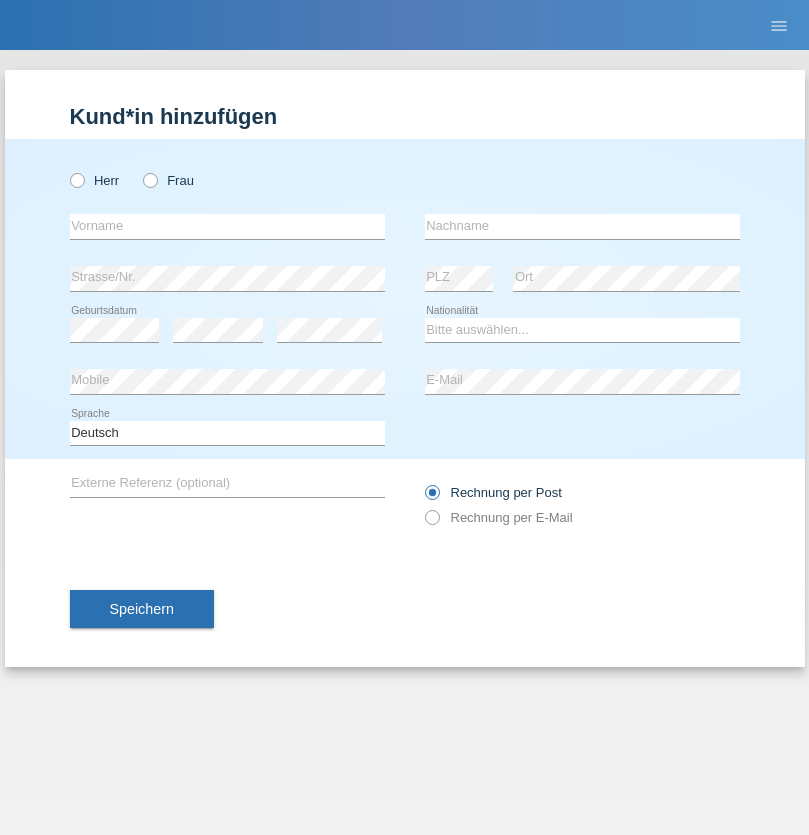 radio on "true" 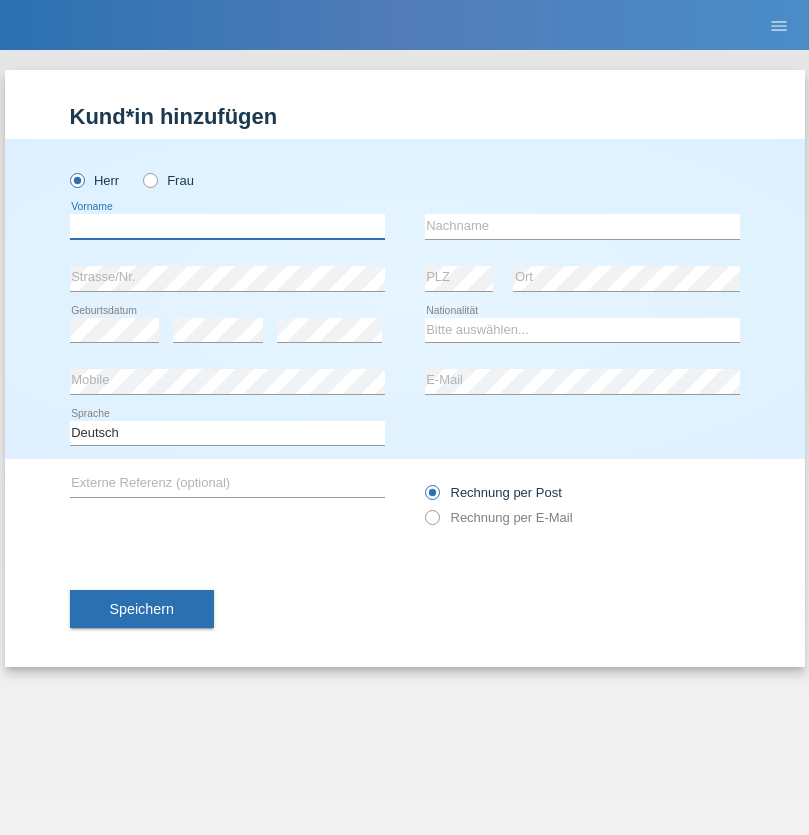 click at bounding box center [227, 226] 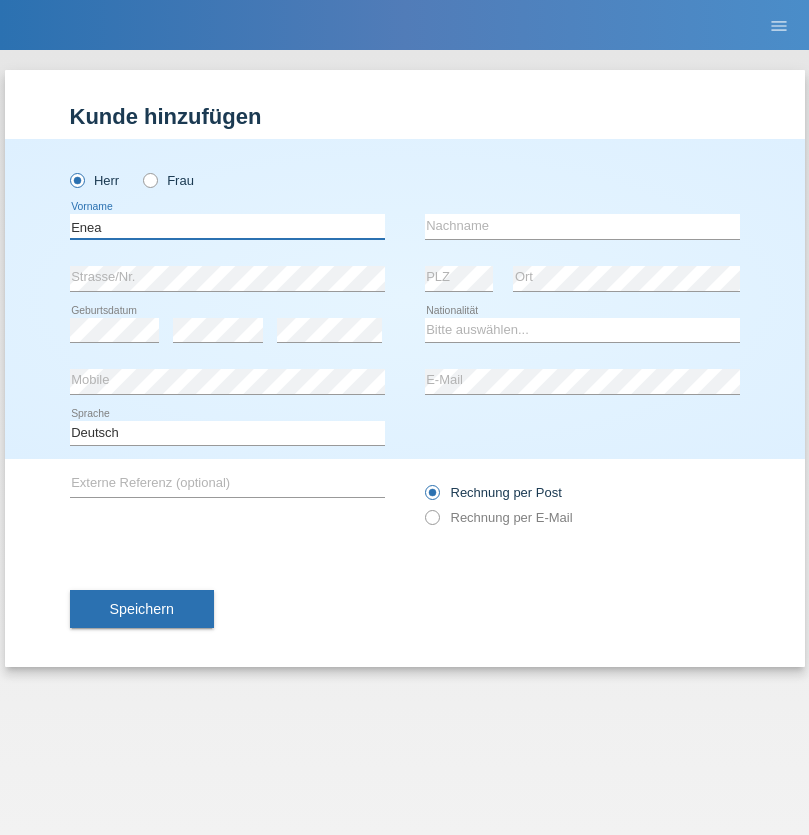 type on "Enea" 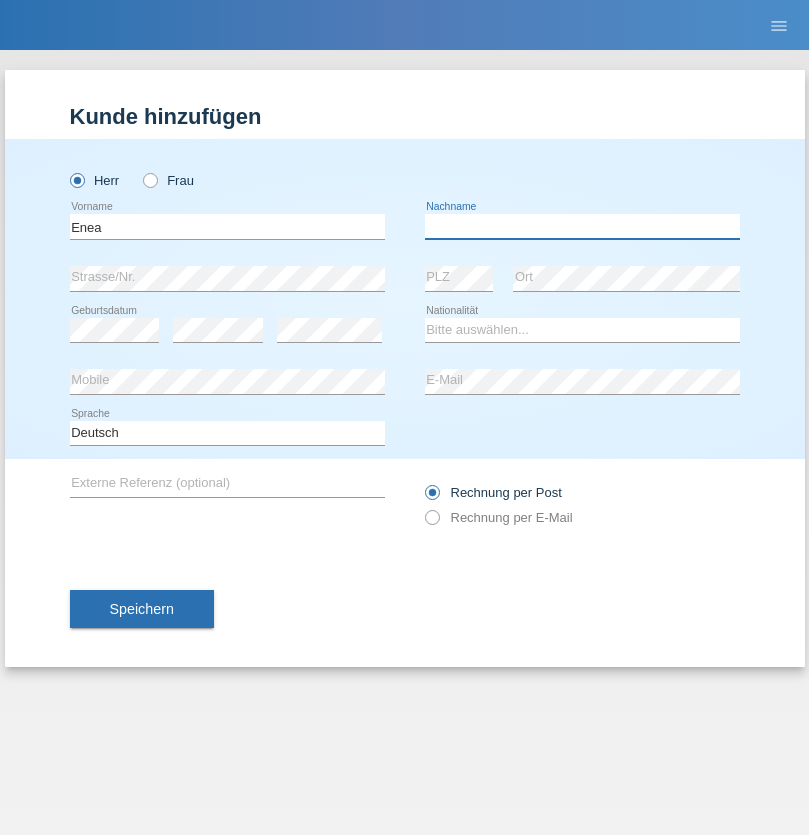 click at bounding box center [582, 226] 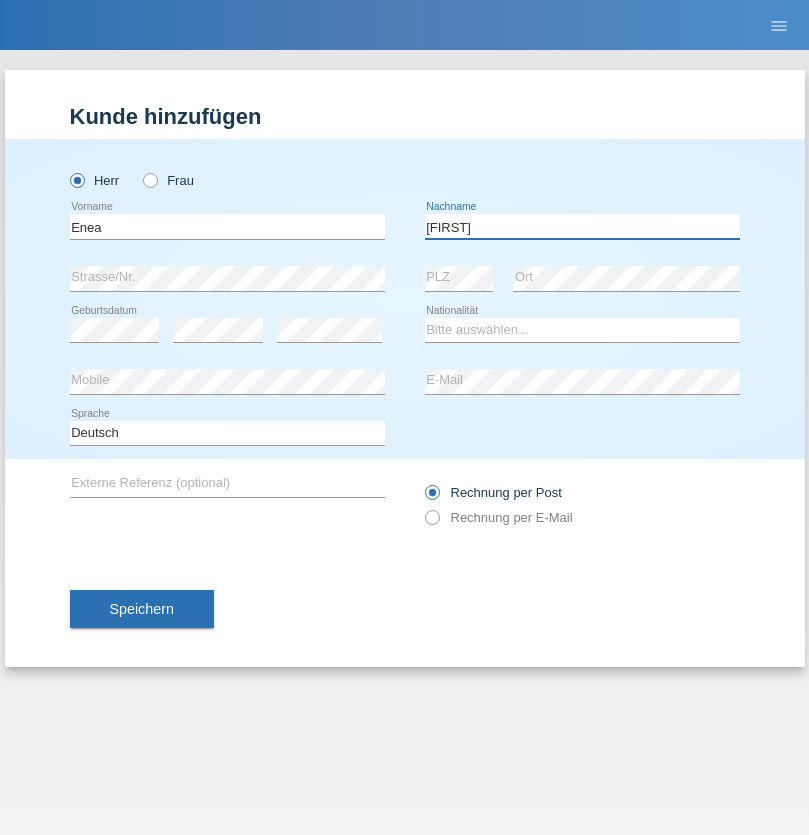 type on "Andrei" 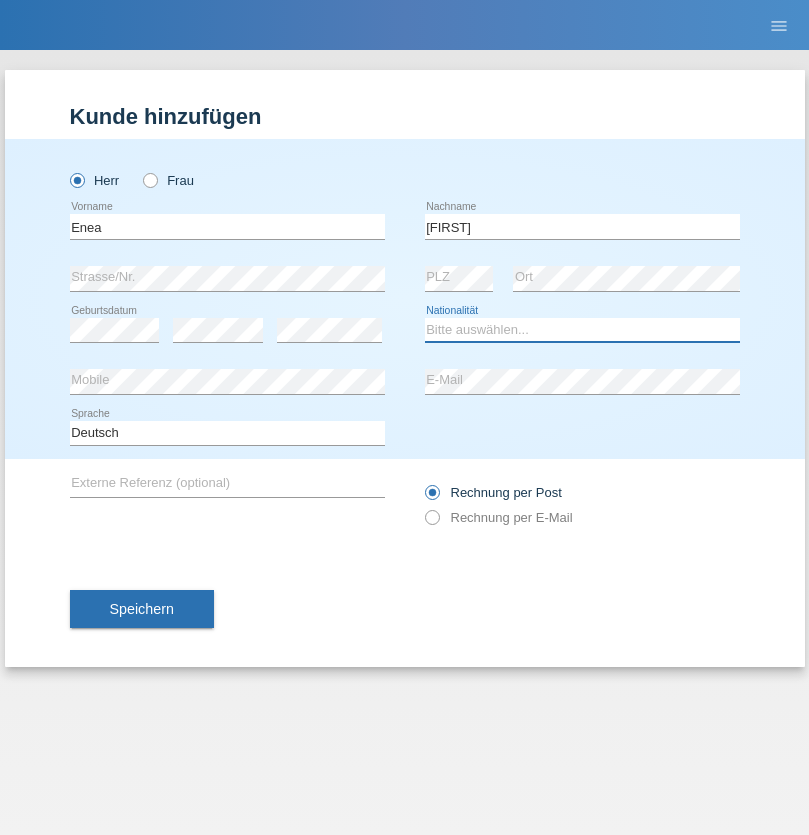select on "OM" 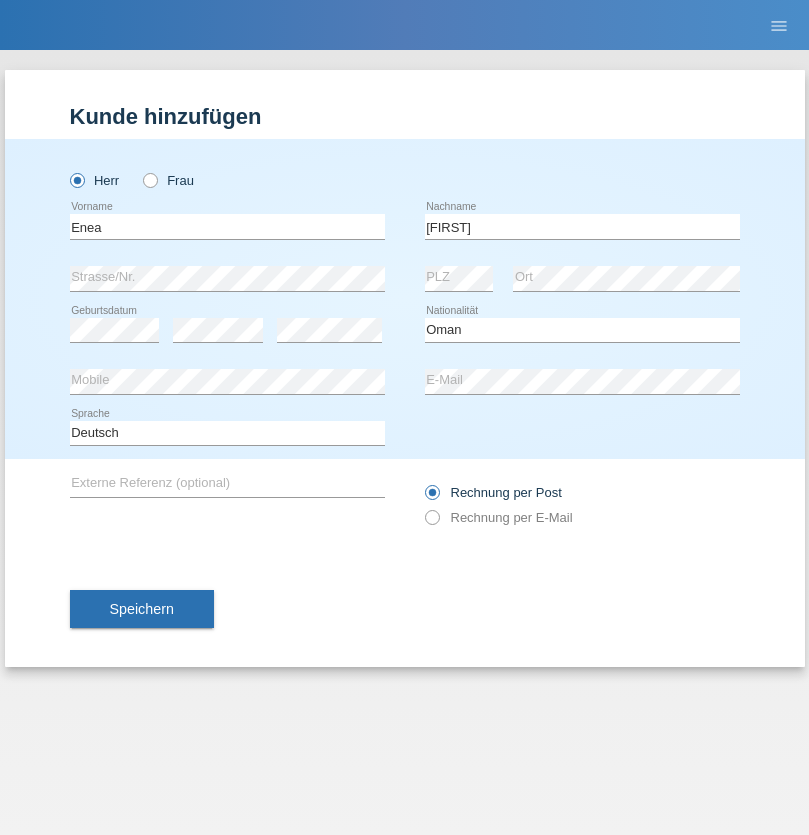 select on "C" 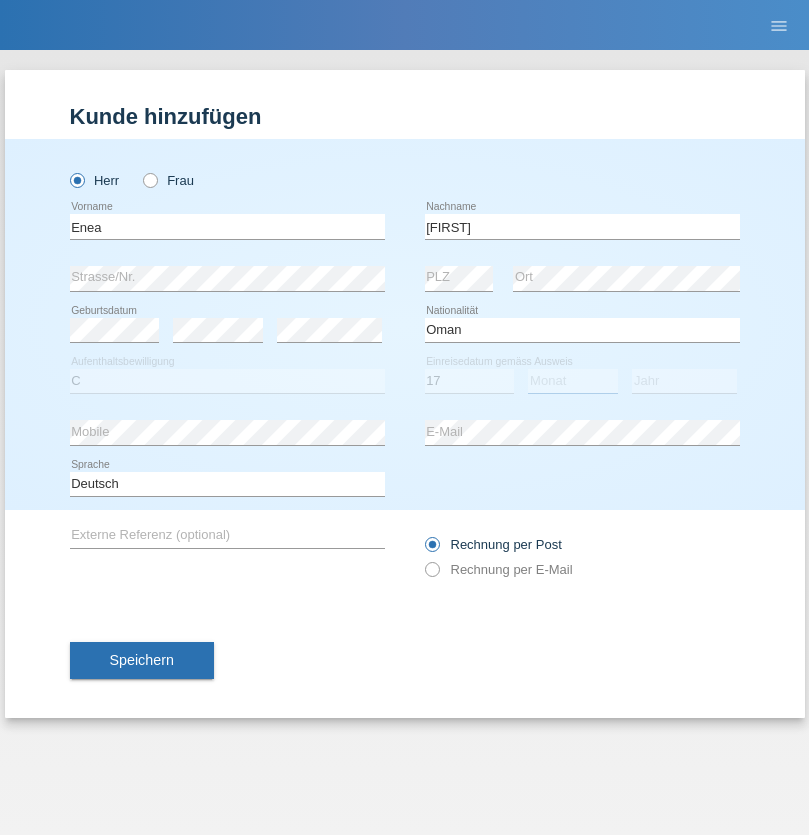 select on "06" 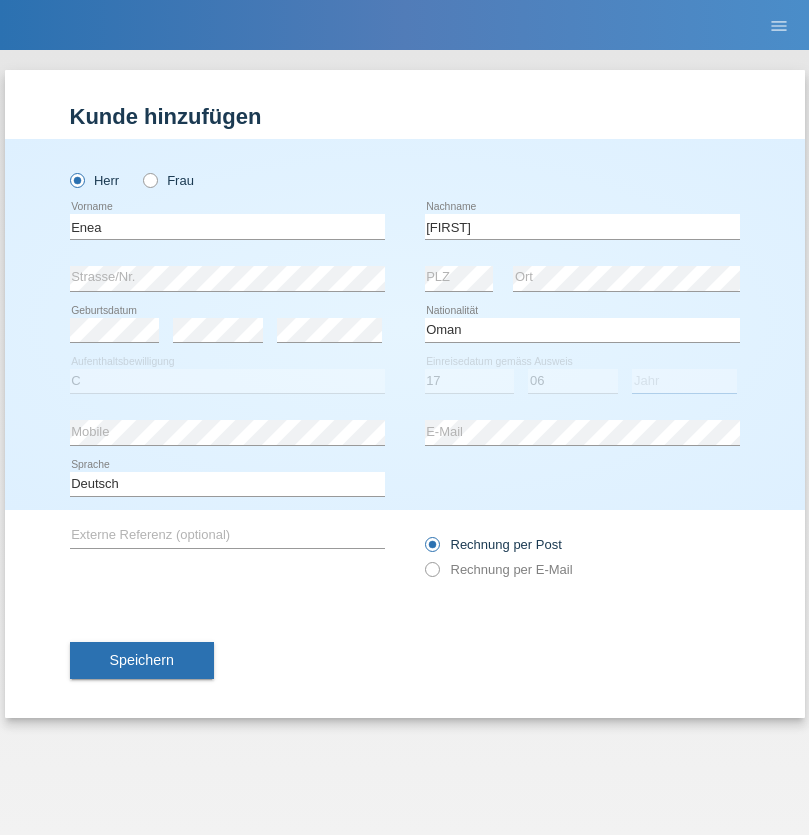 select on "2021" 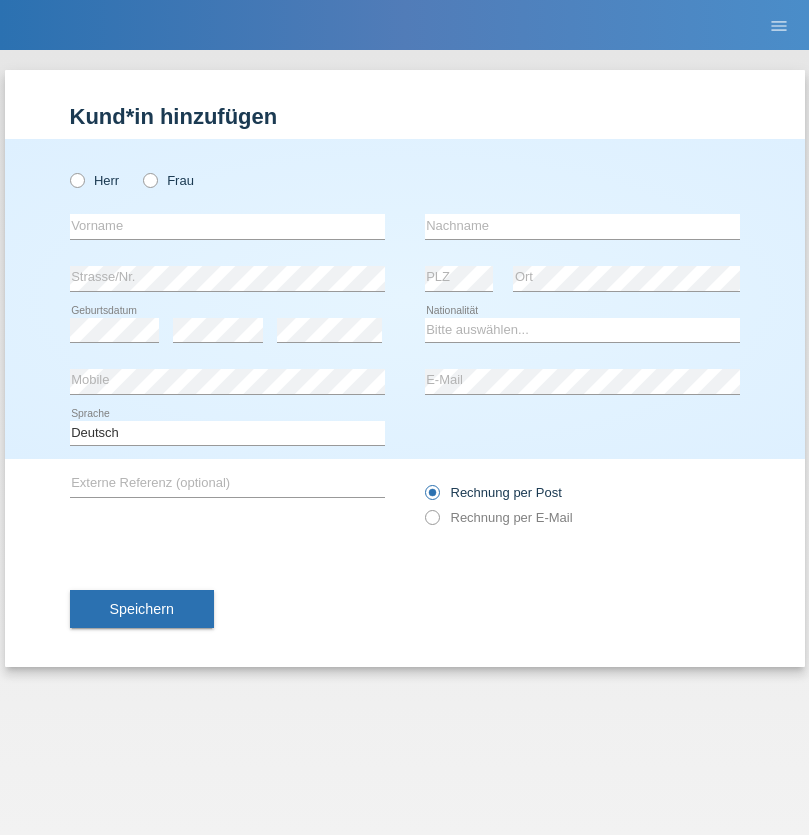 scroll, scrollTop: 0, scrollLeft: 0, axis: both 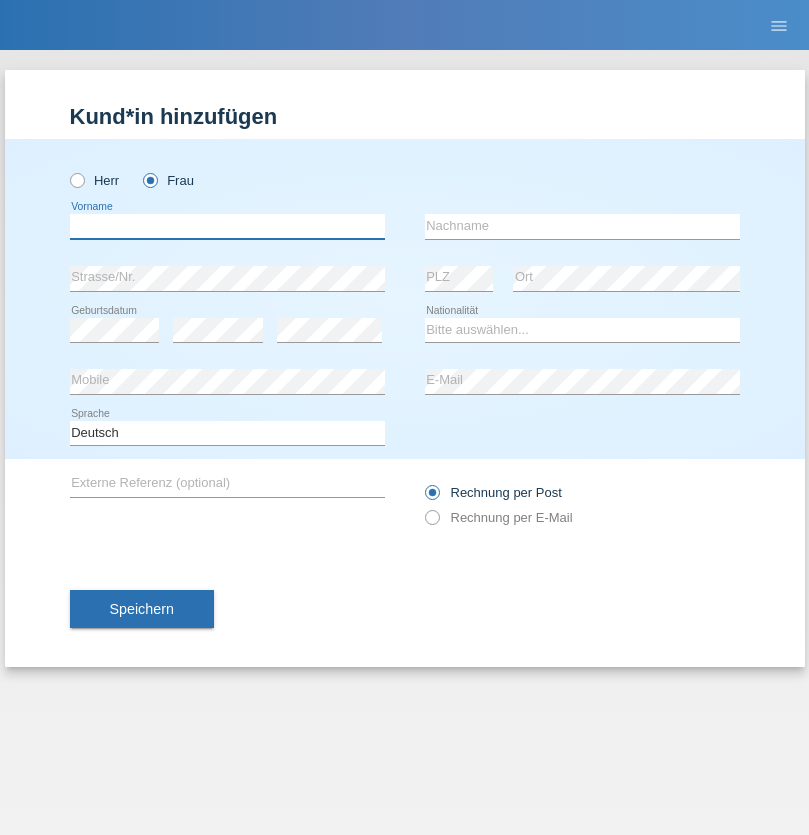 click at bounding box center [227, 226] 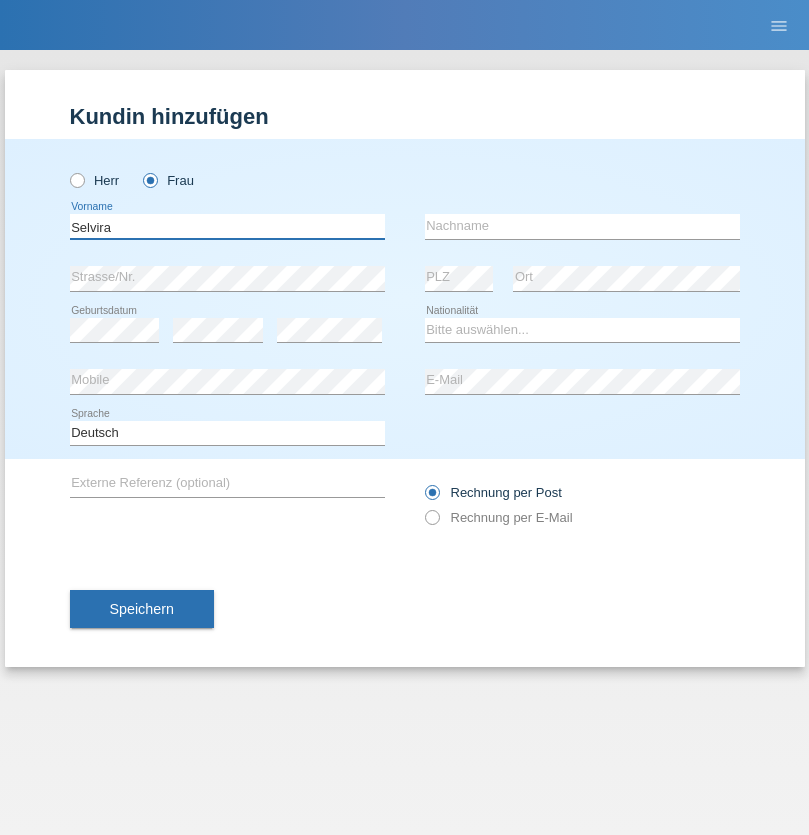 type on "Selvira" 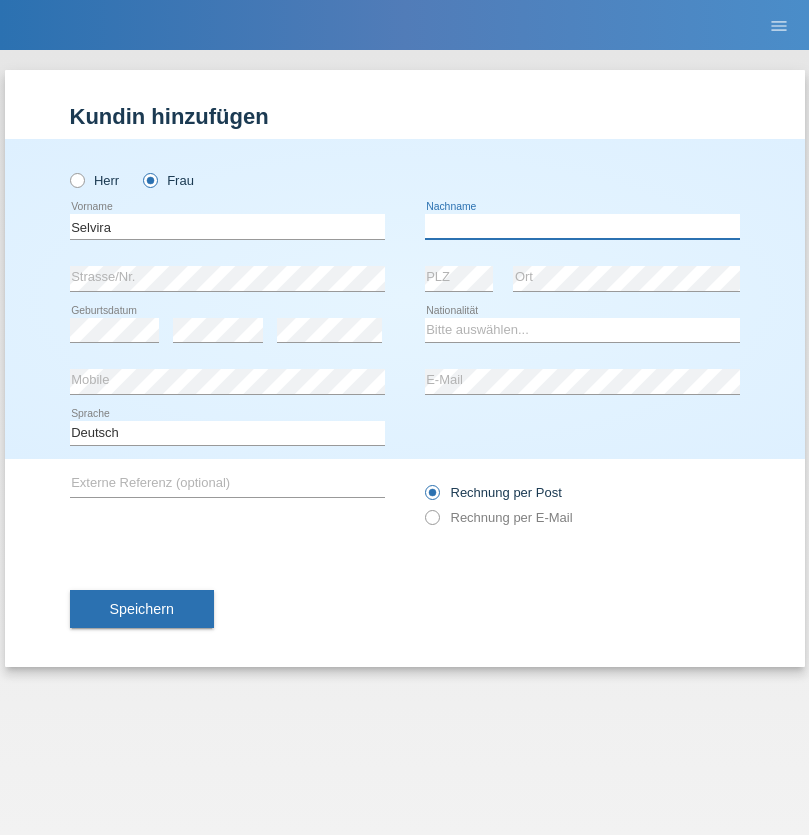 click at bounding box center (582, 226) 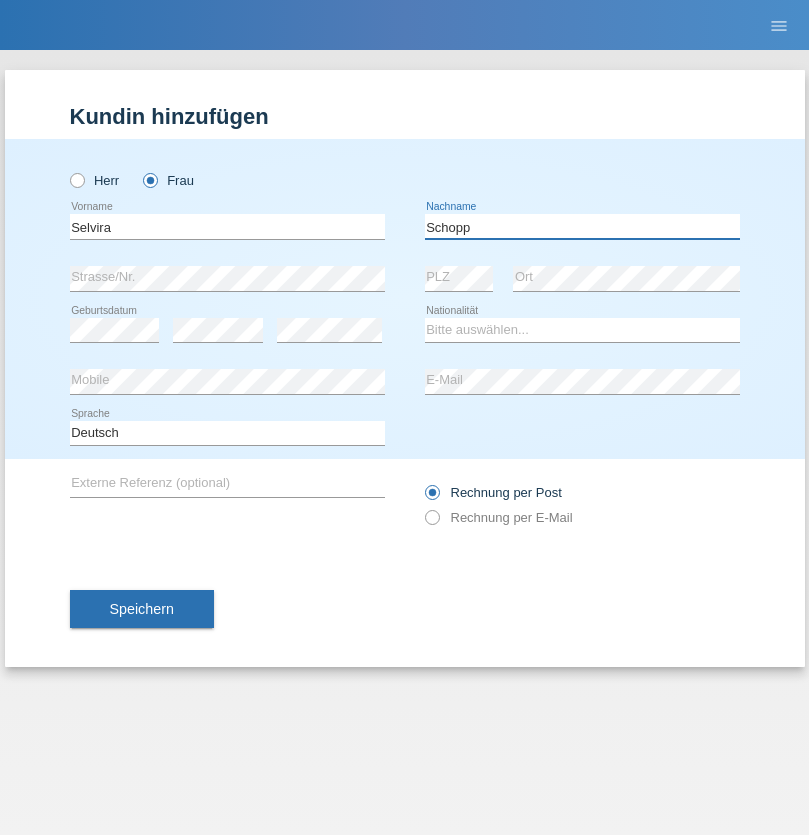 type on "Schopp" 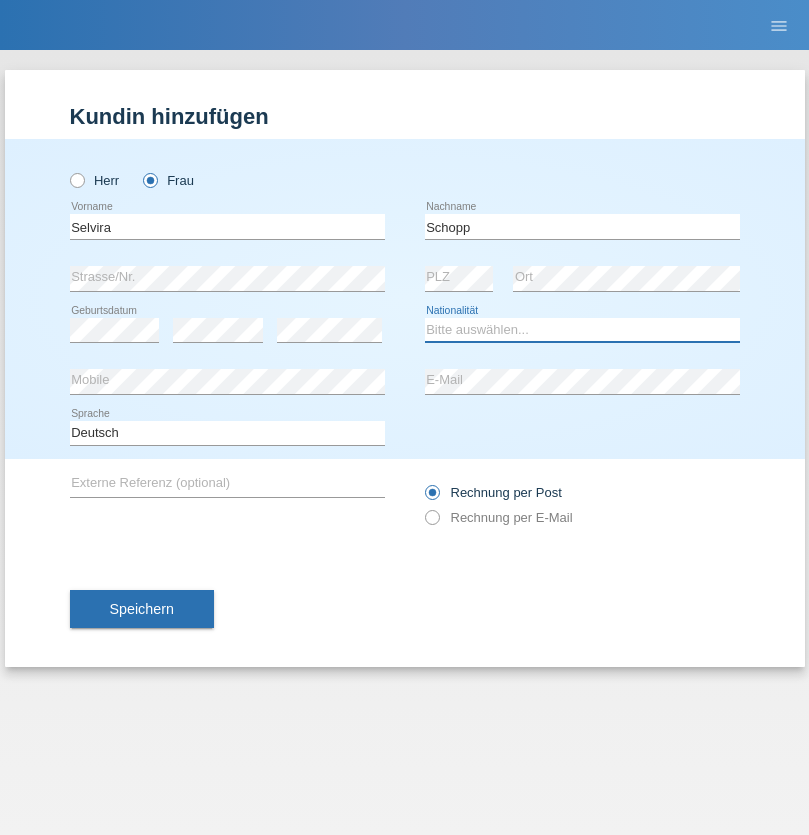 select on "CH" 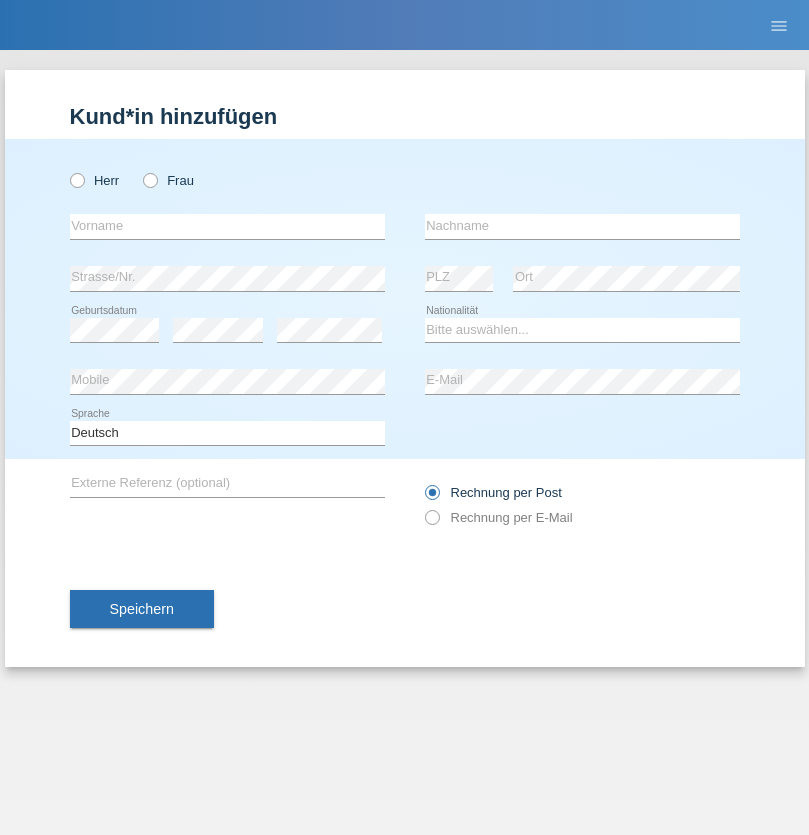scroll, scrollTop: 0, scrollLeft: 0, axis: both 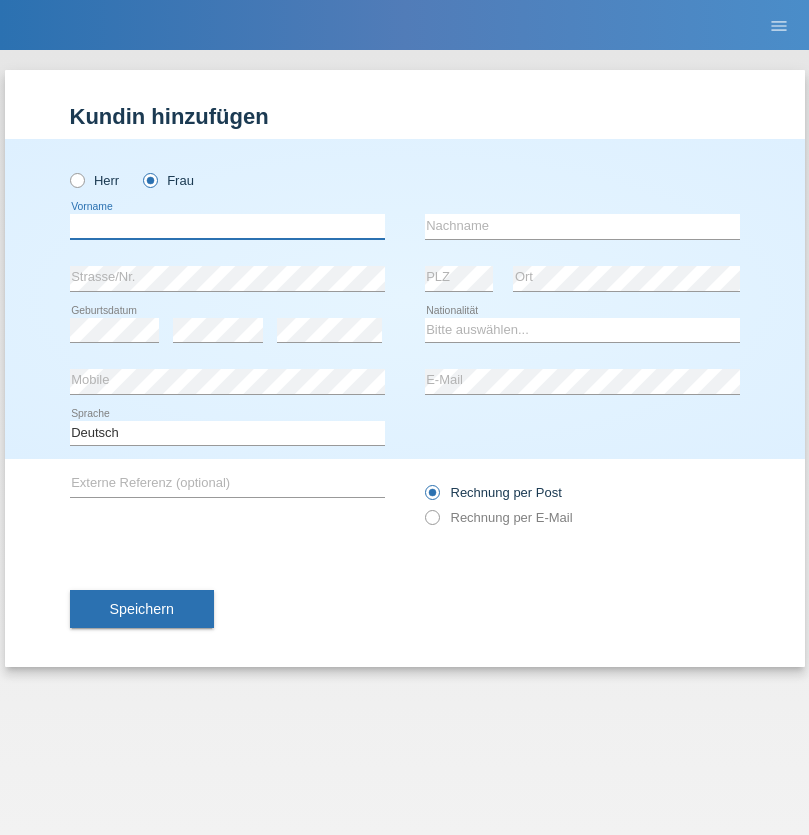 click at bounding box center (227, 226) 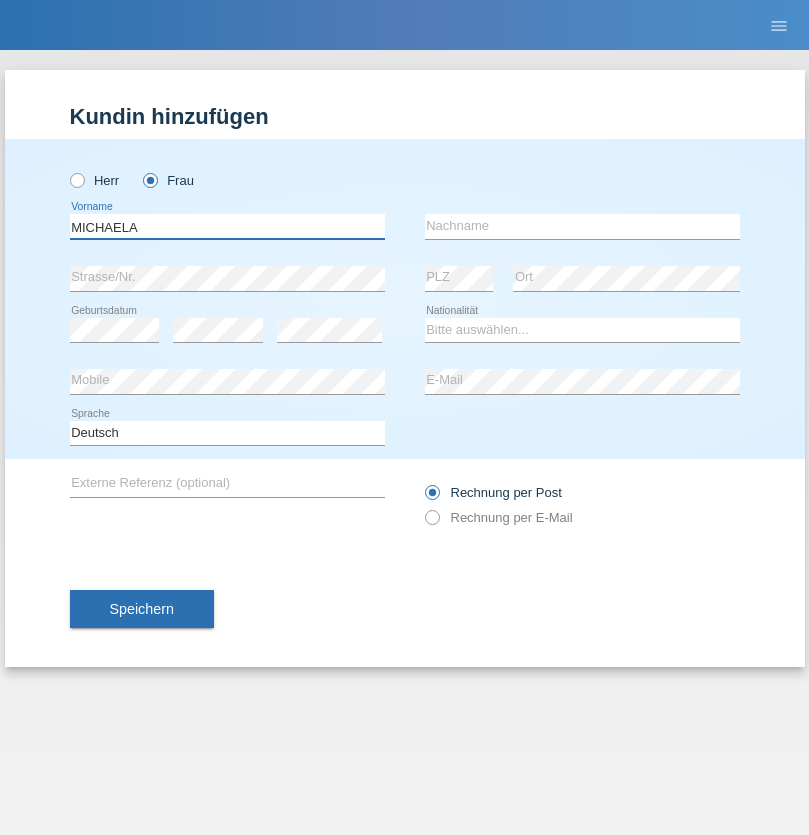 type on "MICHAELA" 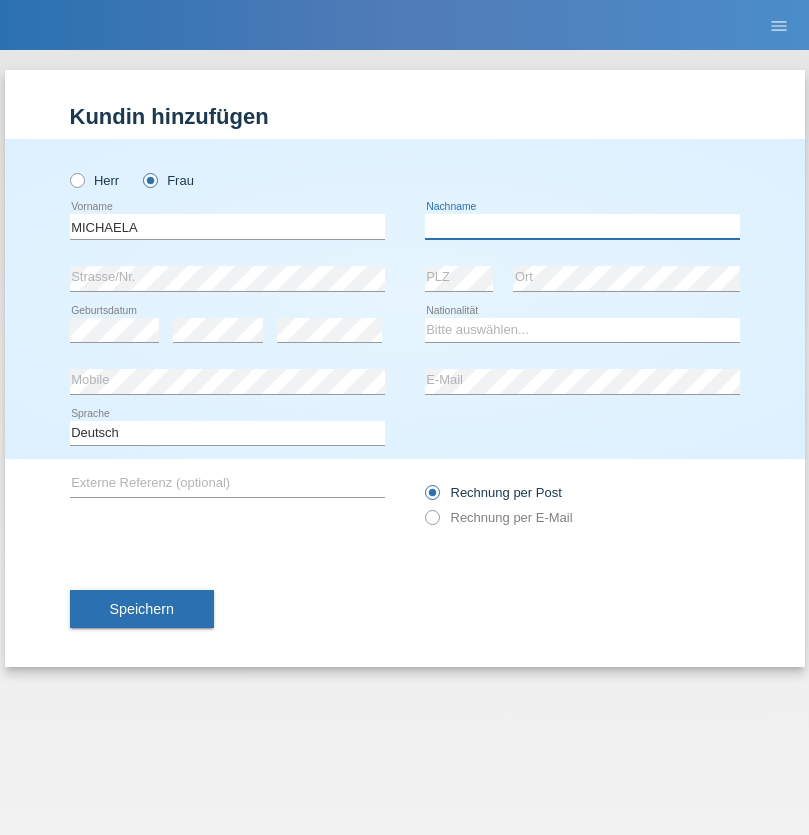 click at bounding box center (582, 226) 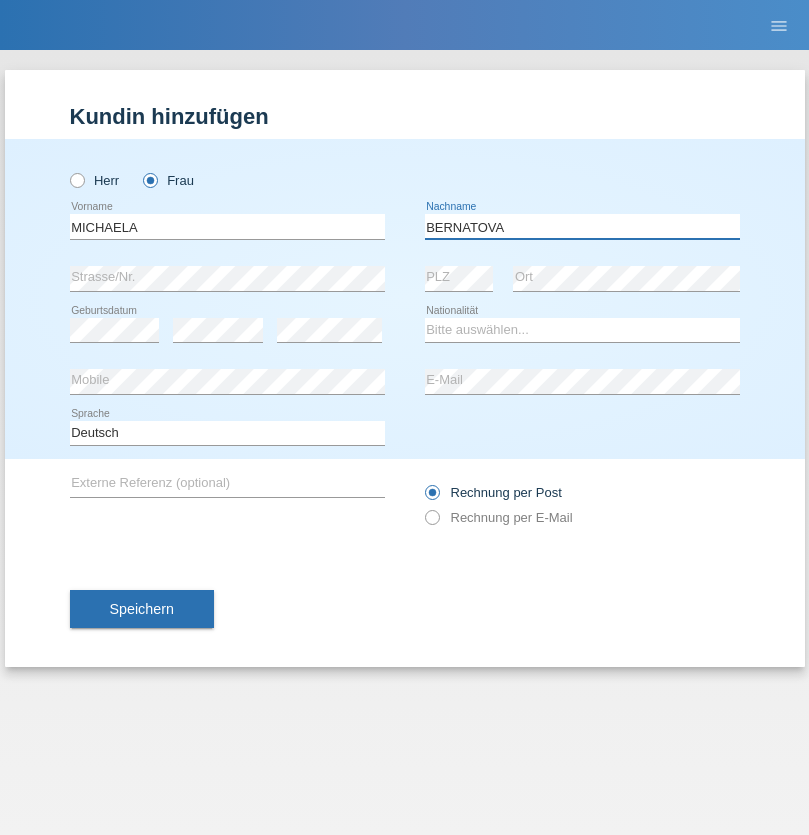 type on "BERNATOVA" 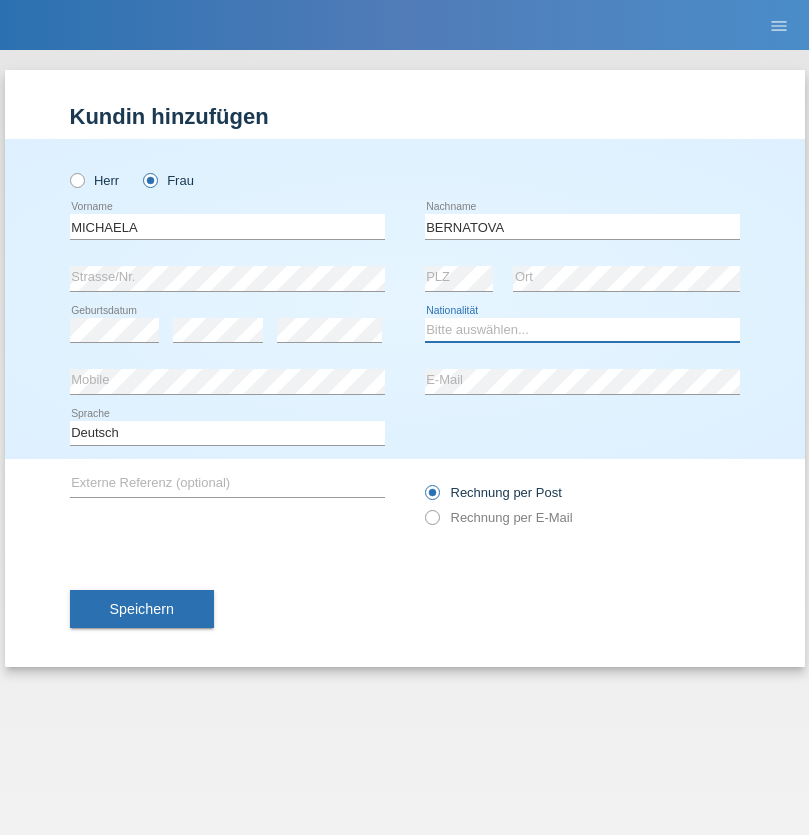 select on "SK" 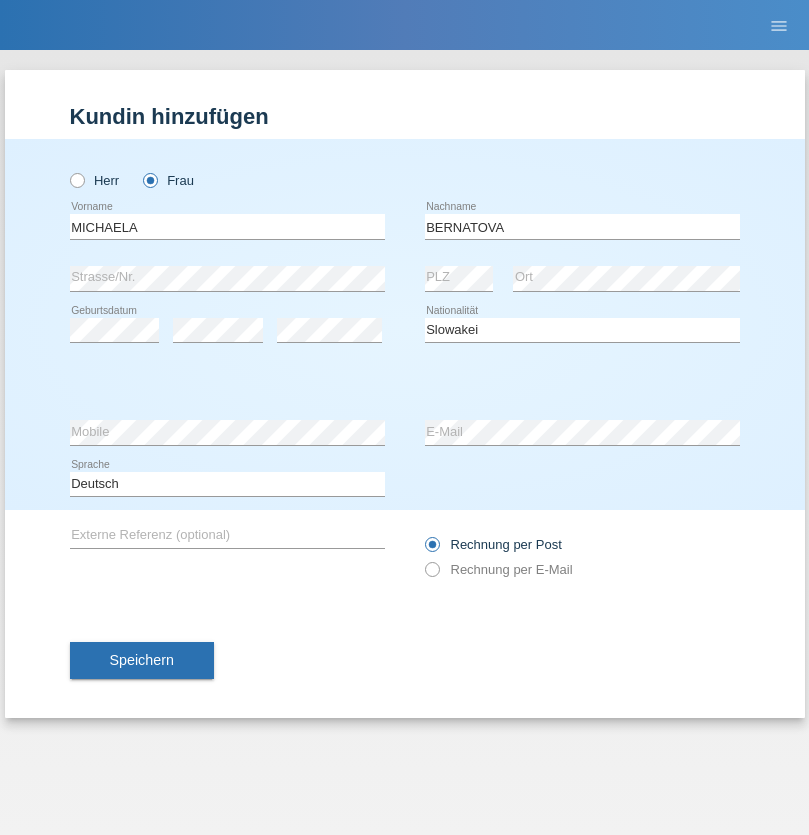 select on "C" 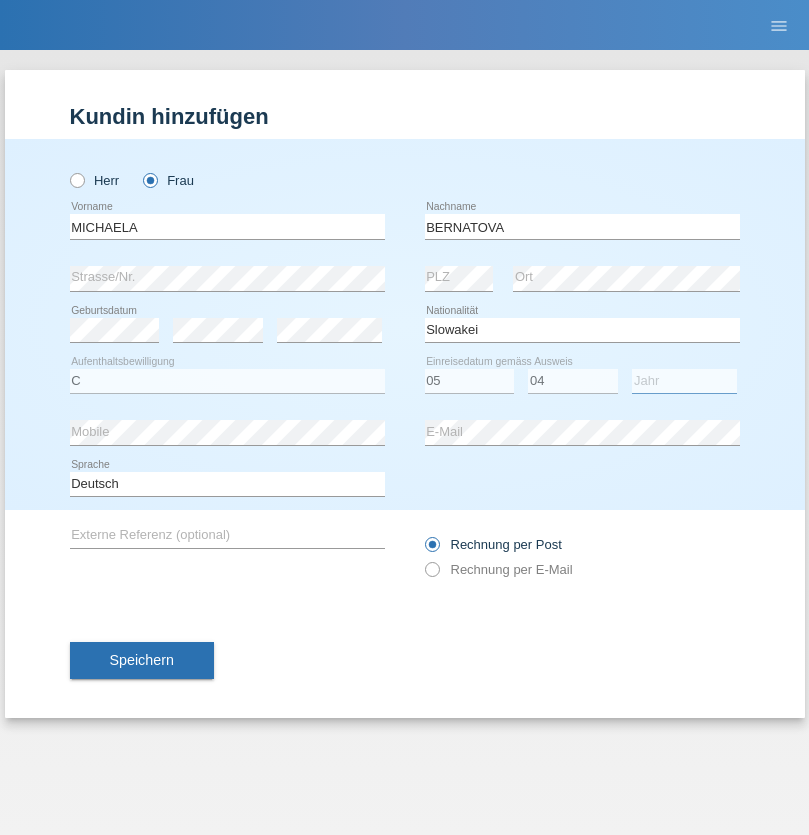 select on "2014" 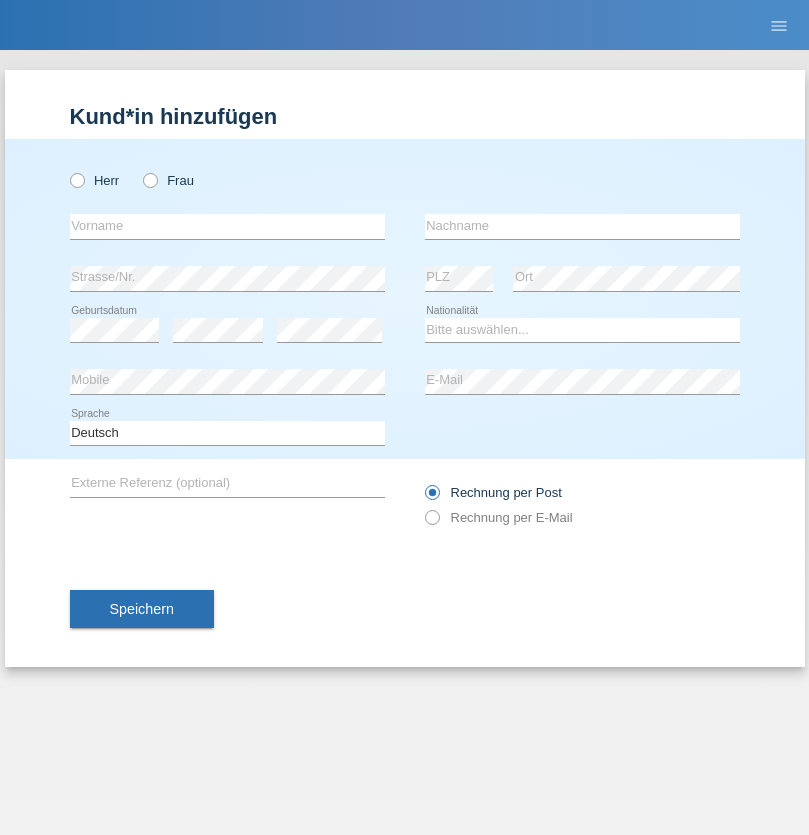 scroll, scrollTop: 0, scrollLeft: 0, axis: both 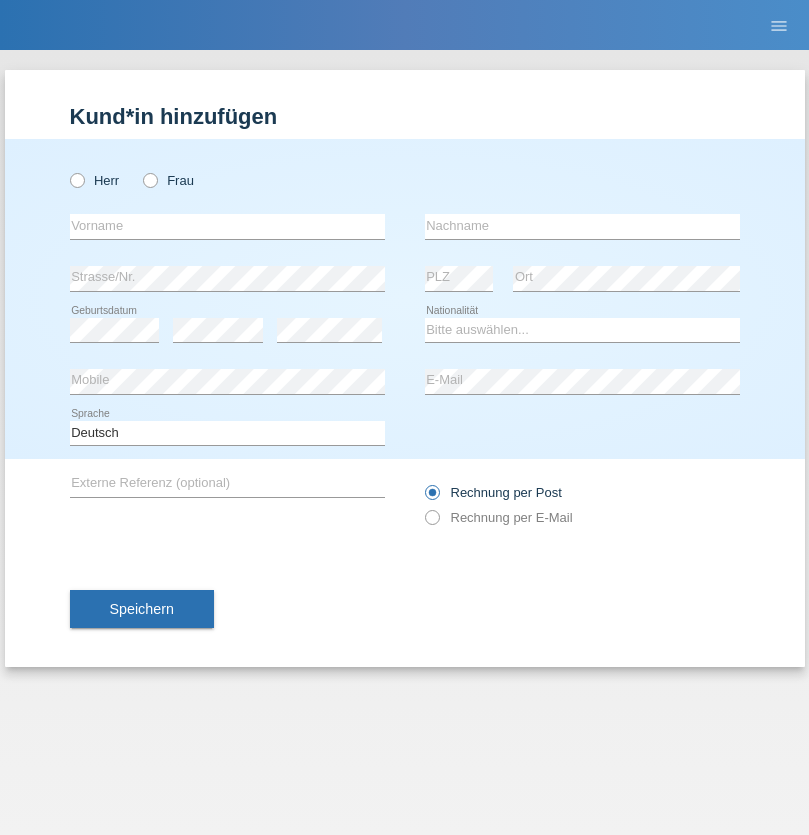 radio on "true" 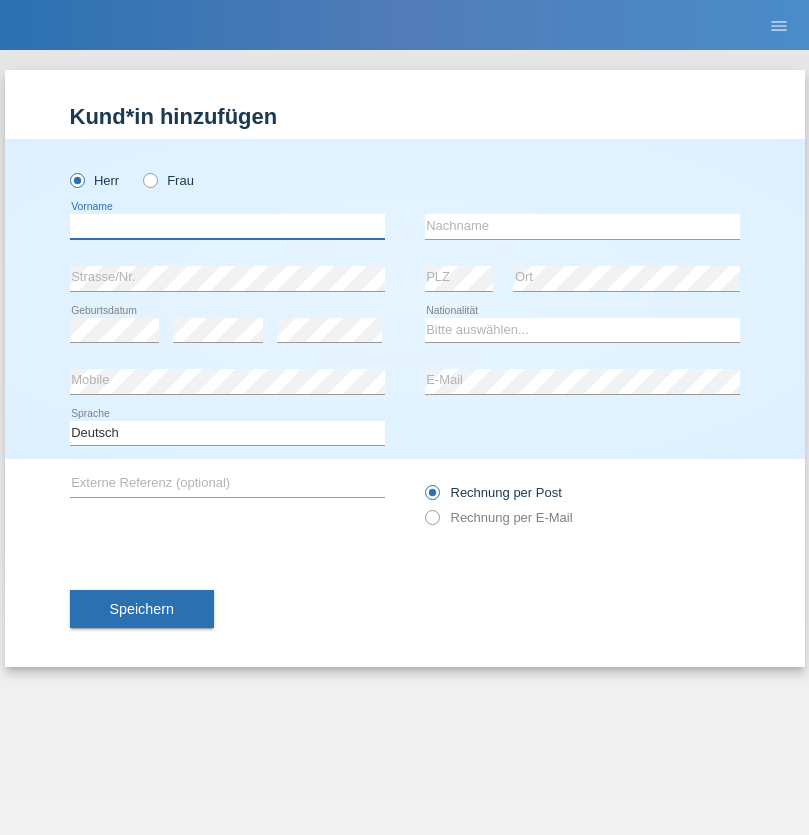 click at bounding box center (227, 226) 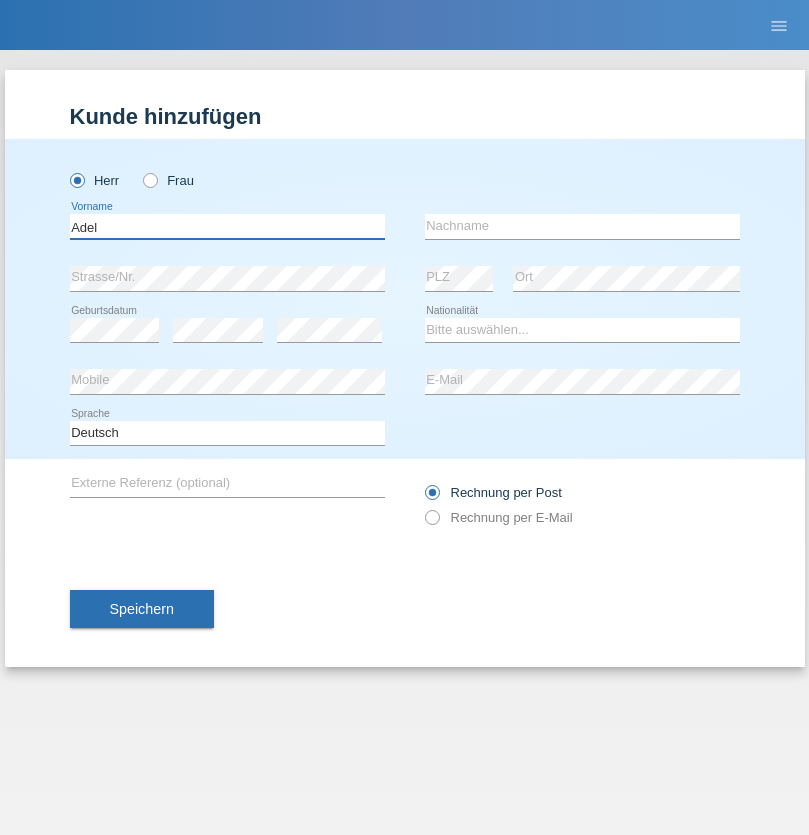 type on "Adel" 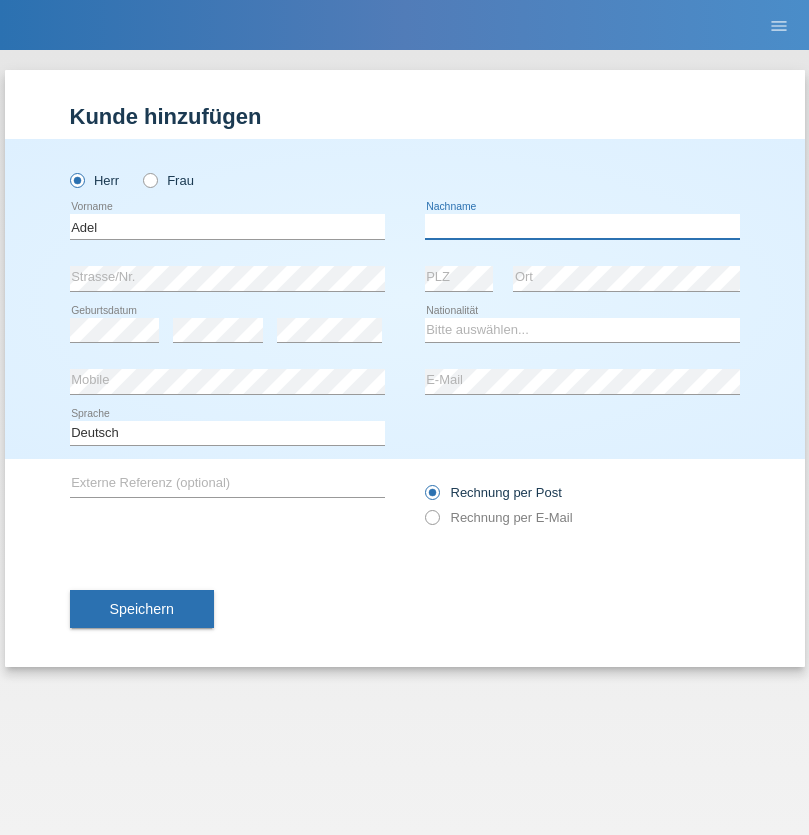 click at bounding box center (582, 226) 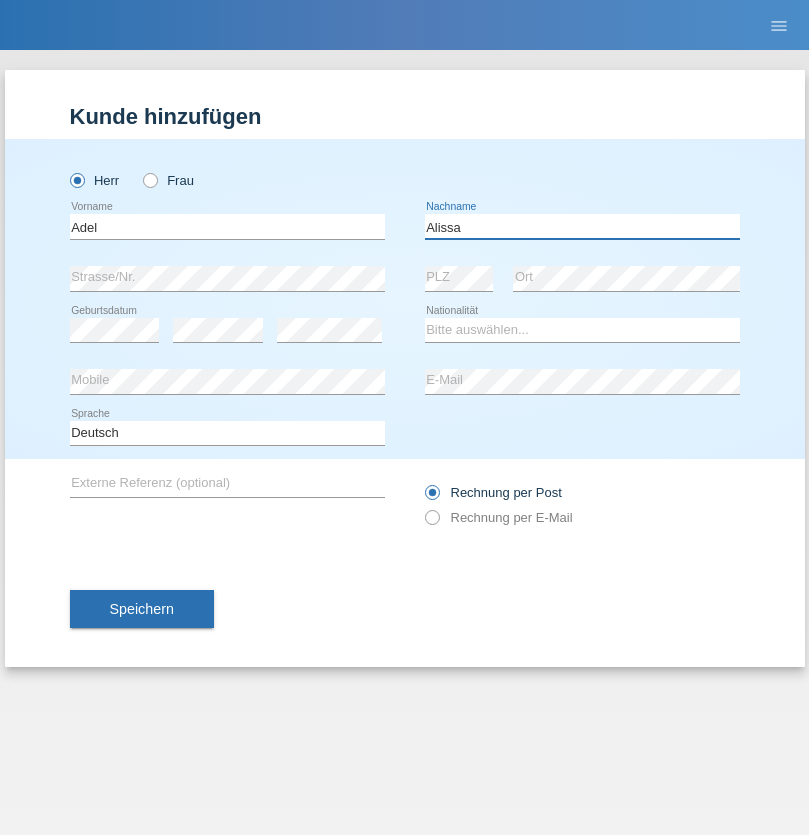 type on "Alissa" 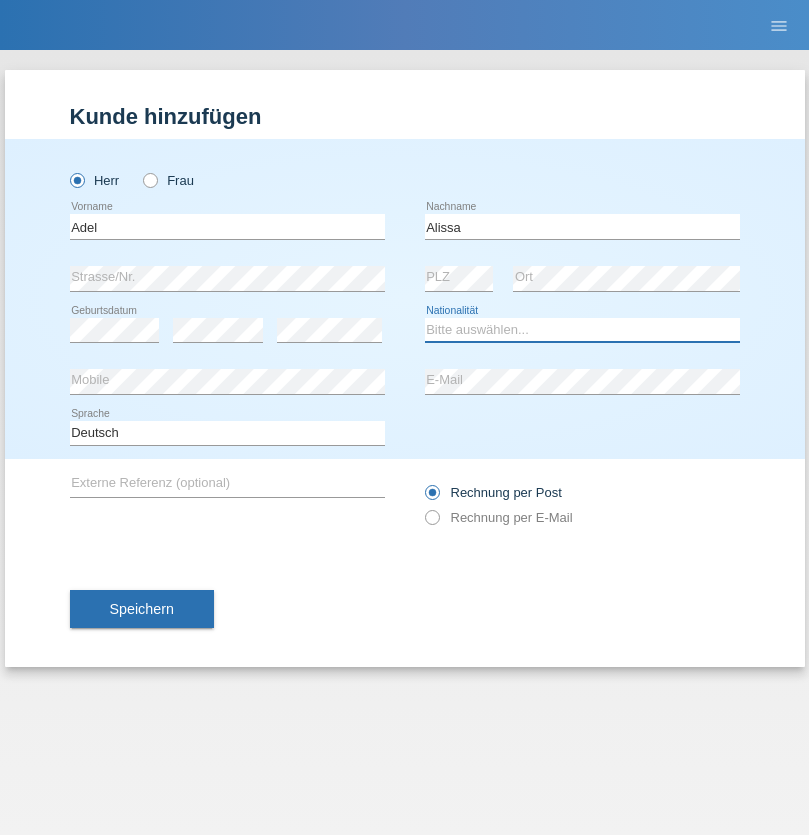 select on "SY" 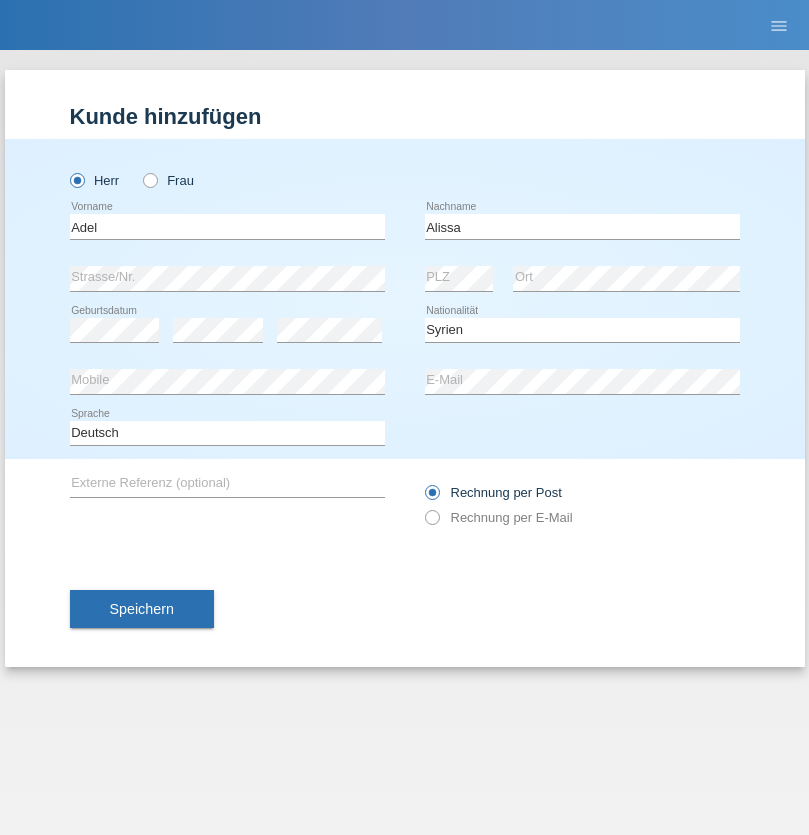 select on "C" 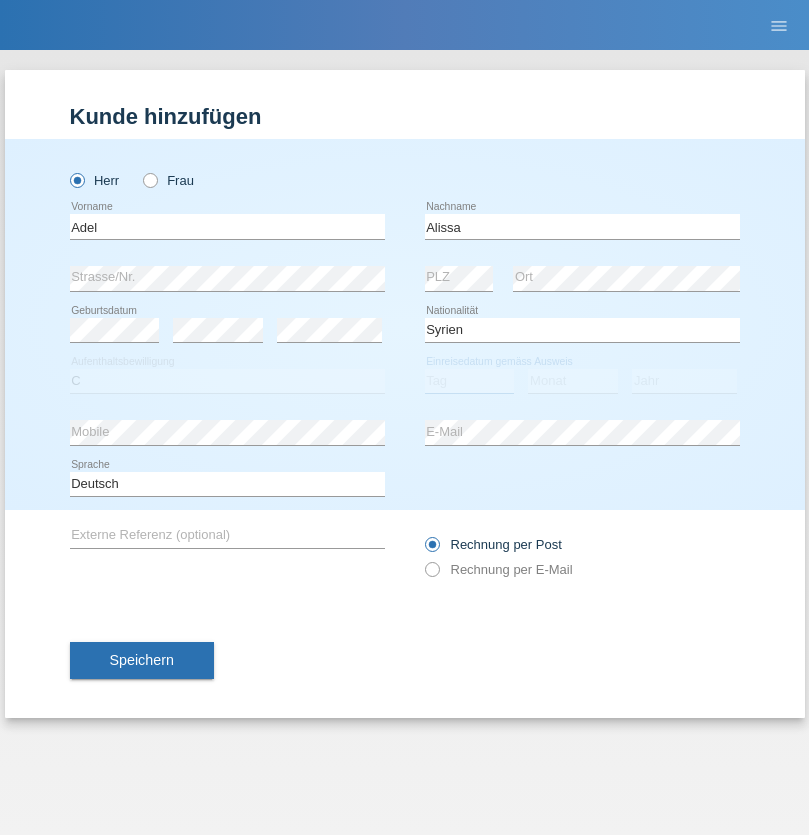 select on "20" 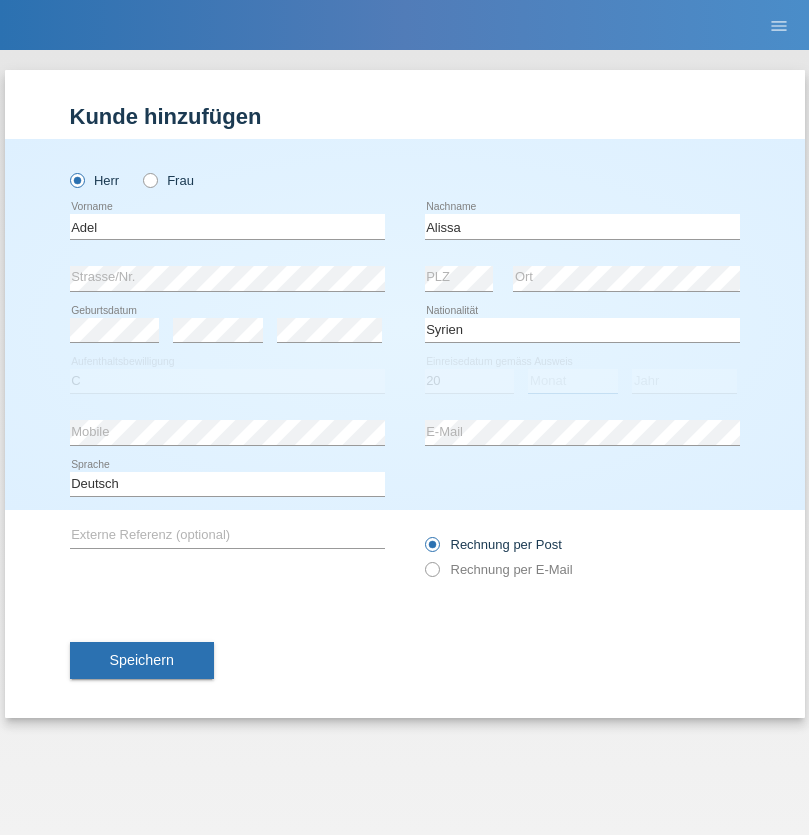 select on "09" 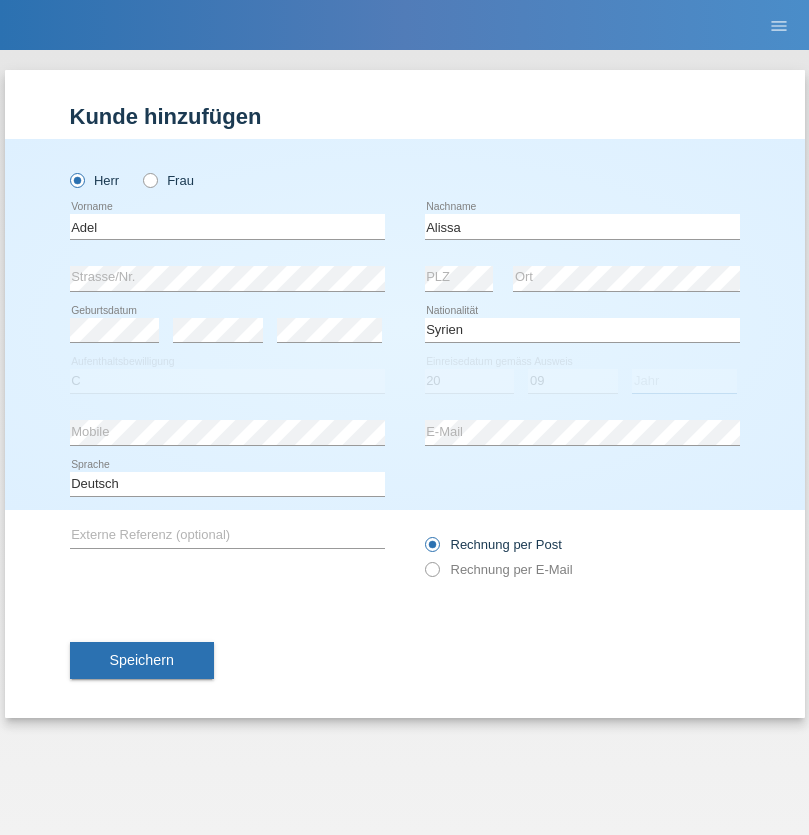 select on "2018" 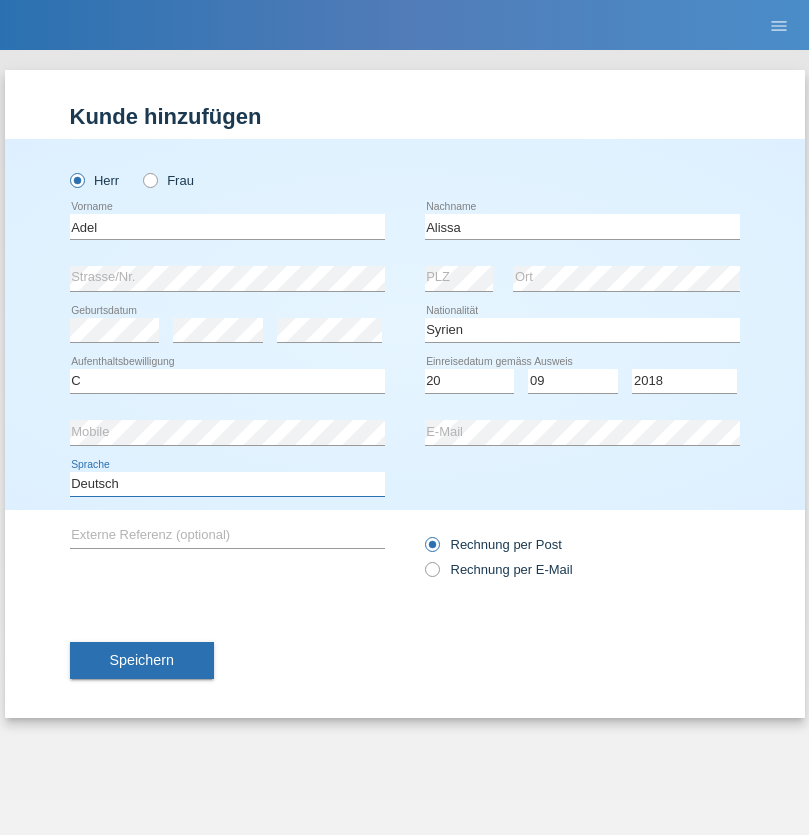 select on "en" 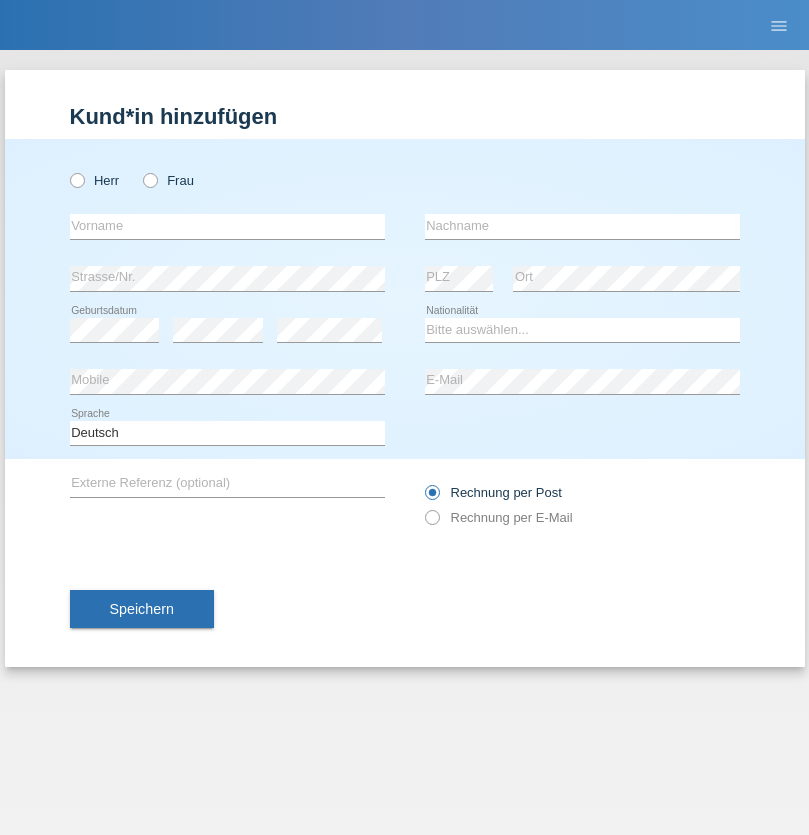 scroll, scrollTop: 0, scrollLeft: 0, axis: both 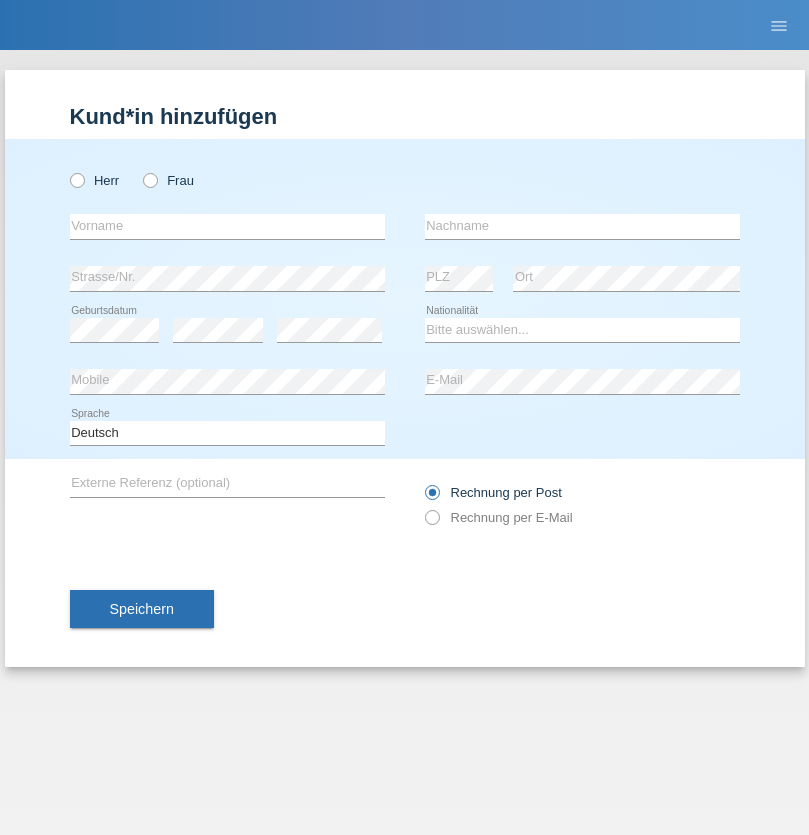 radio on "true" 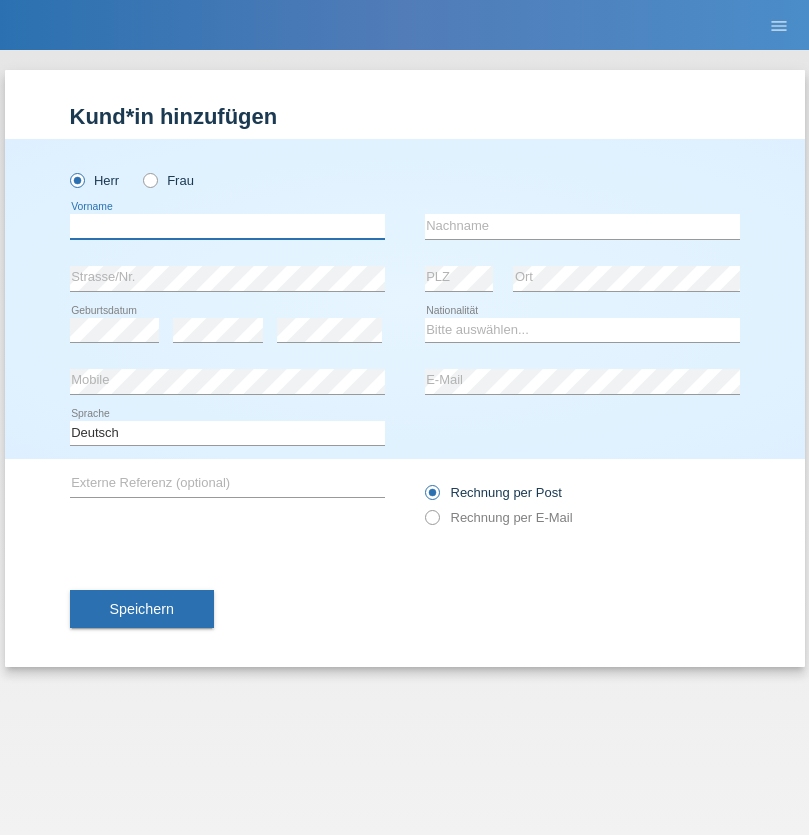 click at bounding box center (227, 226) 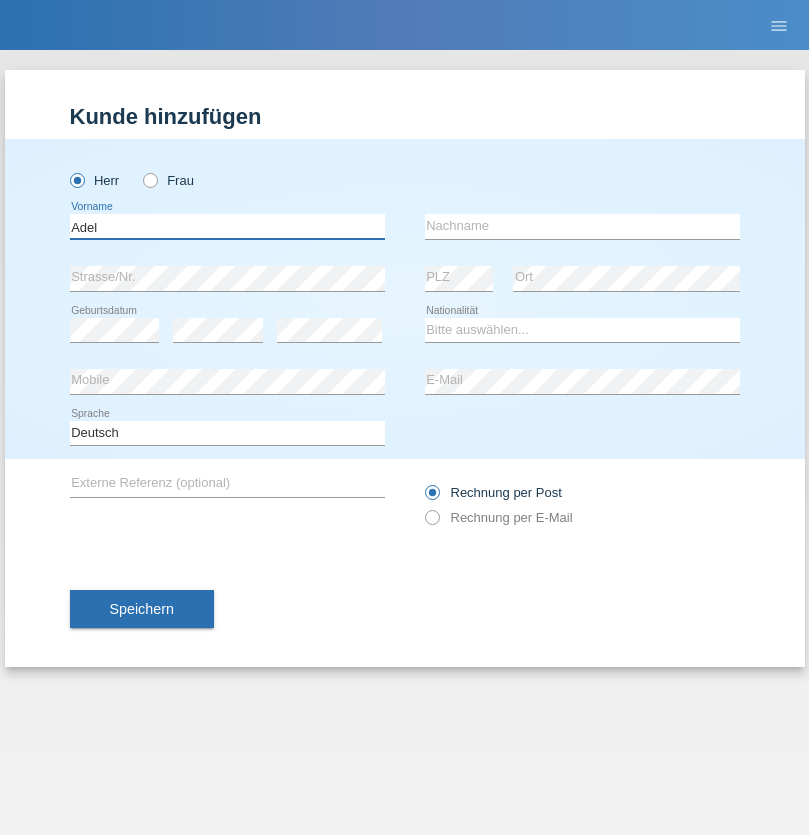type on "Adel" 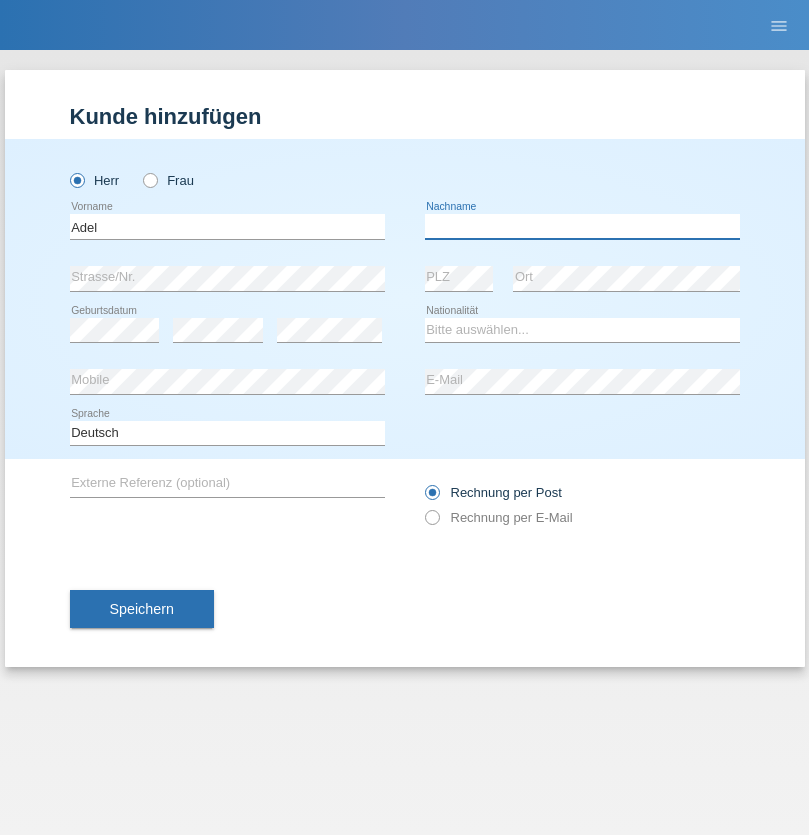 click at bounding box center (582, 226) 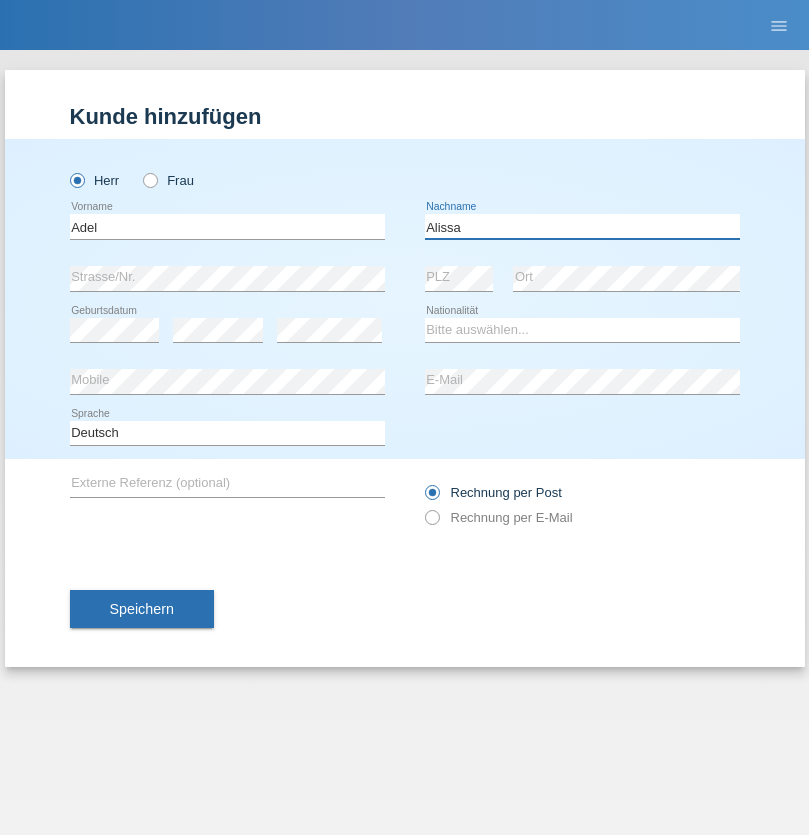 type on "Alissa" 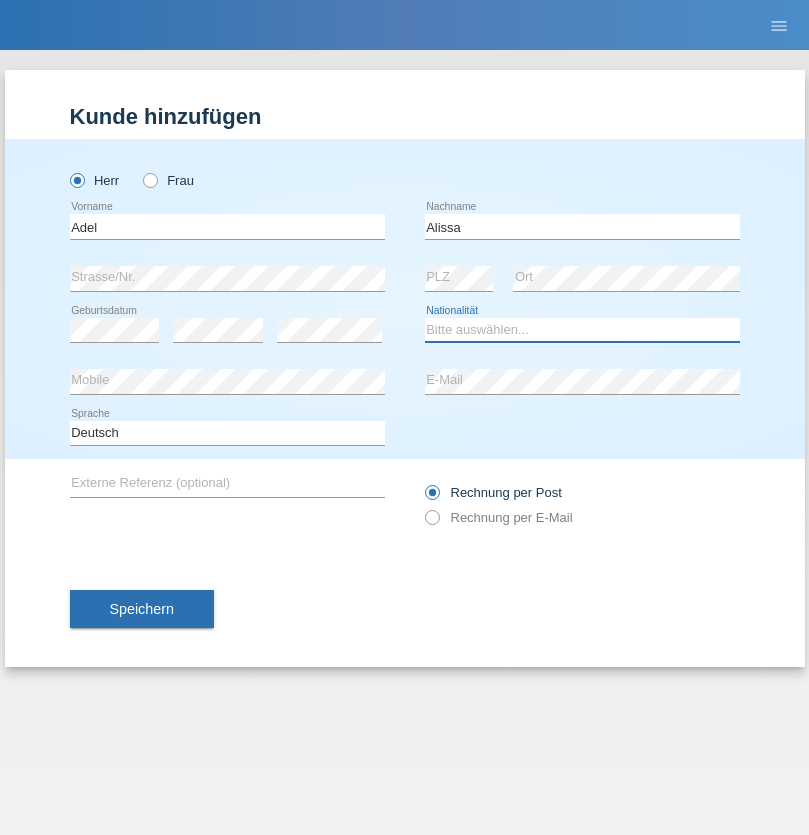 select on "SY" 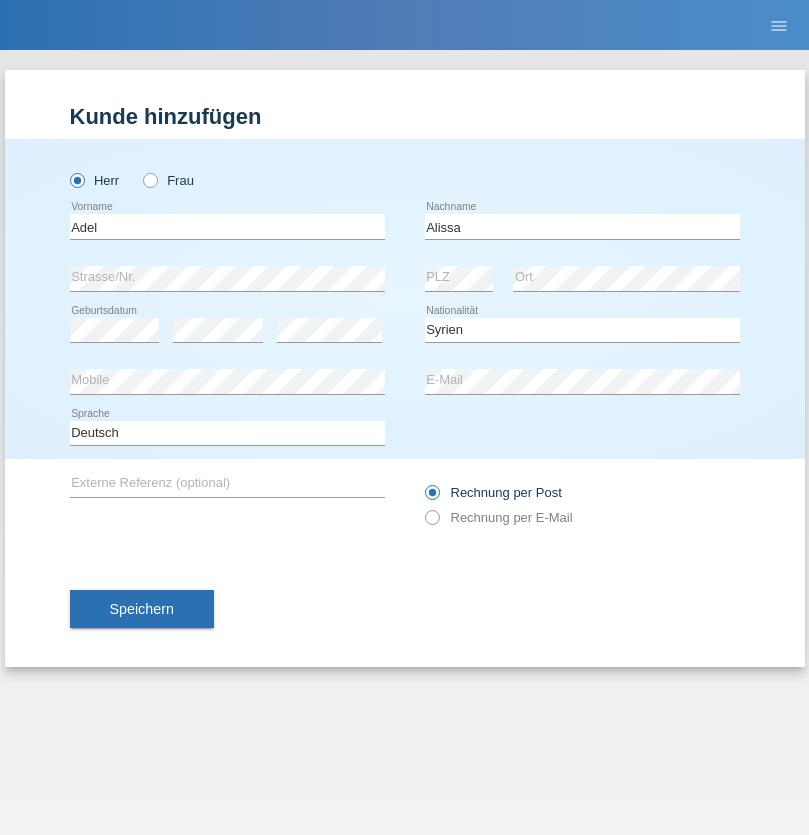 select on "C" 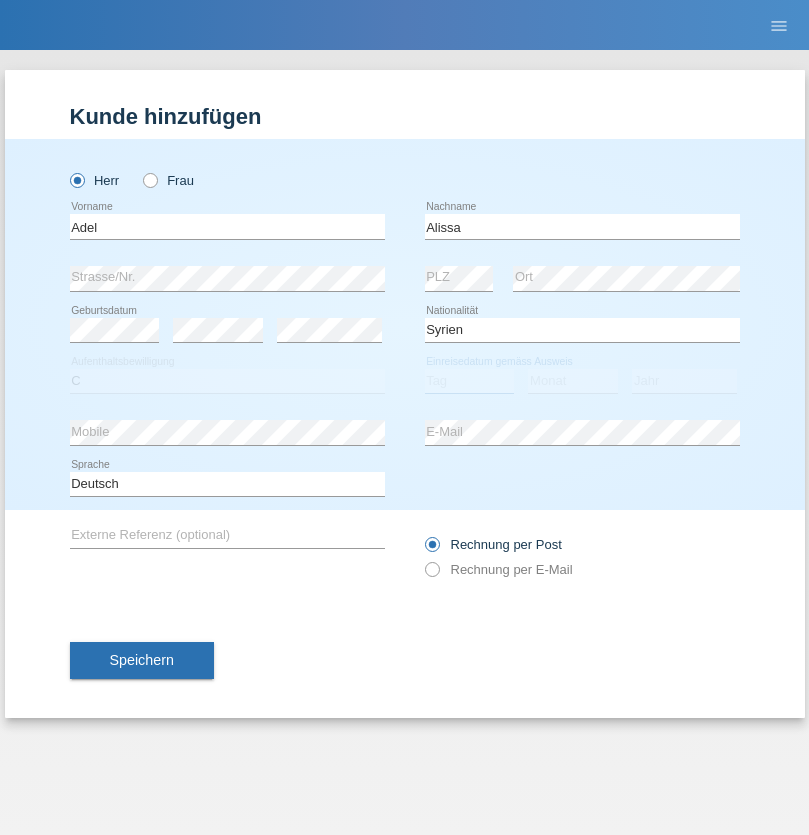 select on "20" 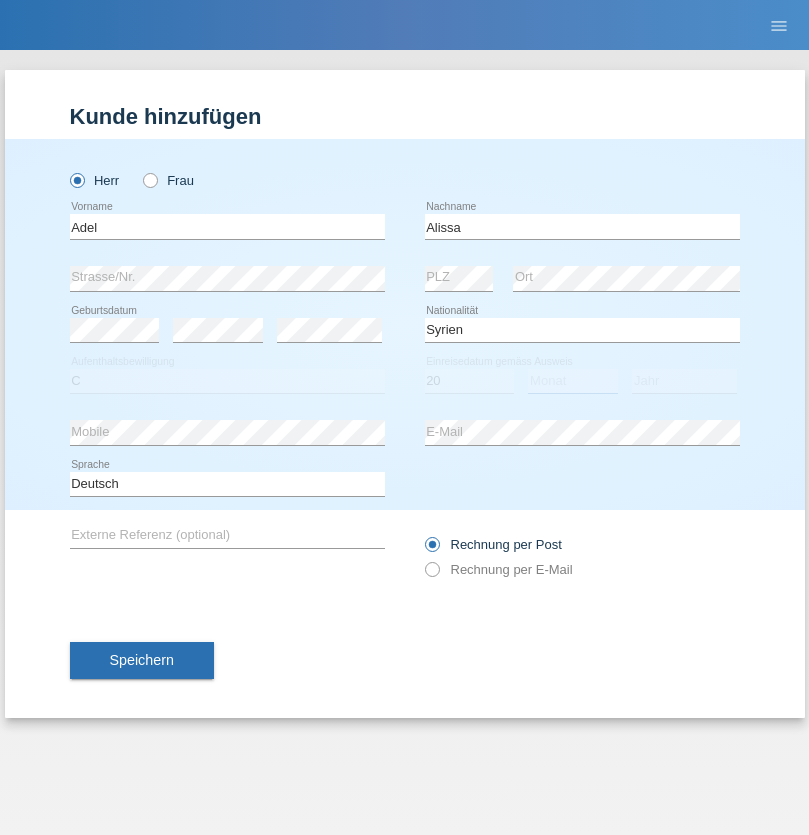 select on "09" 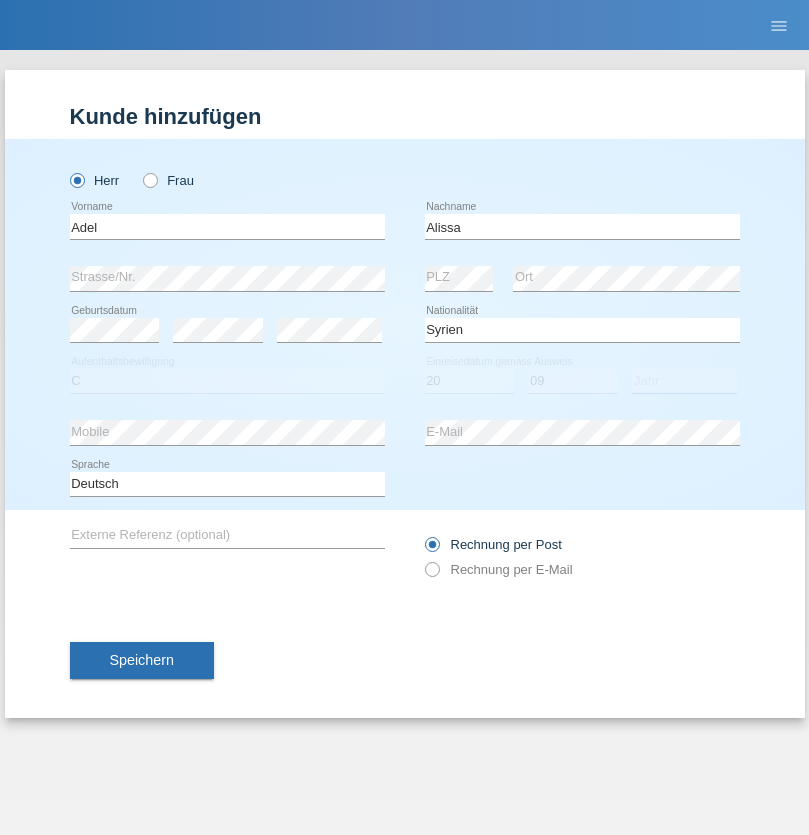 select on "2018" 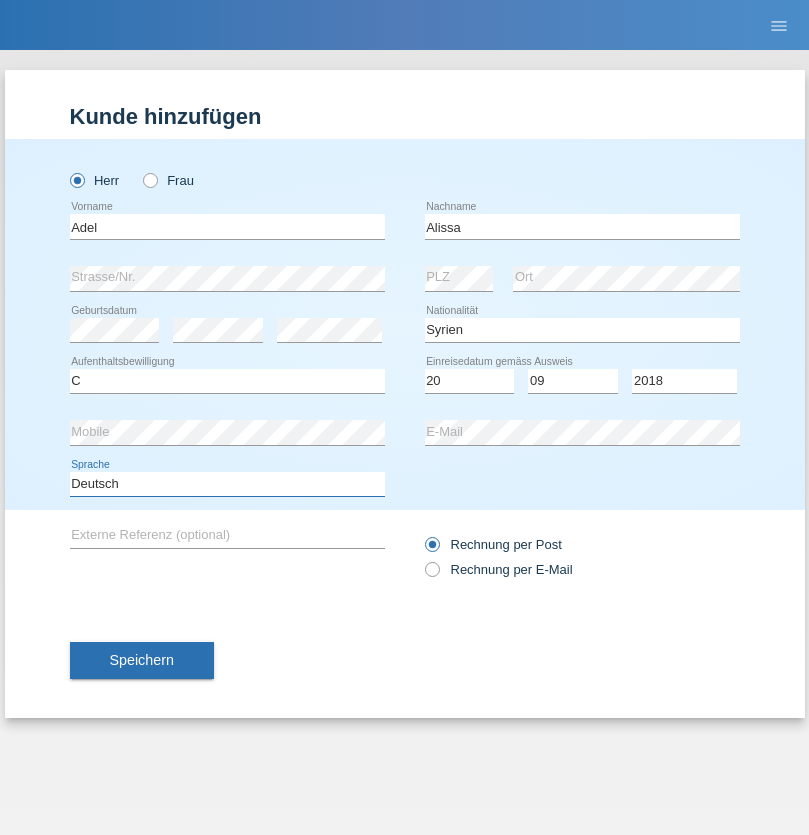 select on "en" 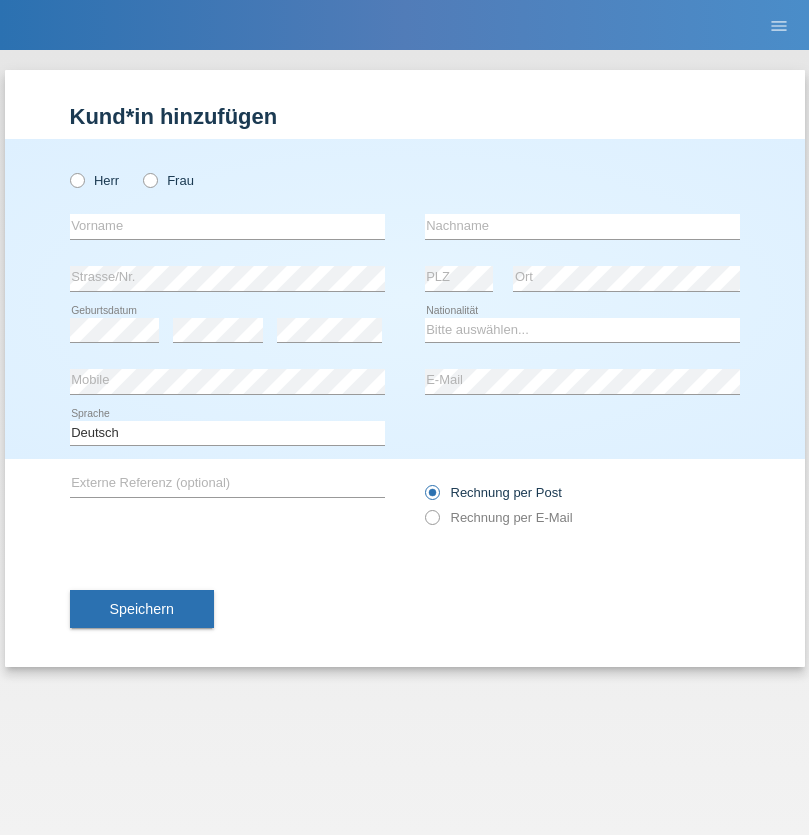 scroll, scrollTop: 0, scrollLeft: 0, axis: both 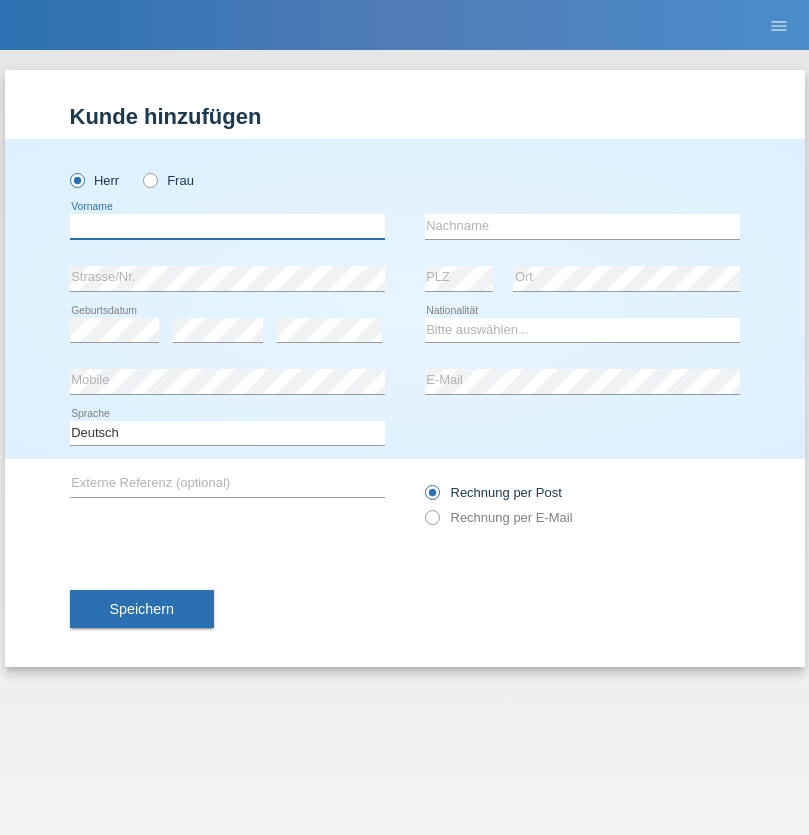click at bounding box center (227, 226) 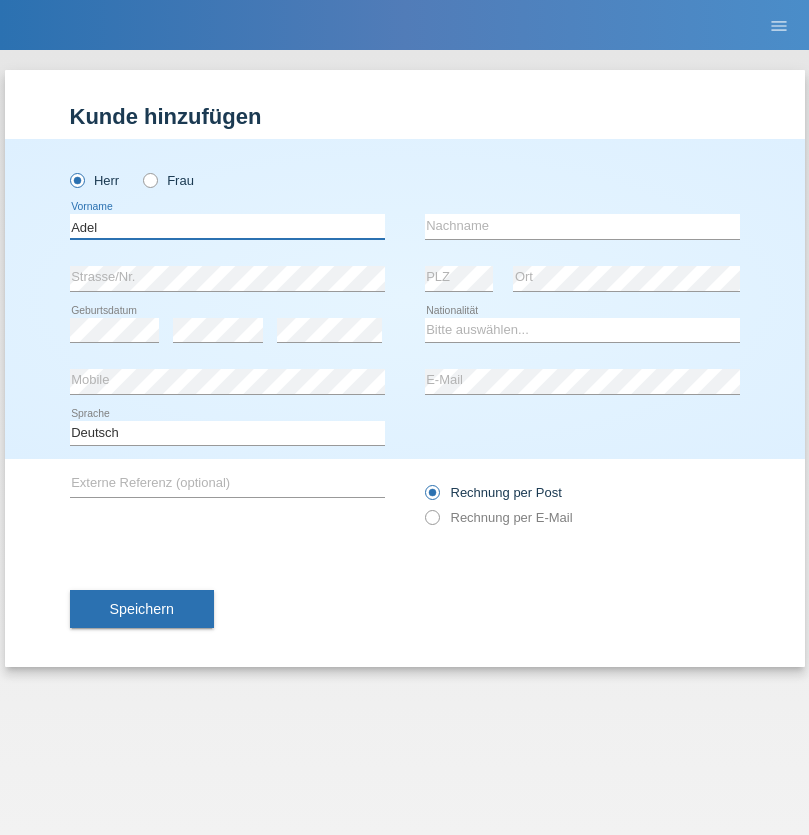 type on "Adel" 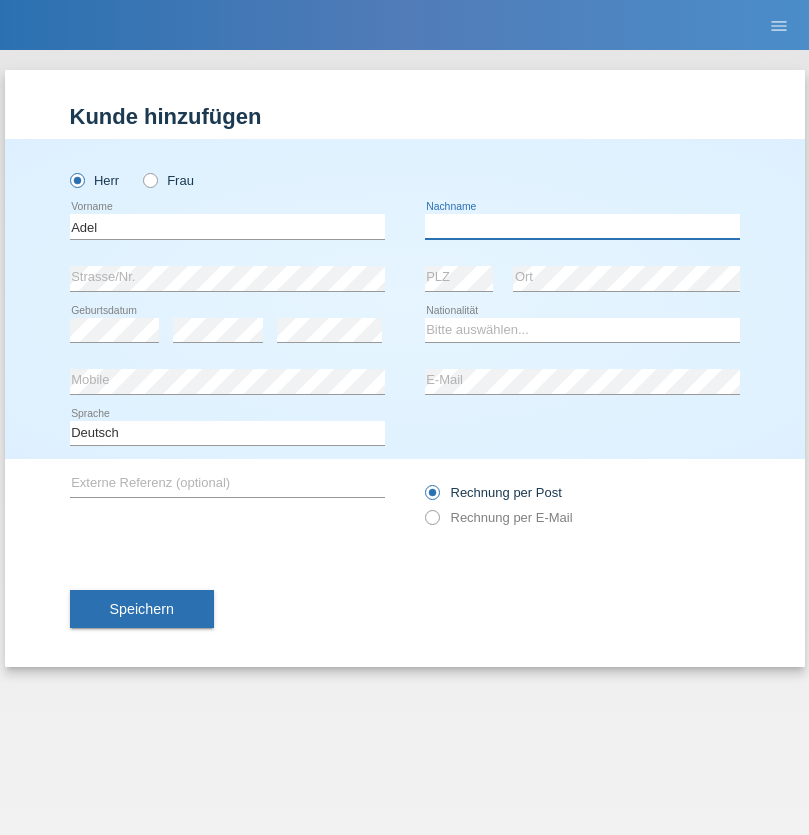 click at bounding box center [582, 226] 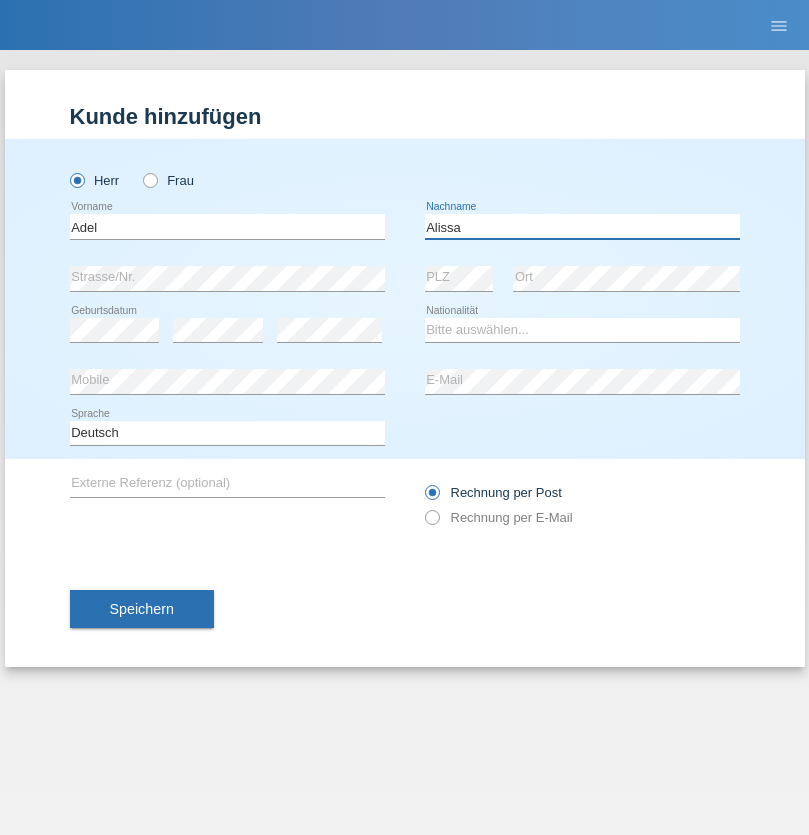 type on "Alissa" 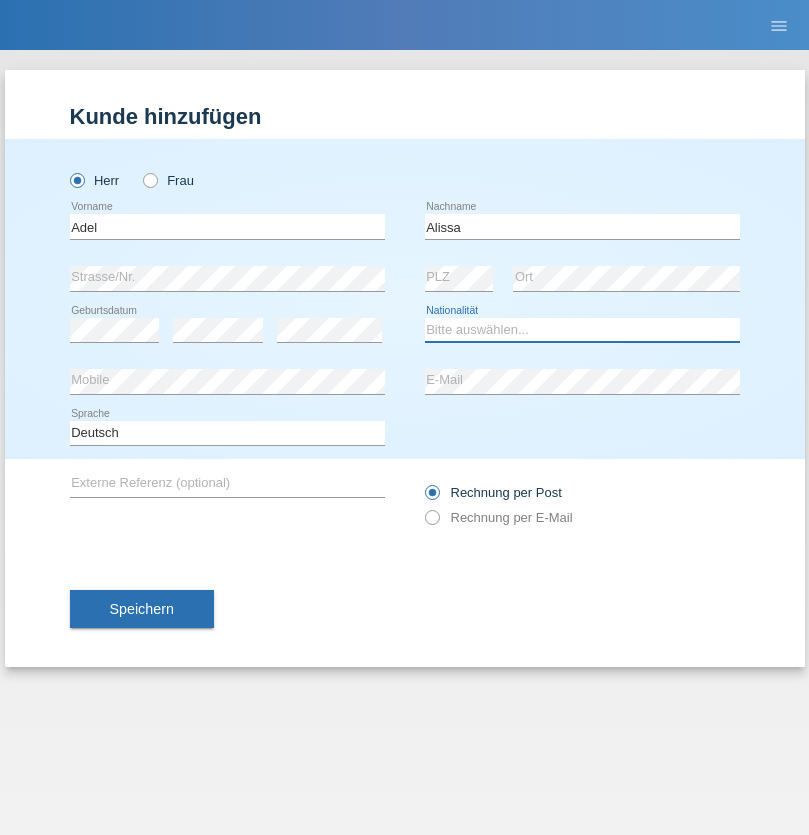 select on "SY" 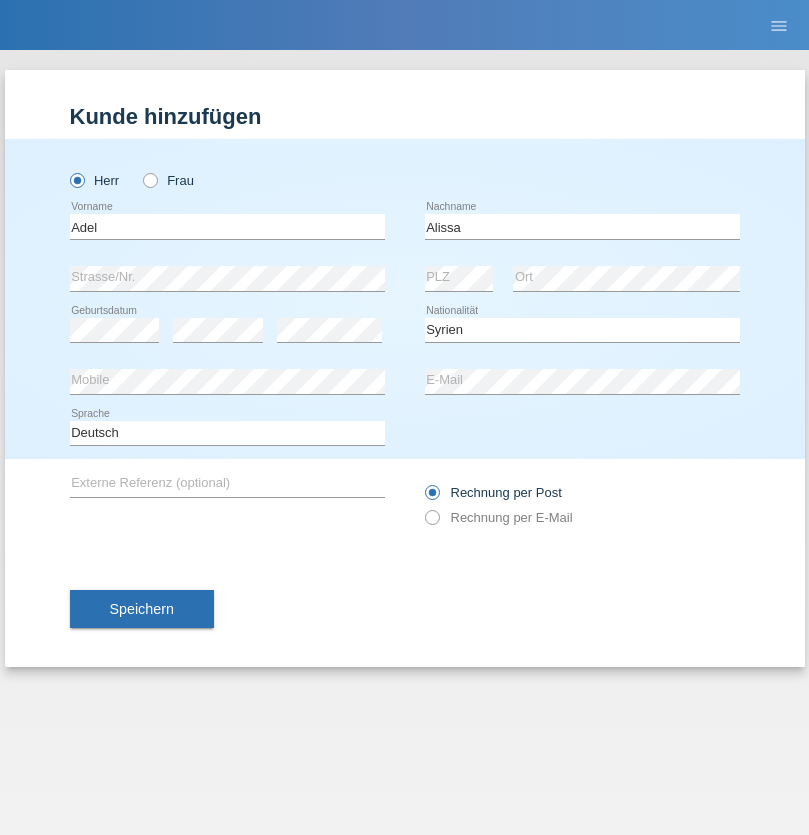 select on "C" 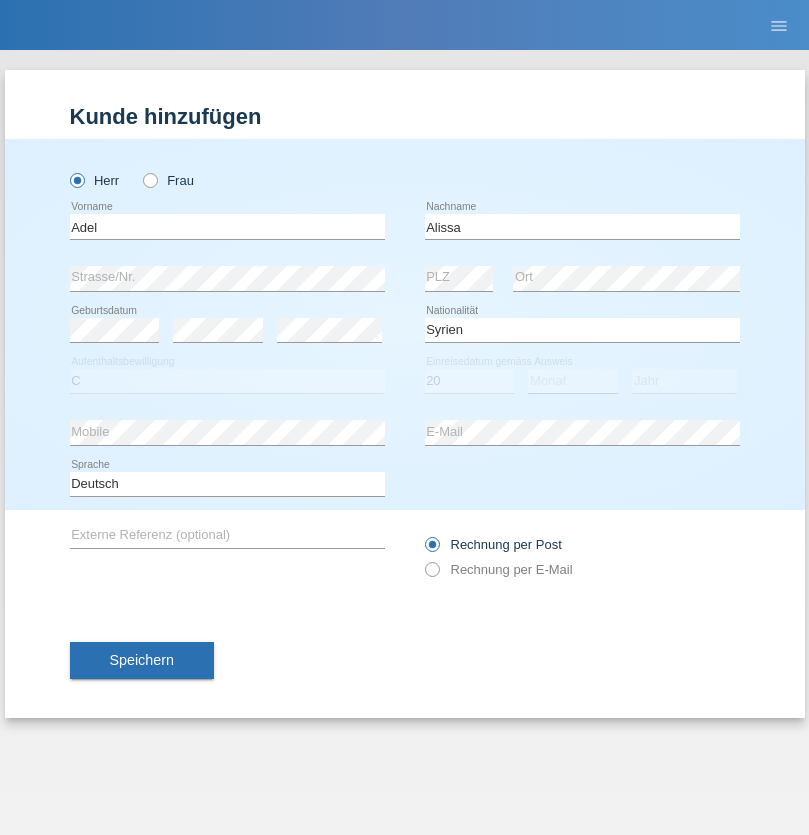 select on "09" 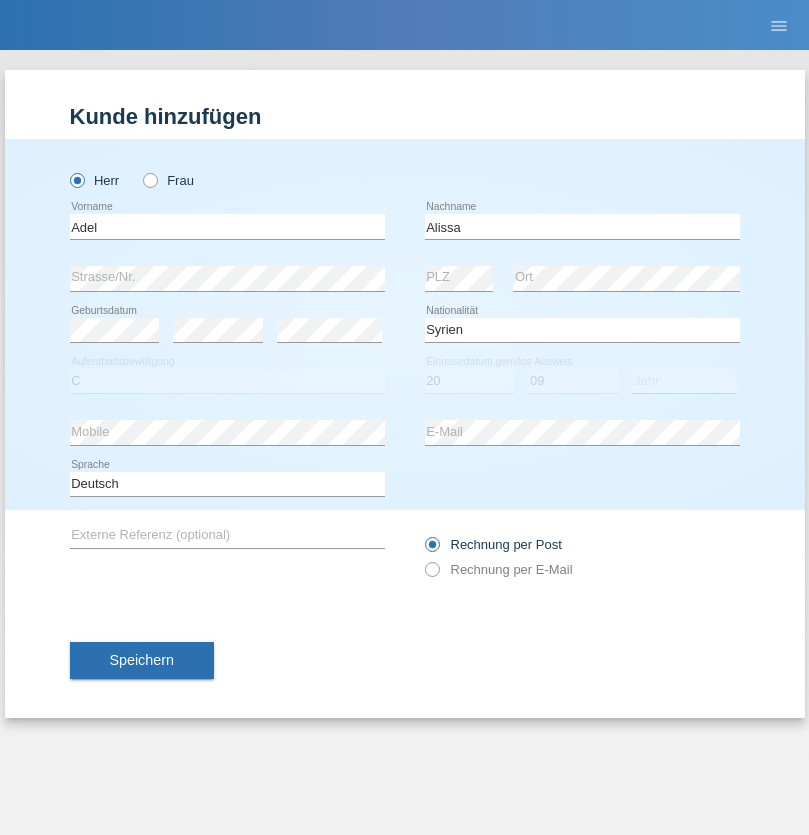 select on "2018" 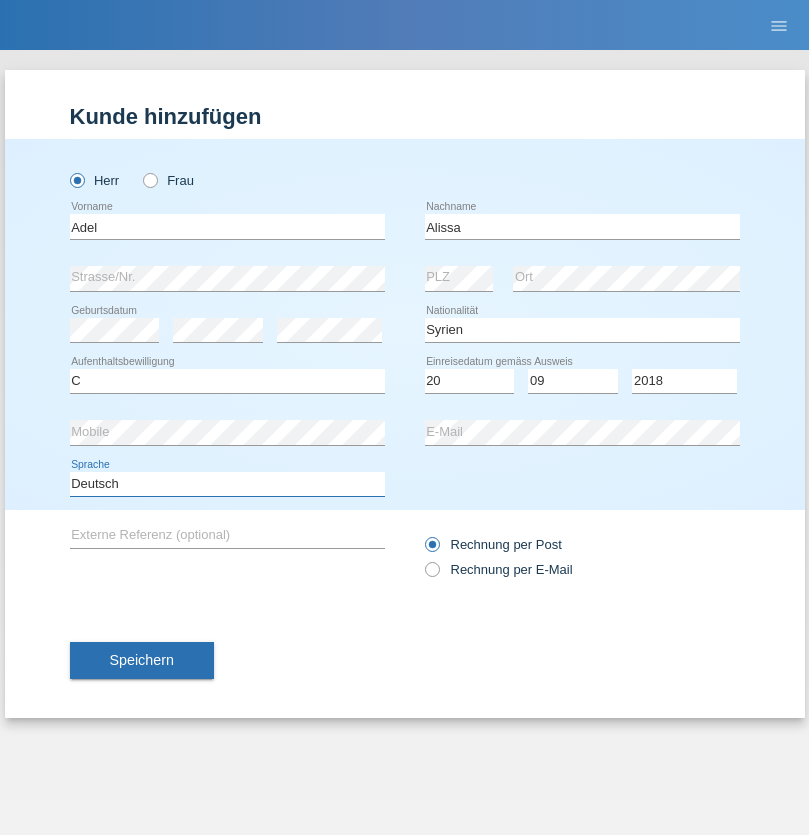 select on "en" 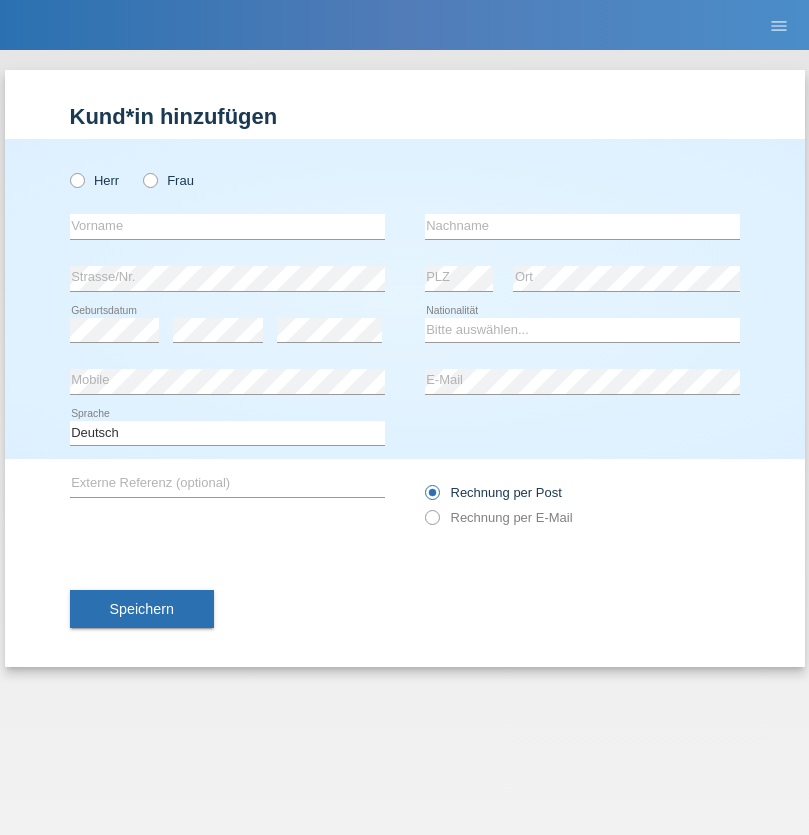 scroll, scrollTop: 0, scrollLeft: 0, axis: both 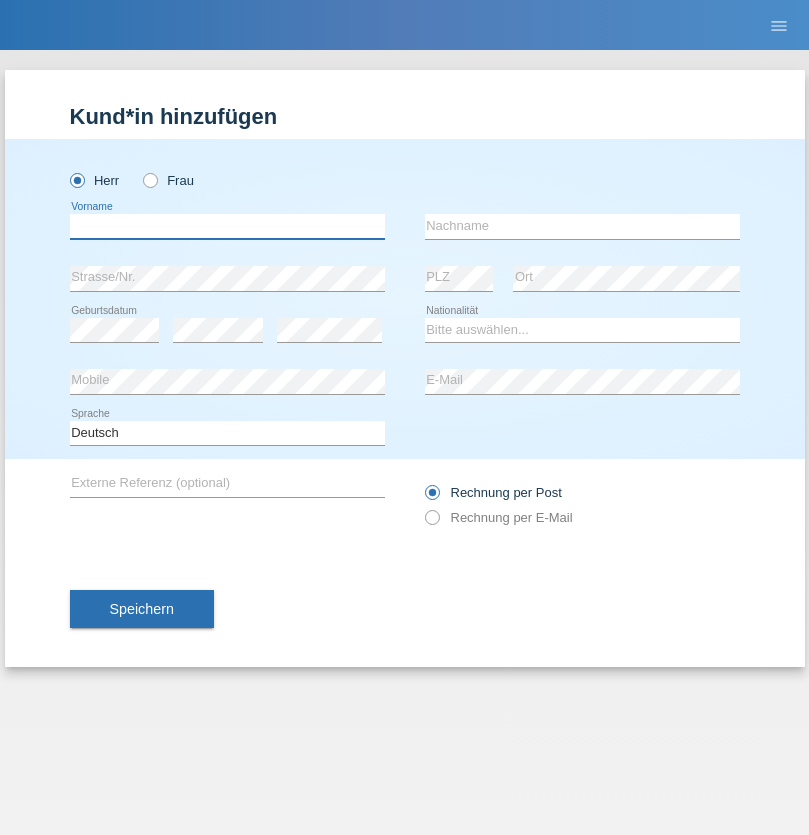 click at bounding box center (227, 226) 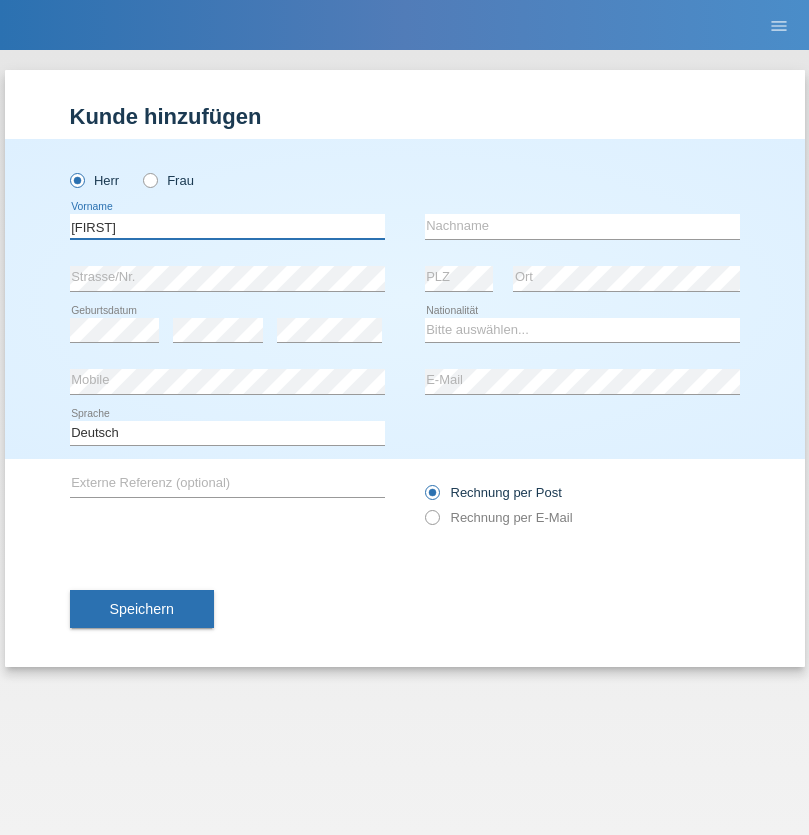 type on "[FIRST]" 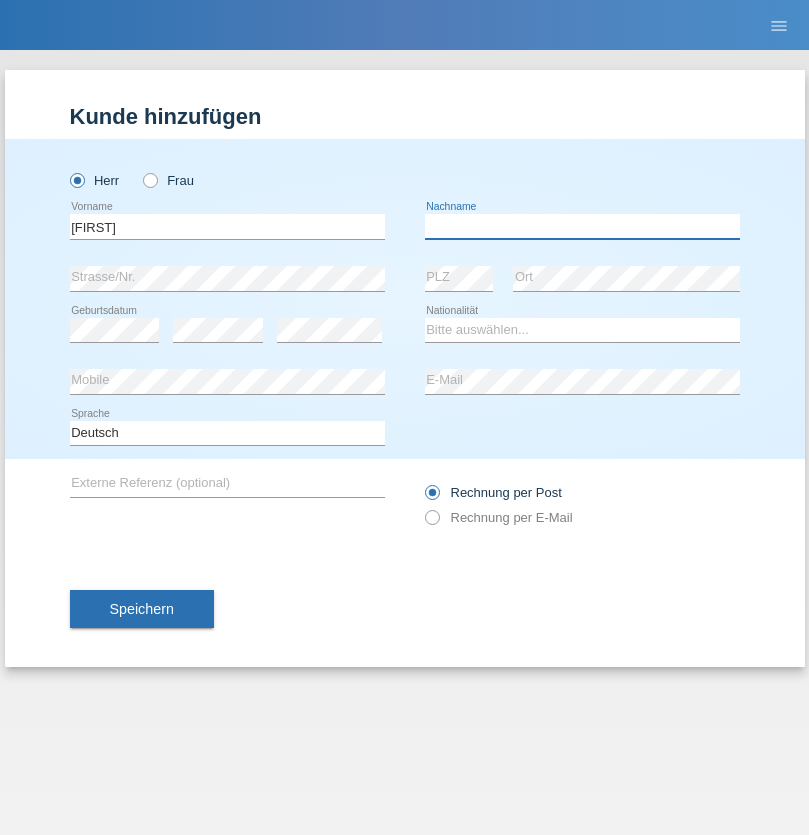 click at bounding box center (582, 226) 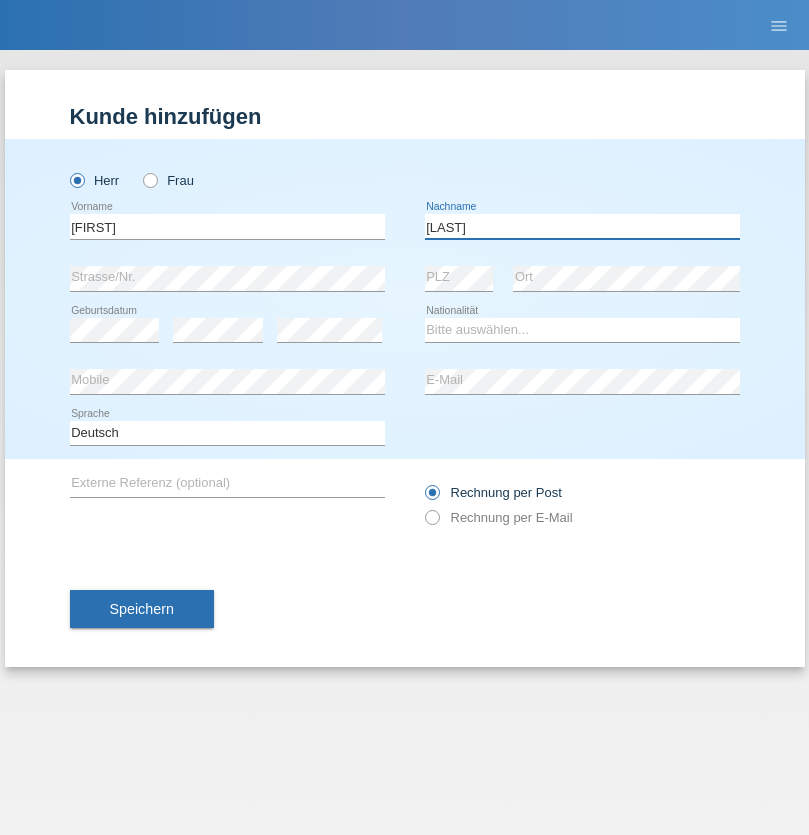 type on "[LAST]" 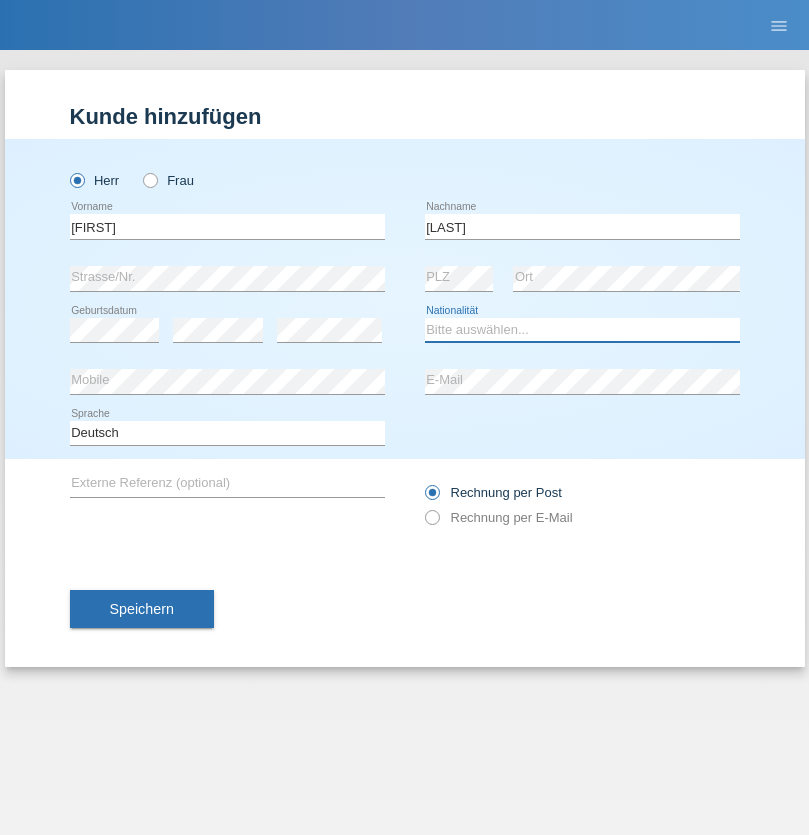 select on "CH" 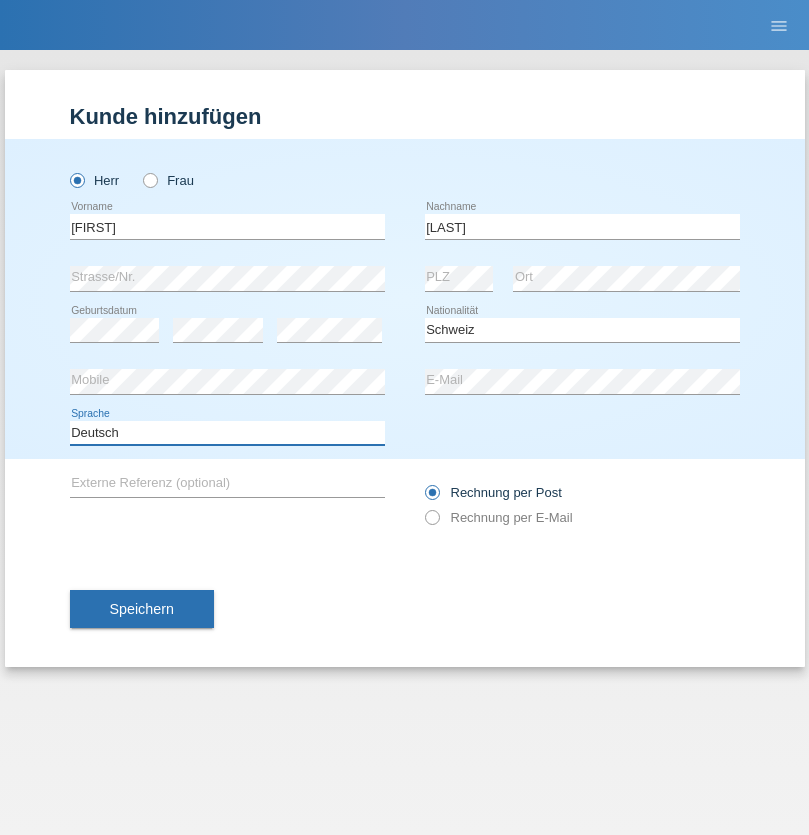 select on "en" 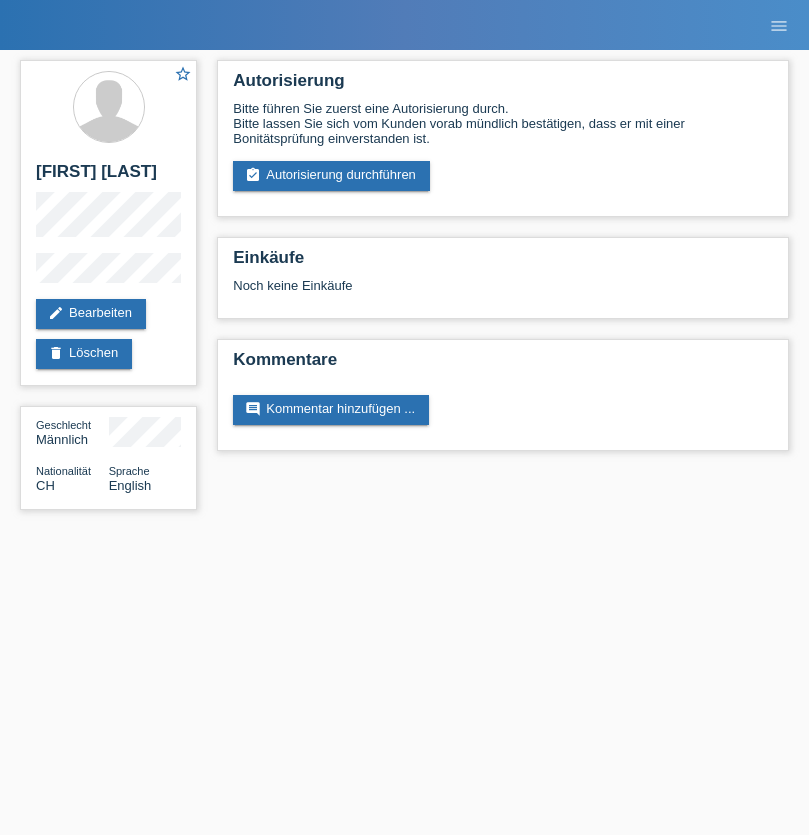scroll, scrollTop: 0, scrollLeft: 0, axis: both 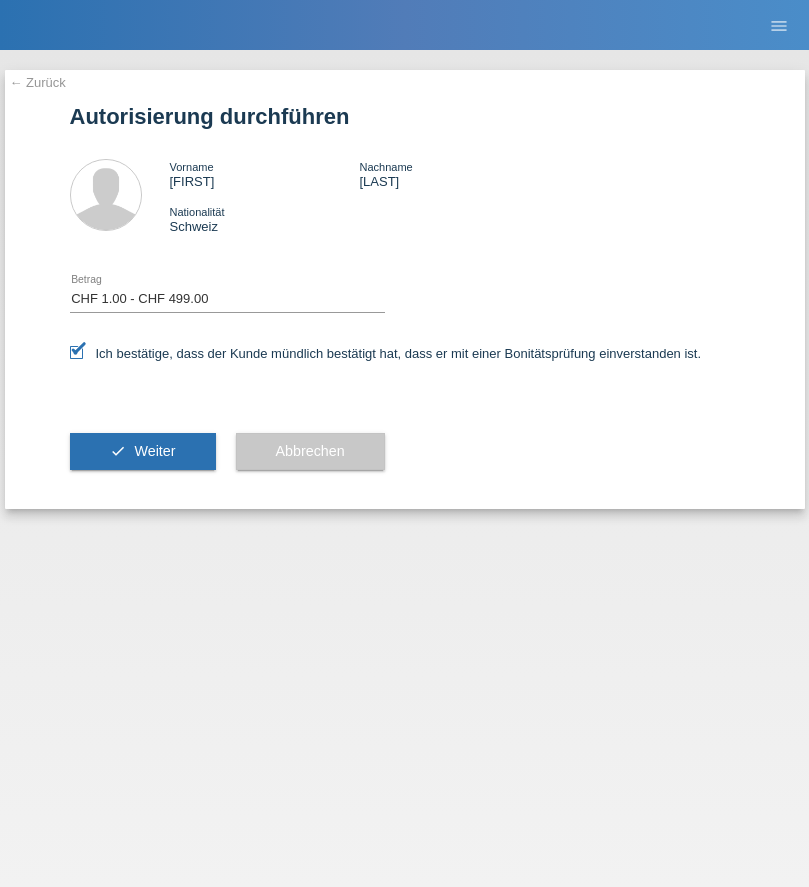 select on "1" 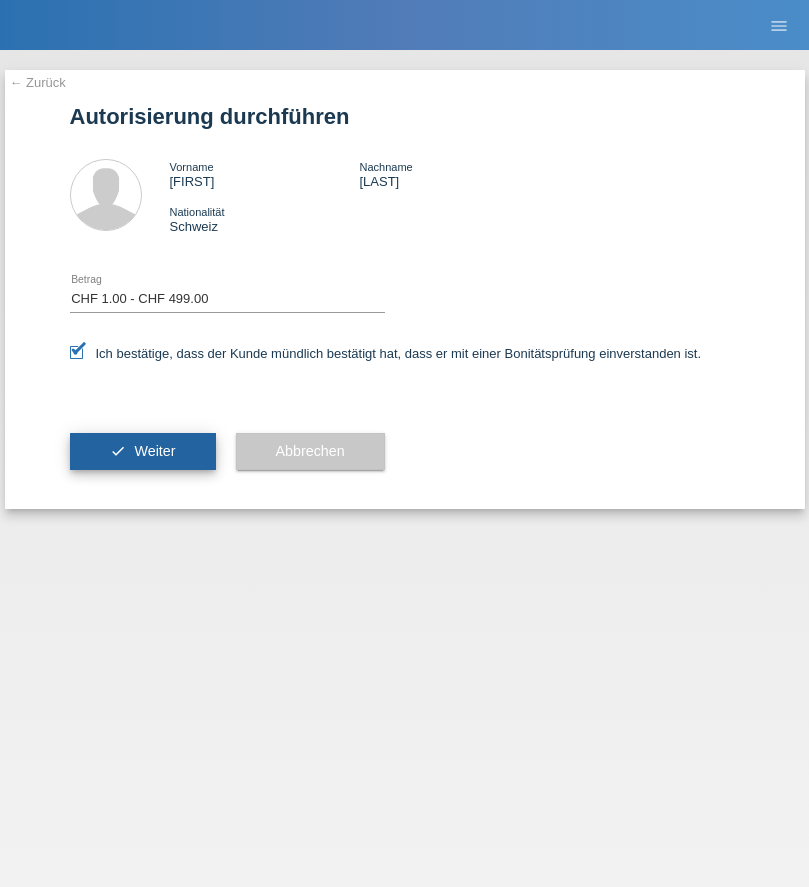 click on "Weiter" at bounding box center [154, 451] 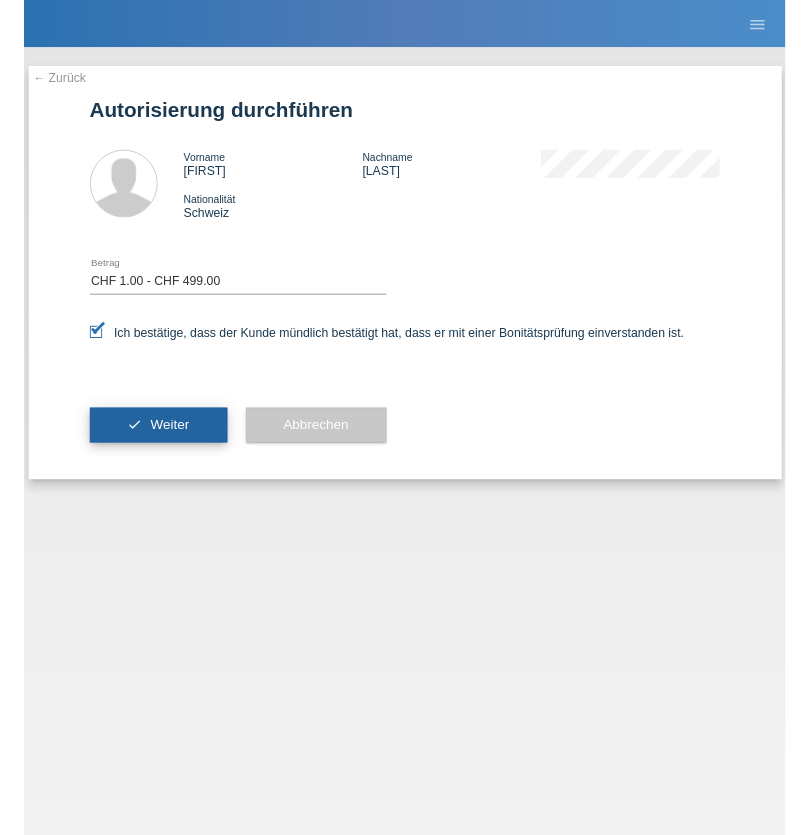 scroll, scrollTop: 0, scrollLeft: 0, axis: both 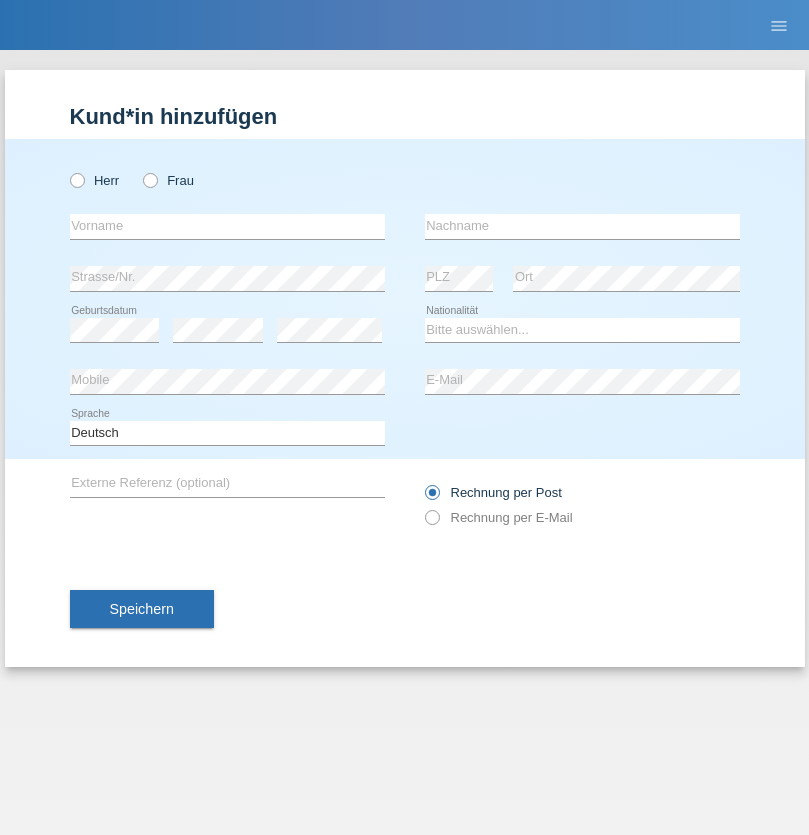 radio on "true" 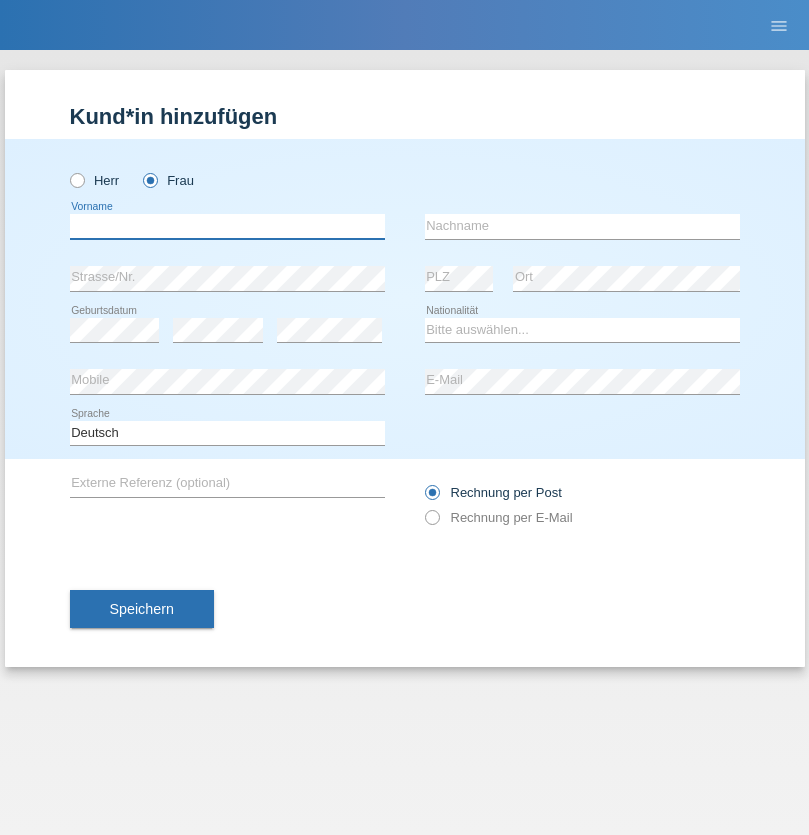 click at bounding box center (227, 226) 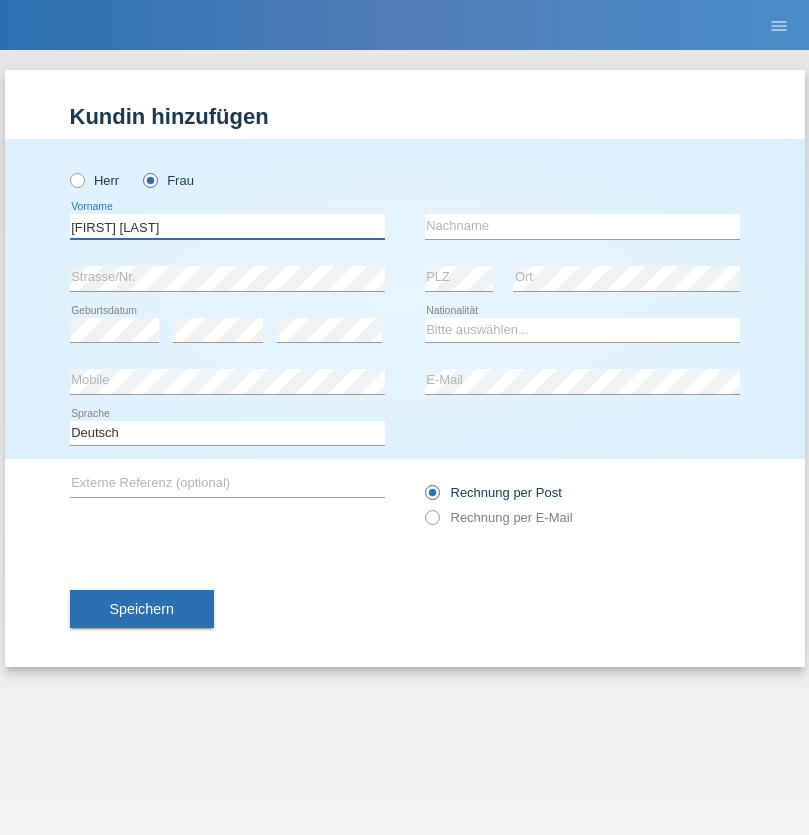 type on "Margare Asucena" 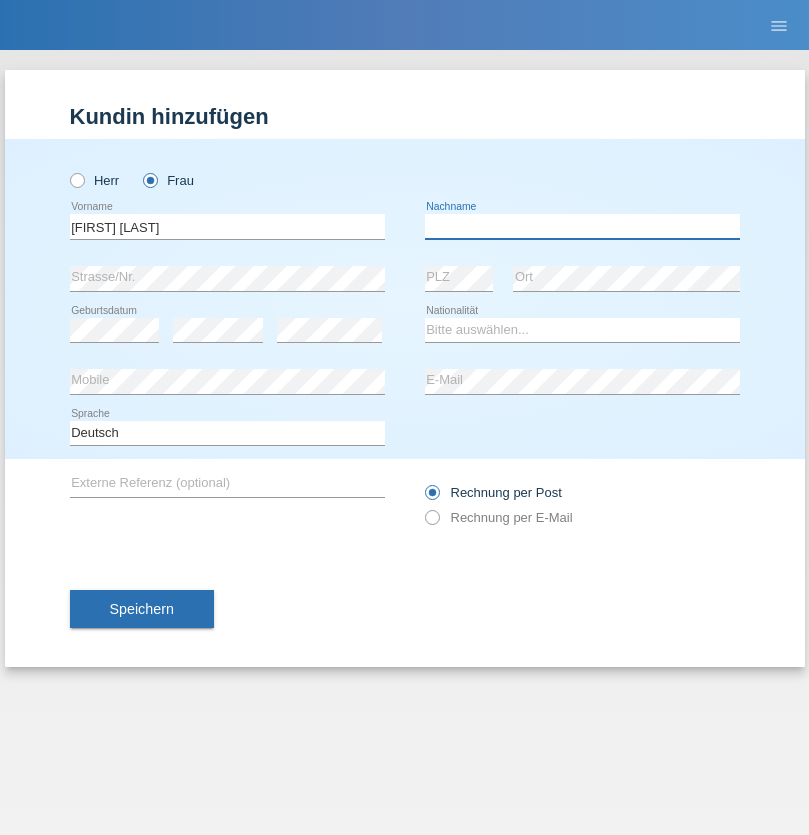 click at bounding box center (582, 226) 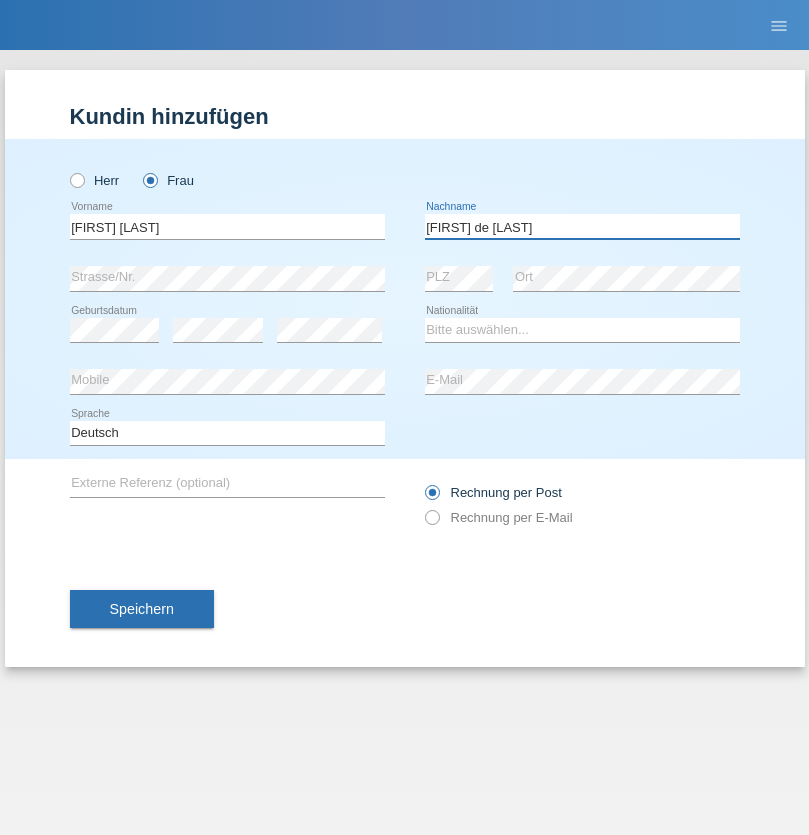 type on "Herebia de Beck" 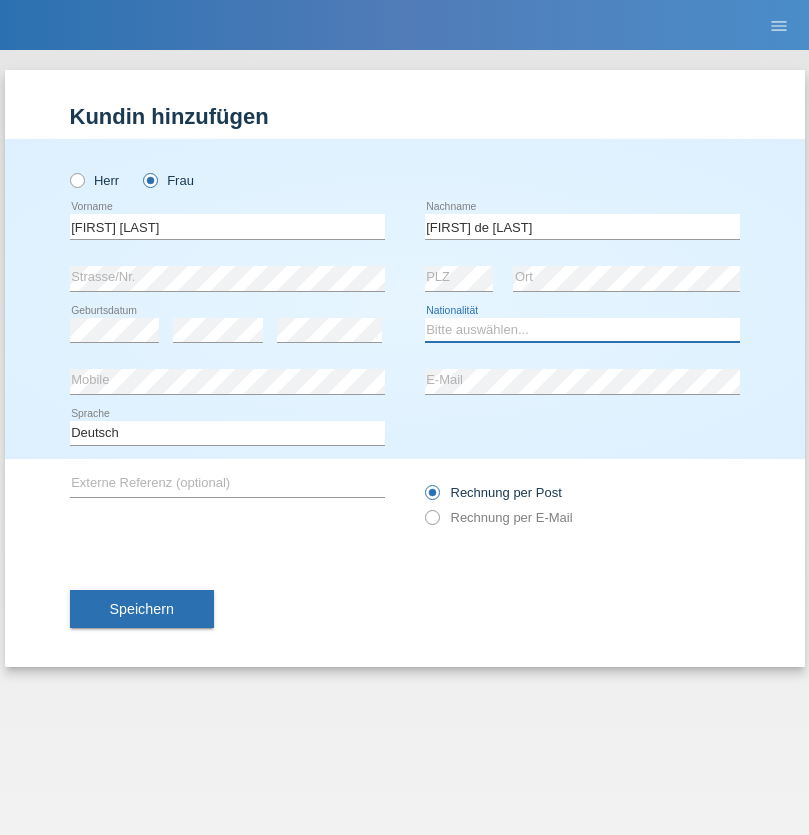 select on "CH" 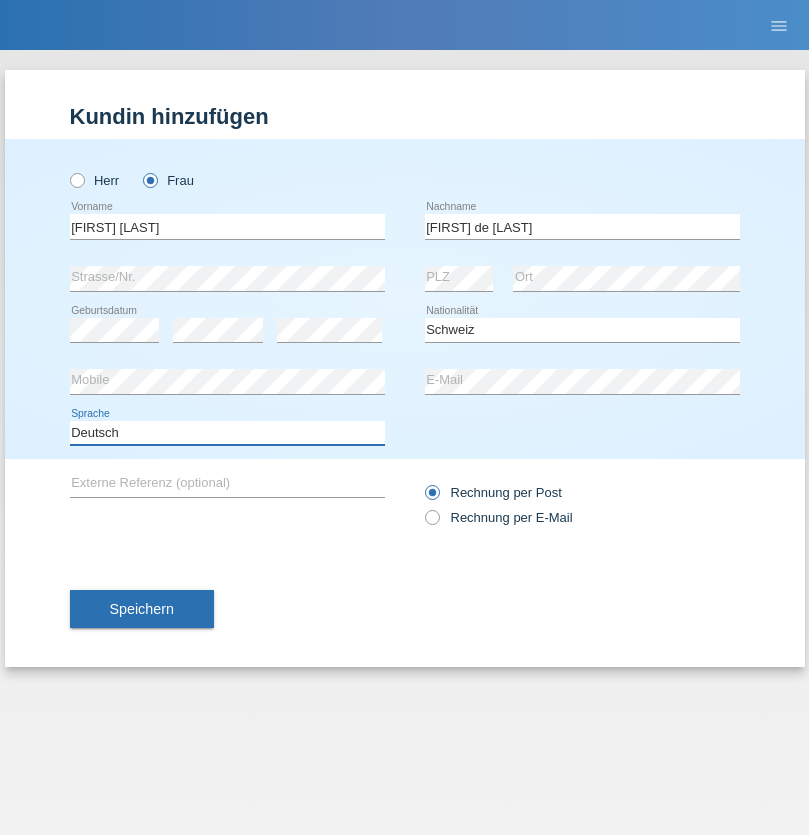 select on "en" 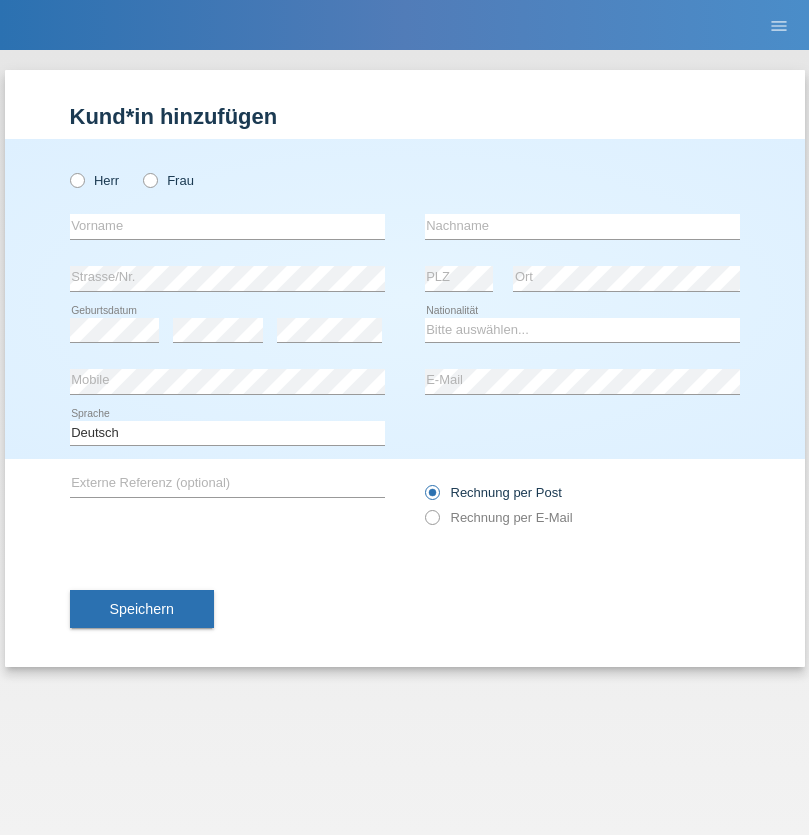 scroll, scrollTop: 0, scrollLeft: 0, axis: both 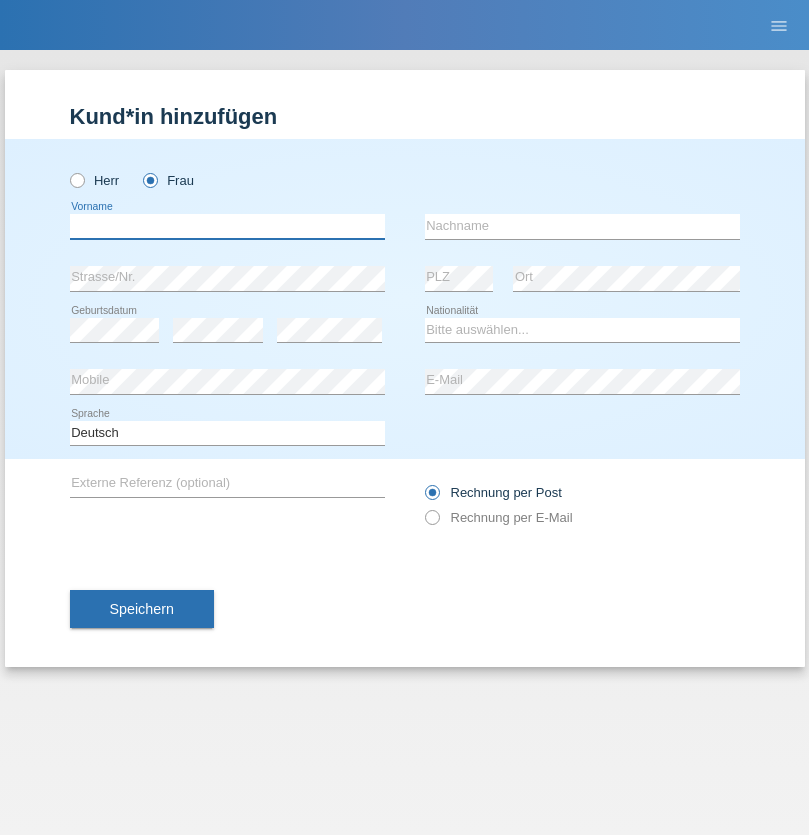 click at bounding box center [227, 226] 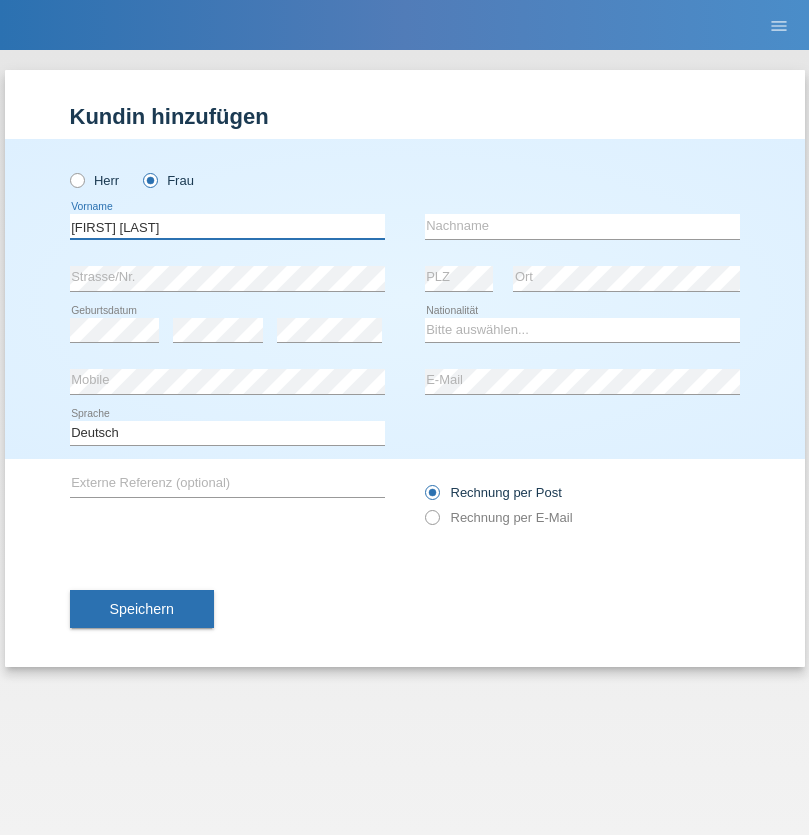 type on "[FIRST] [LAST]" 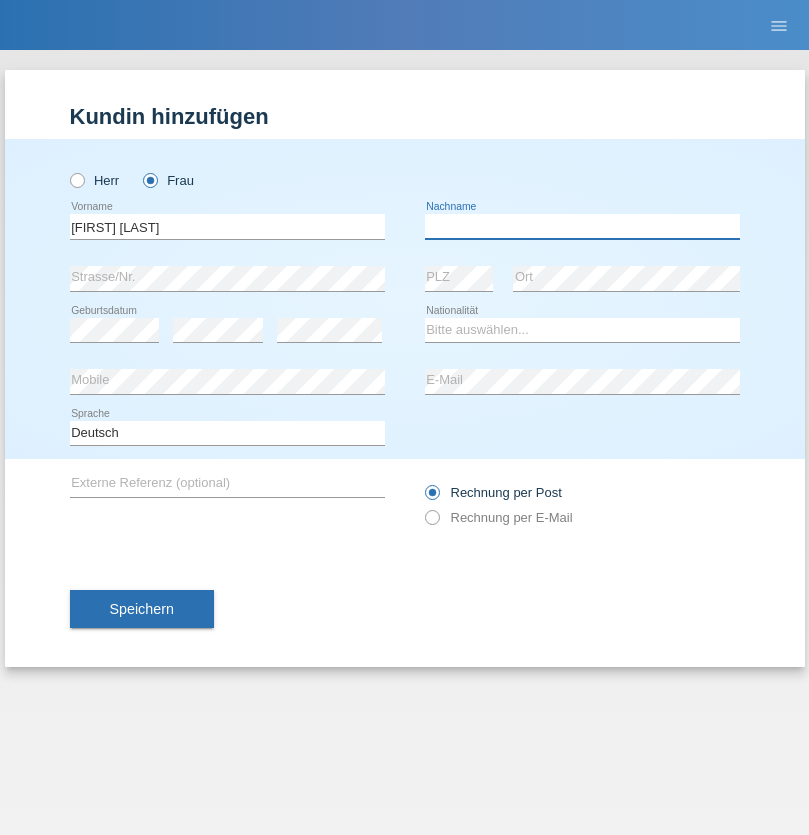 click at bounding box center (582, 226) 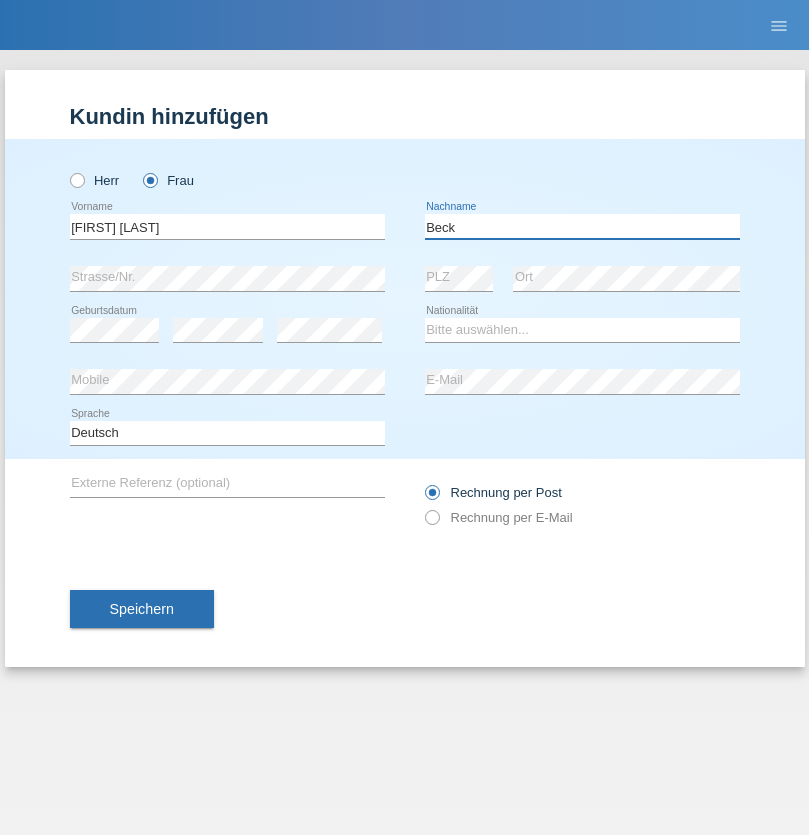 type on "Beck" 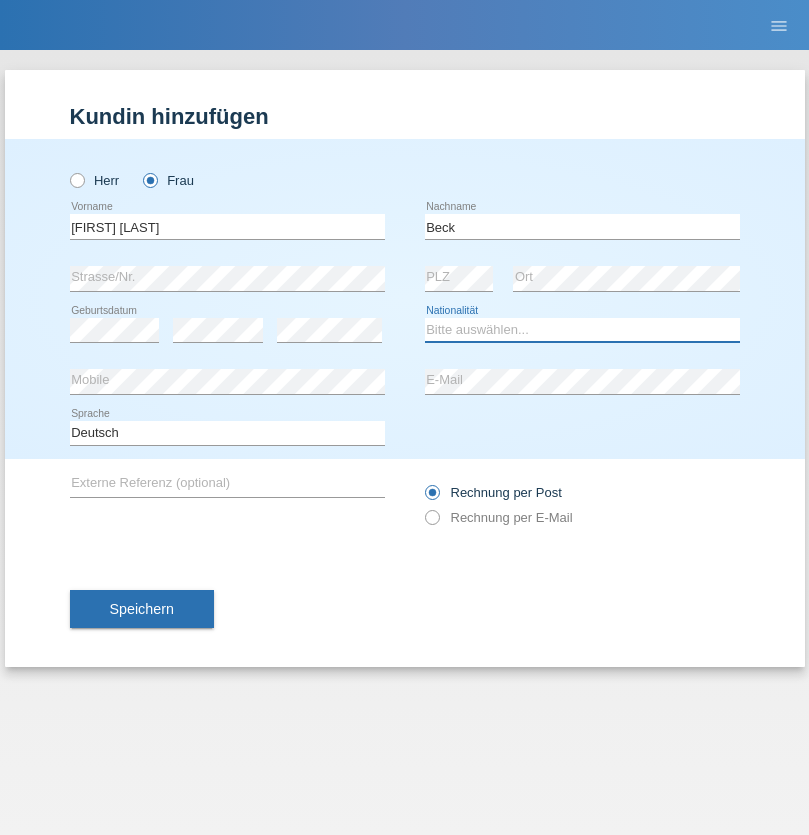 select on "CH" 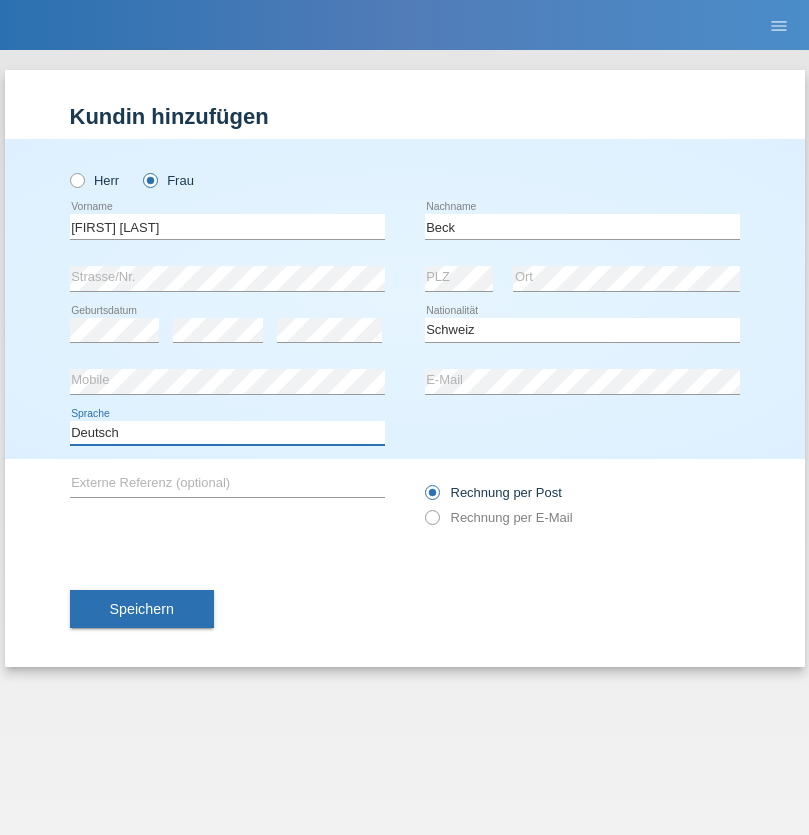 select on "en" 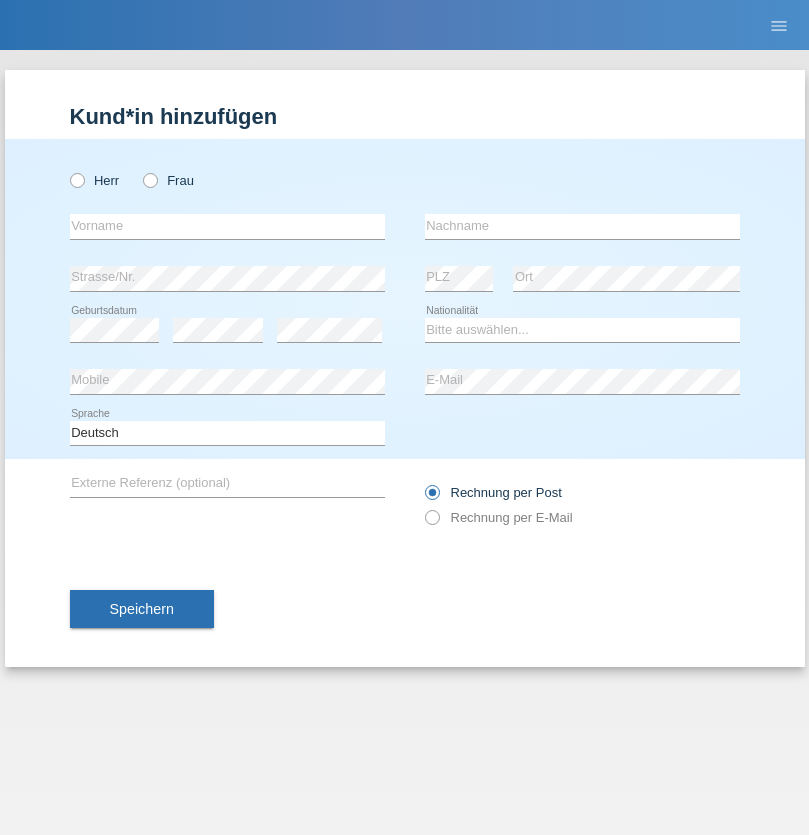 scroll, scrollTop: 0, scrollLeft: 0, axis: both 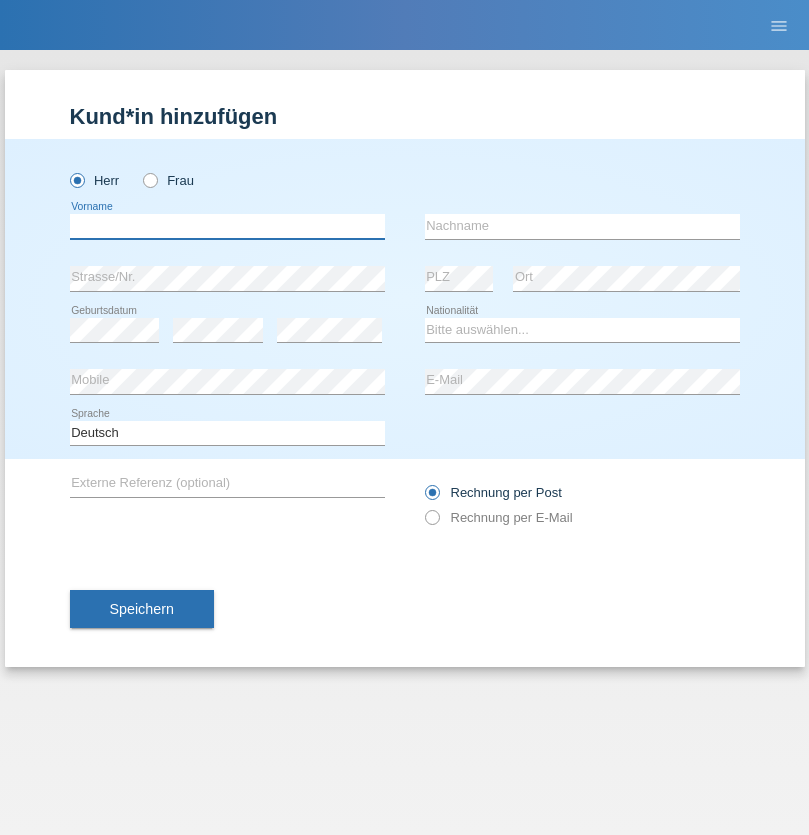 click at bounding box center [227, 226] 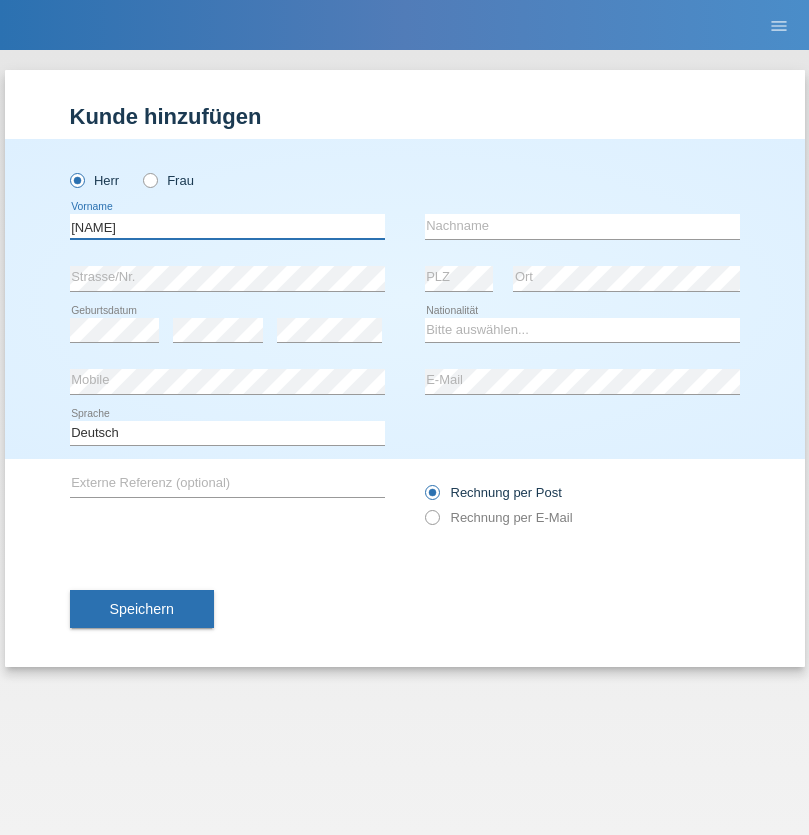 type on "Steve" 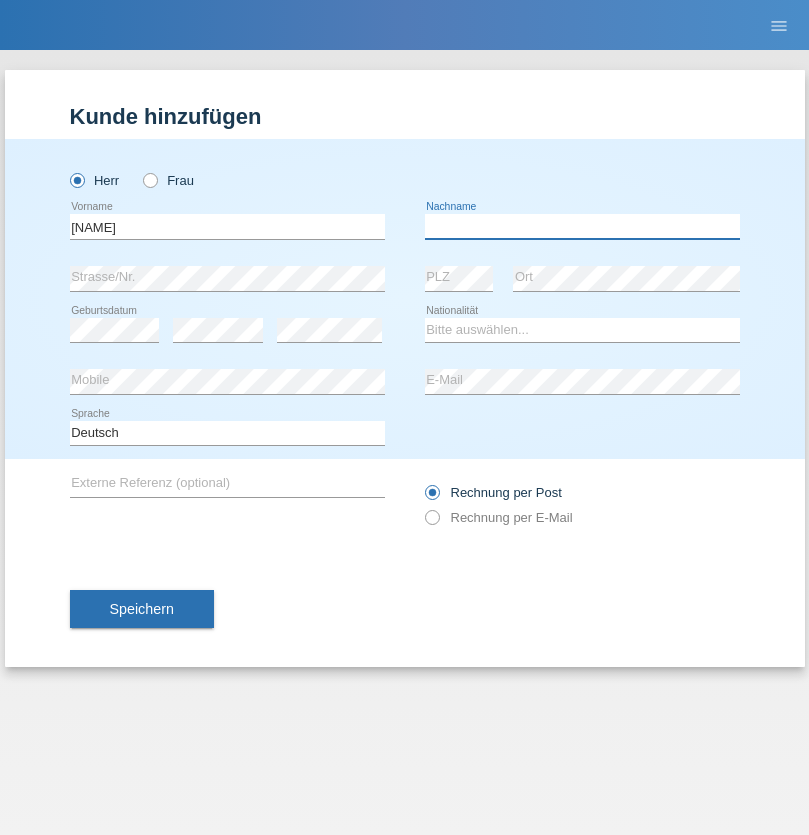 click at bounding box center [582, 226] 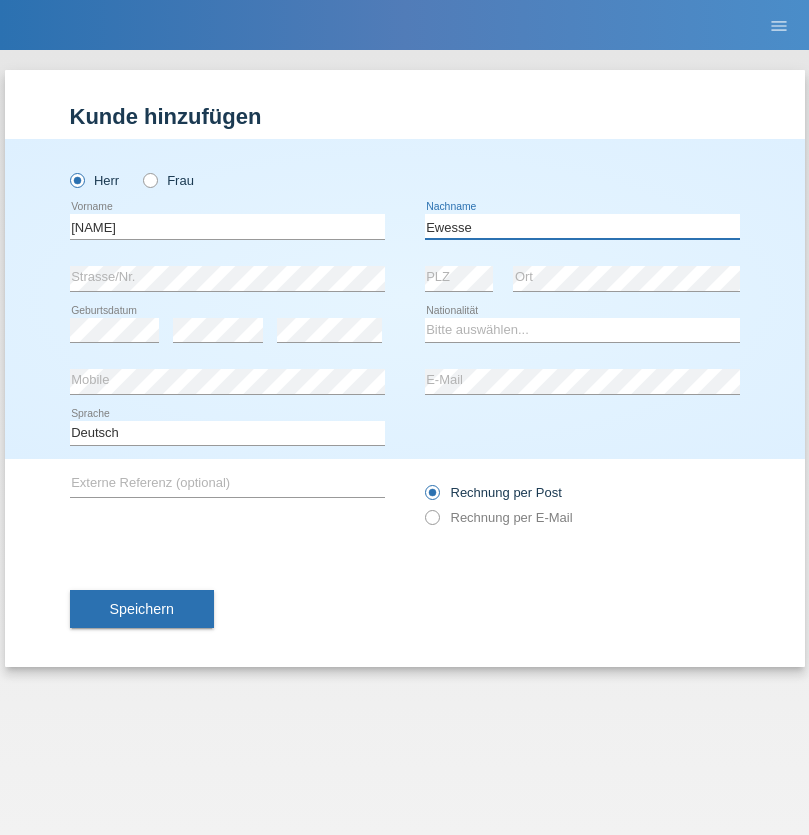 type on "Ewesse" 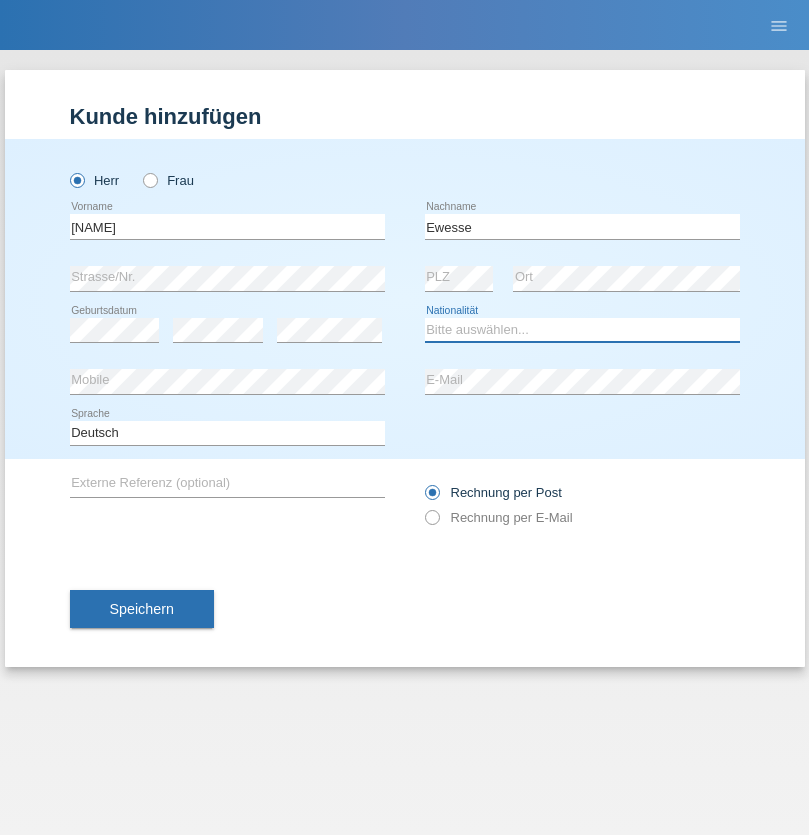 select on "FR" 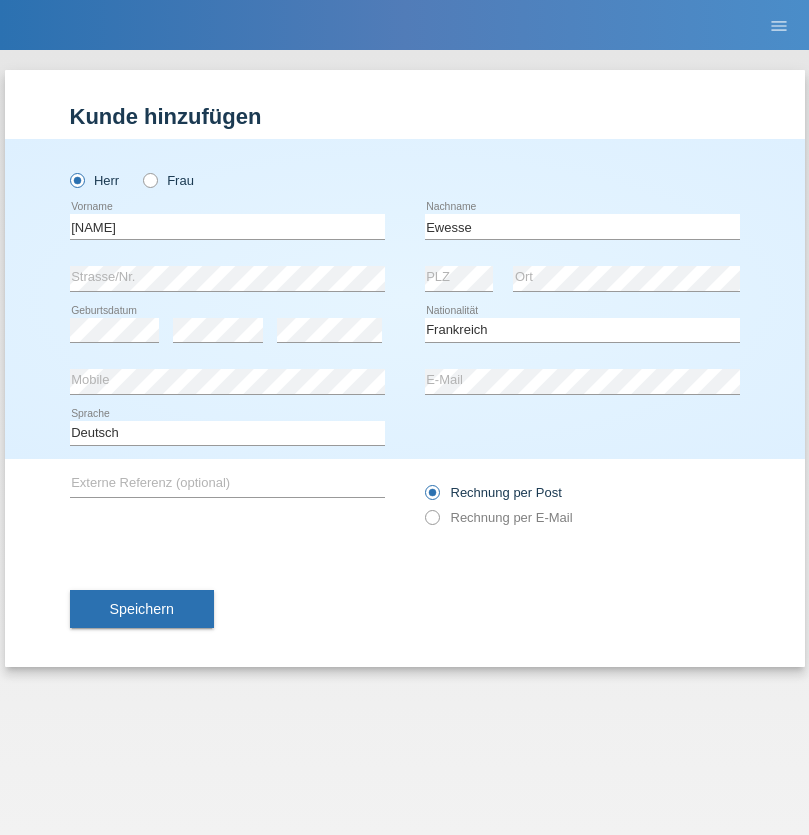 select on "C" 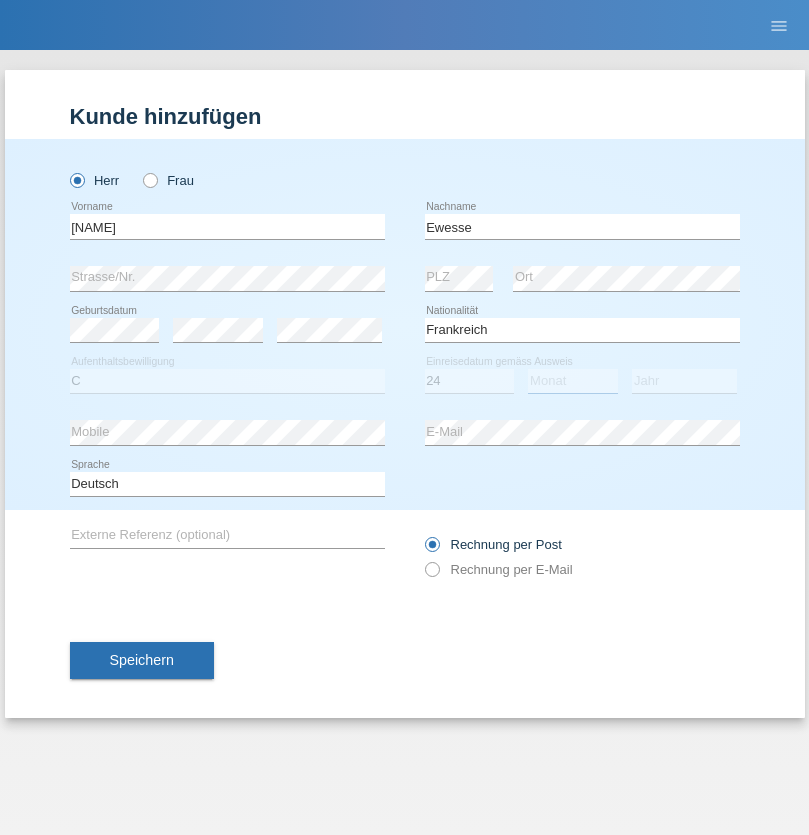 select on "12" 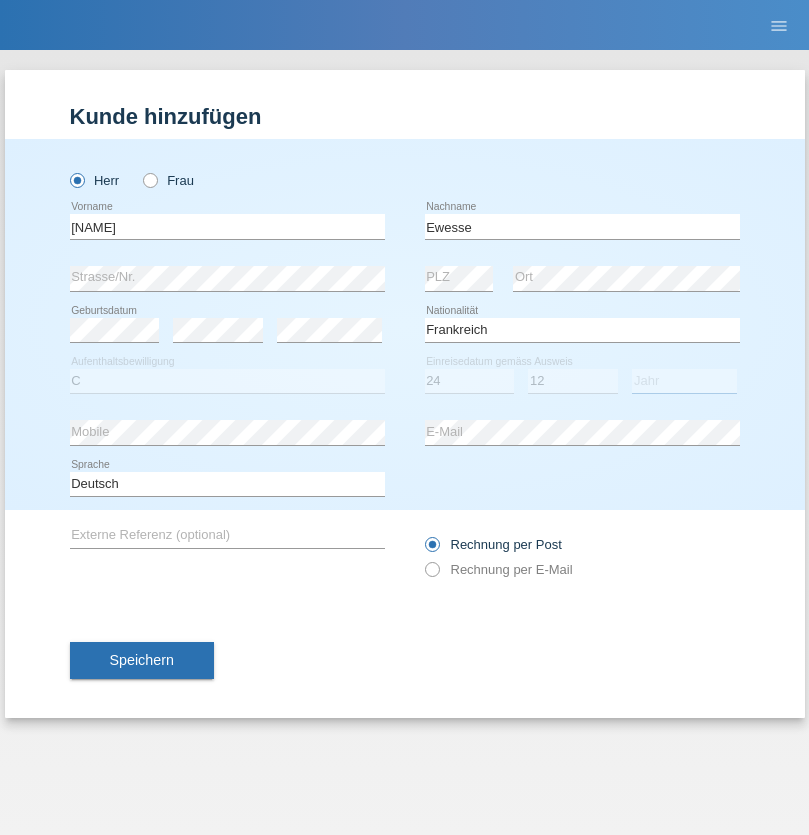select on "1926" 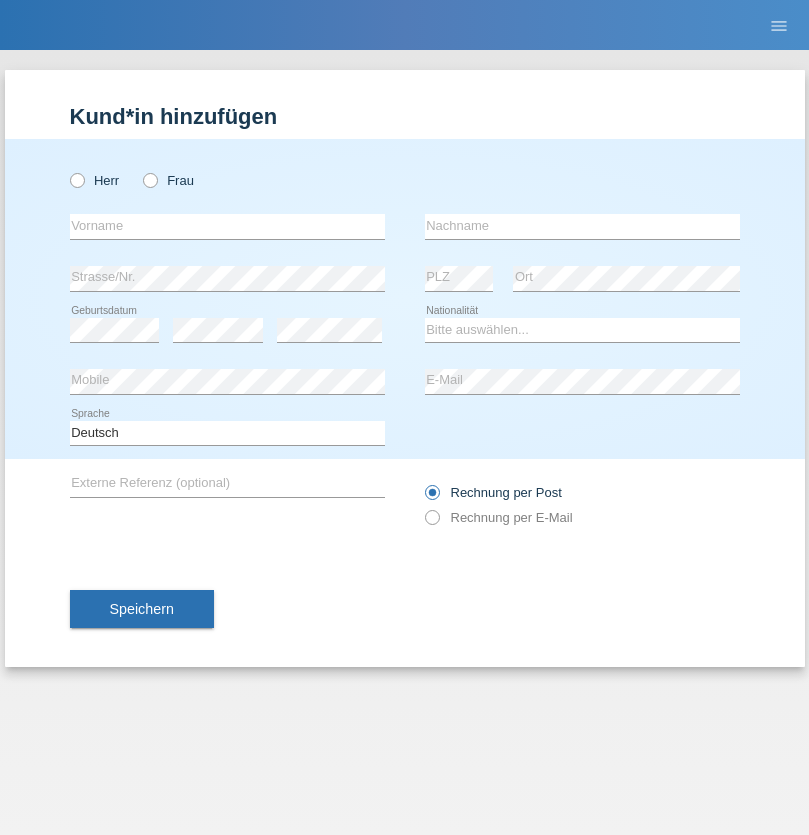 scroll, scrollTop: 0, scrollLeft: 0, axis: both 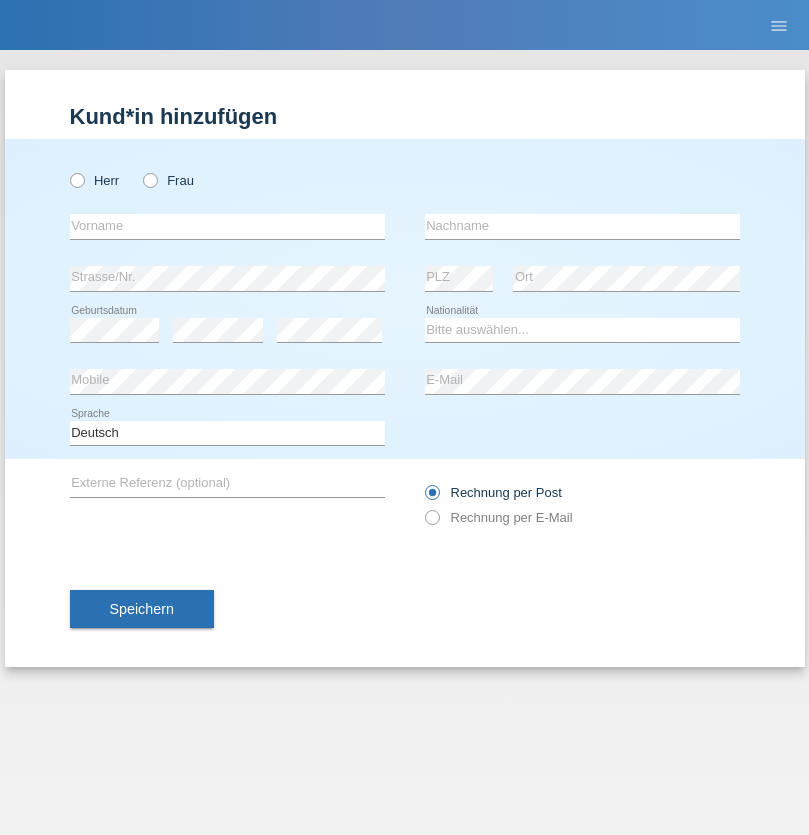 radio on "true" 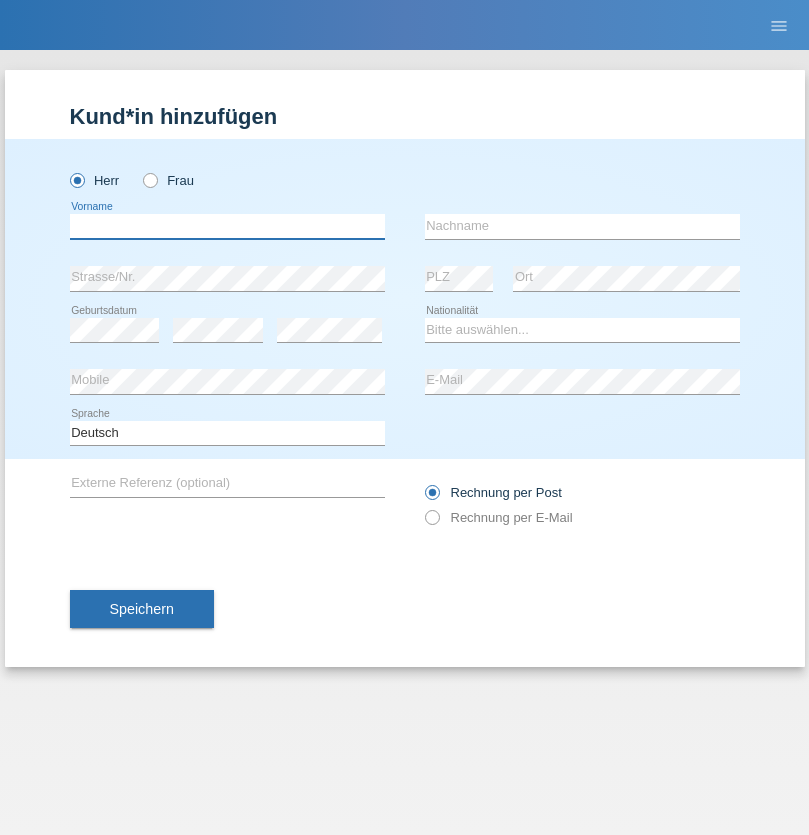 click at bounding box center (227, 226) 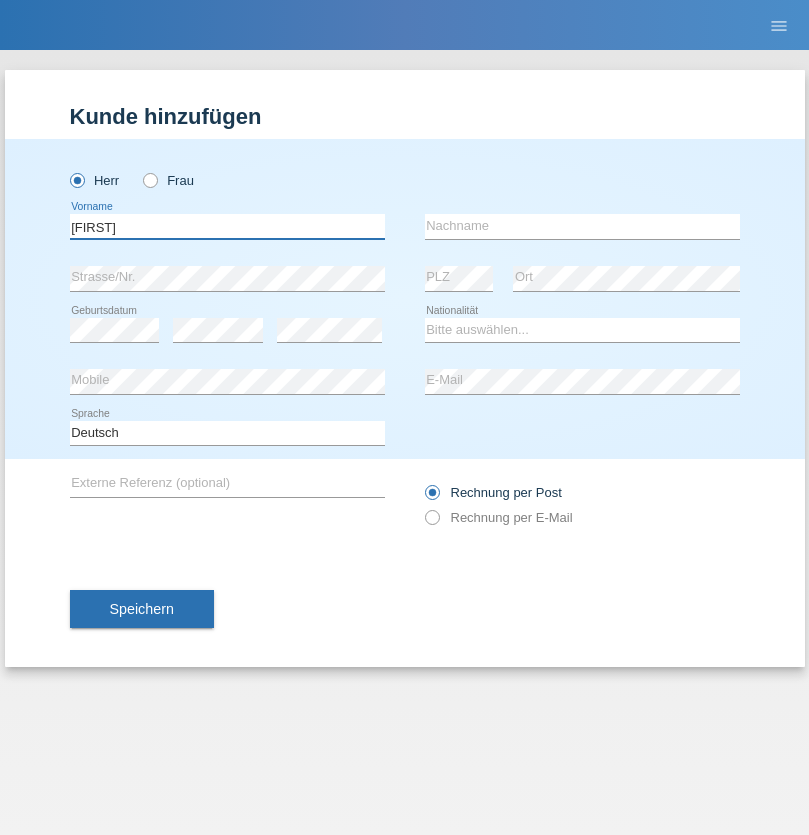 type on "[FIRST]" 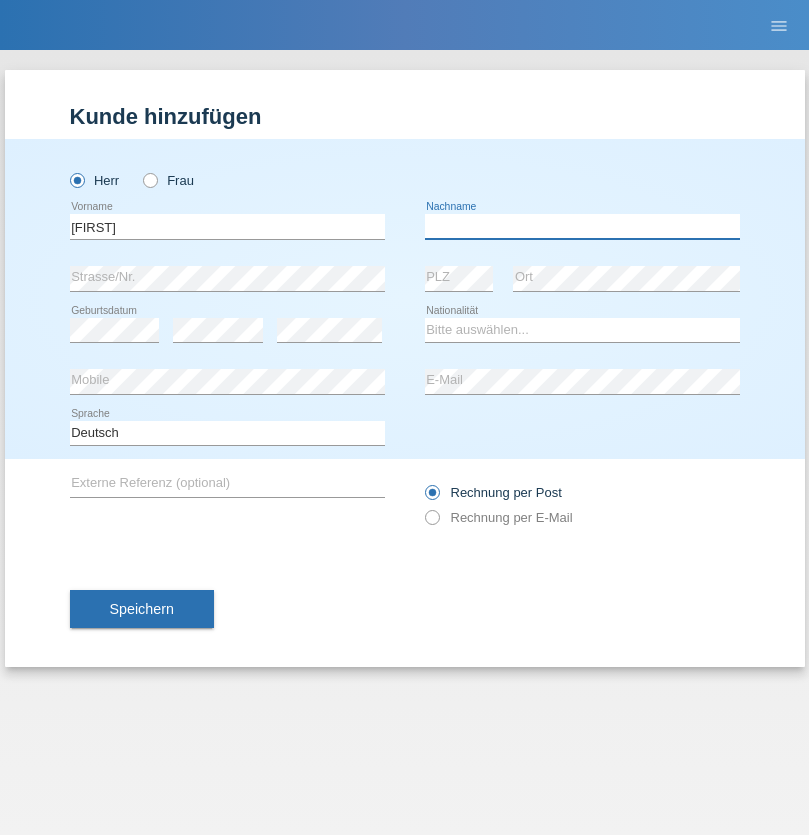 click at bounding box center [582, 226] 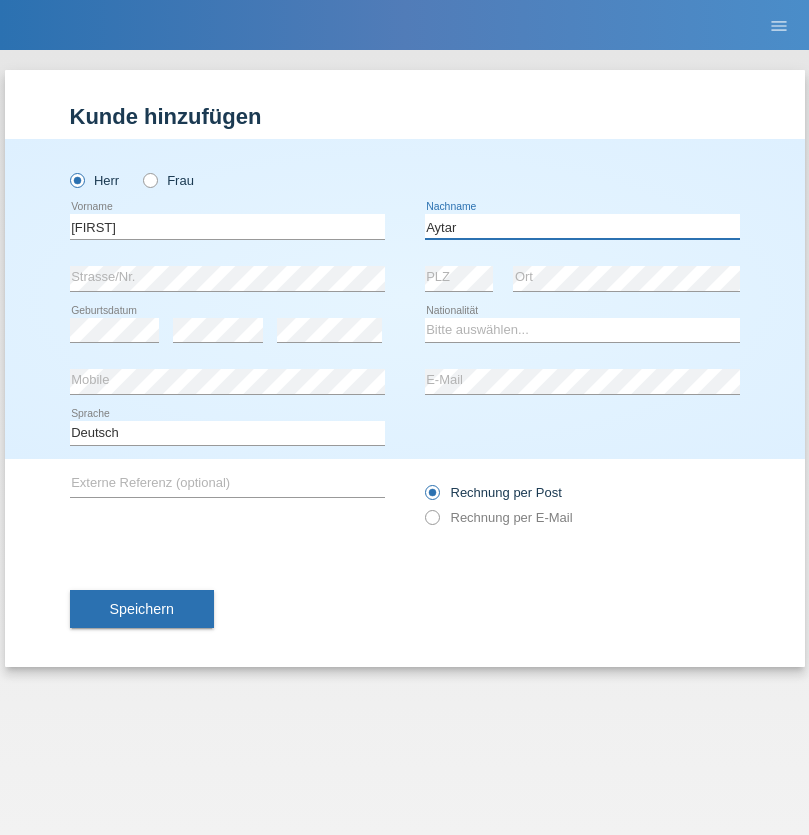 type on "Aytar" 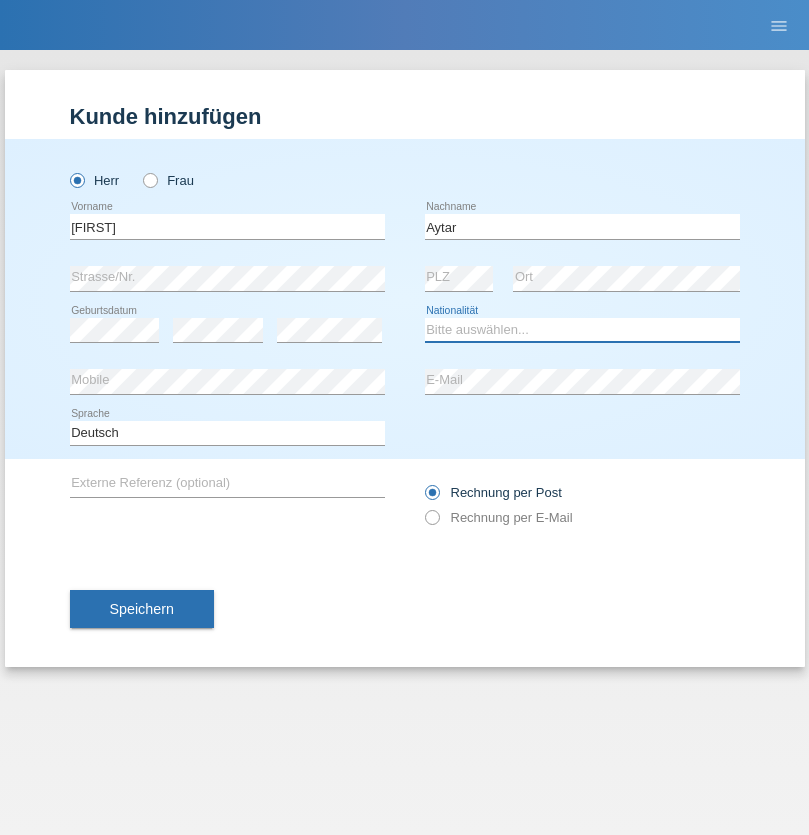 select on "CH" 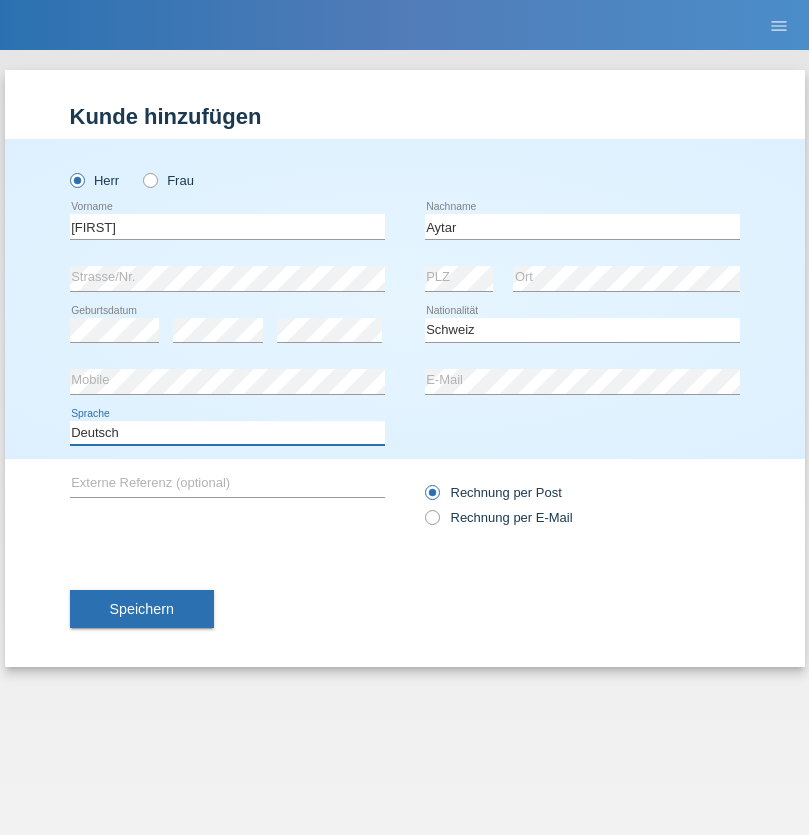 select on "en" 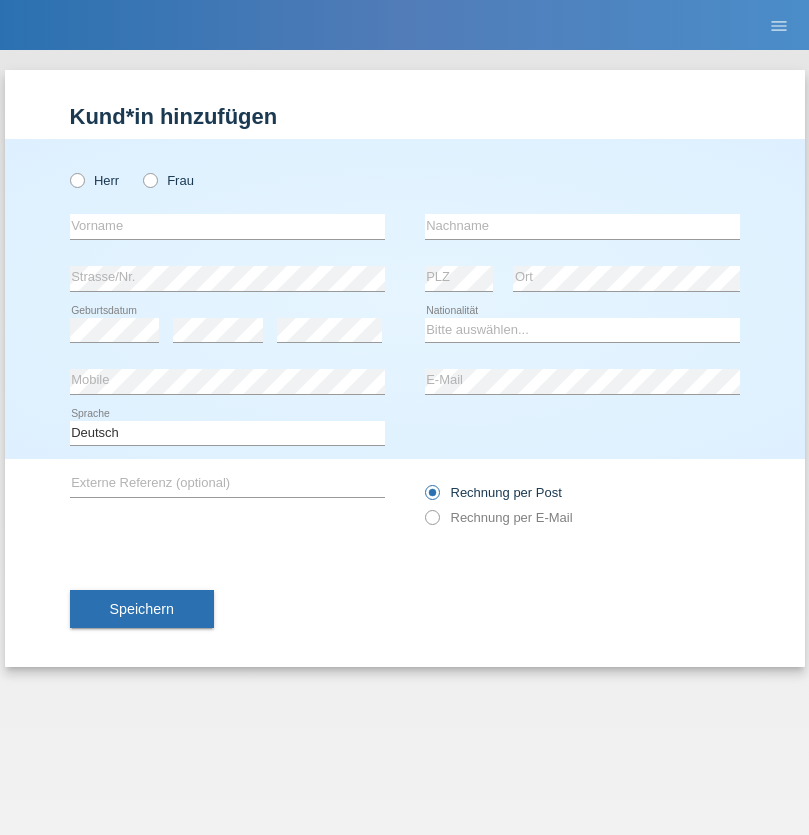 scroll, scrollTop: 0, scrollLeft: 0, axis: both 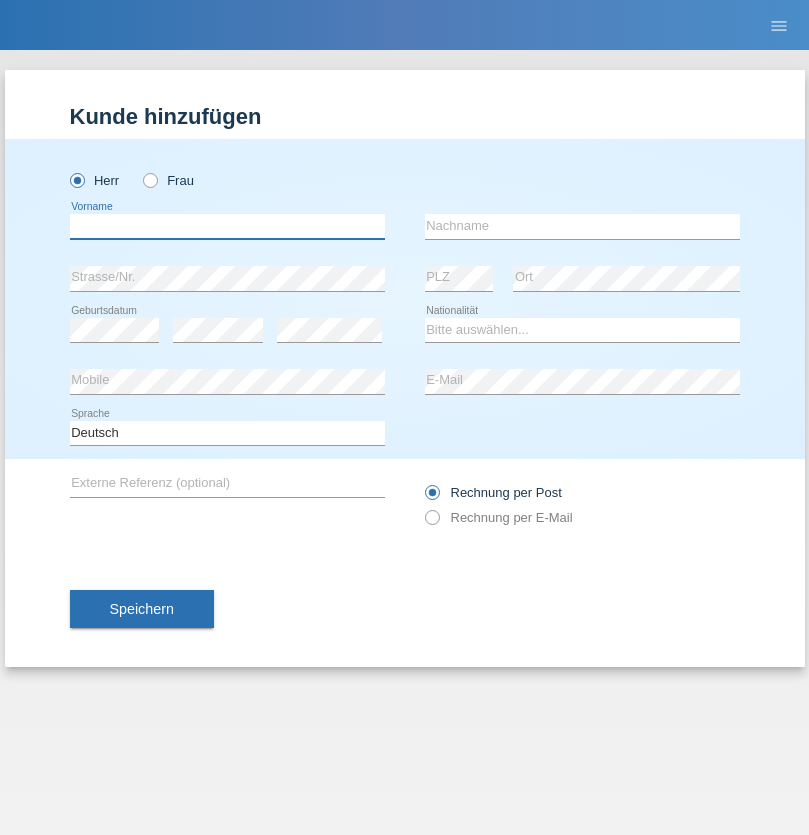 click at bounding box center (227, 226) 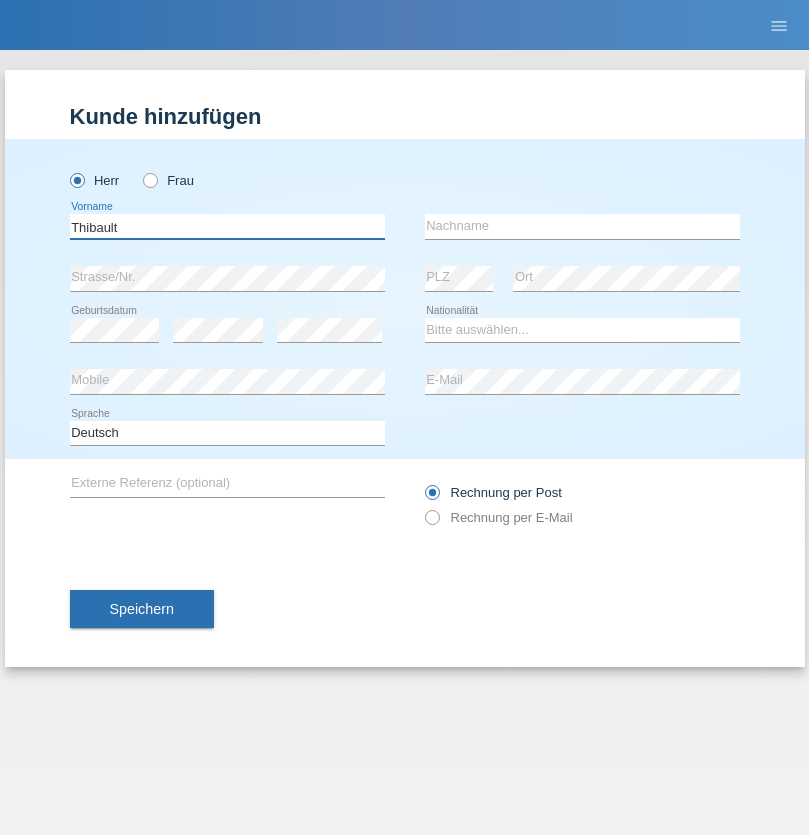 type on "Thibault" 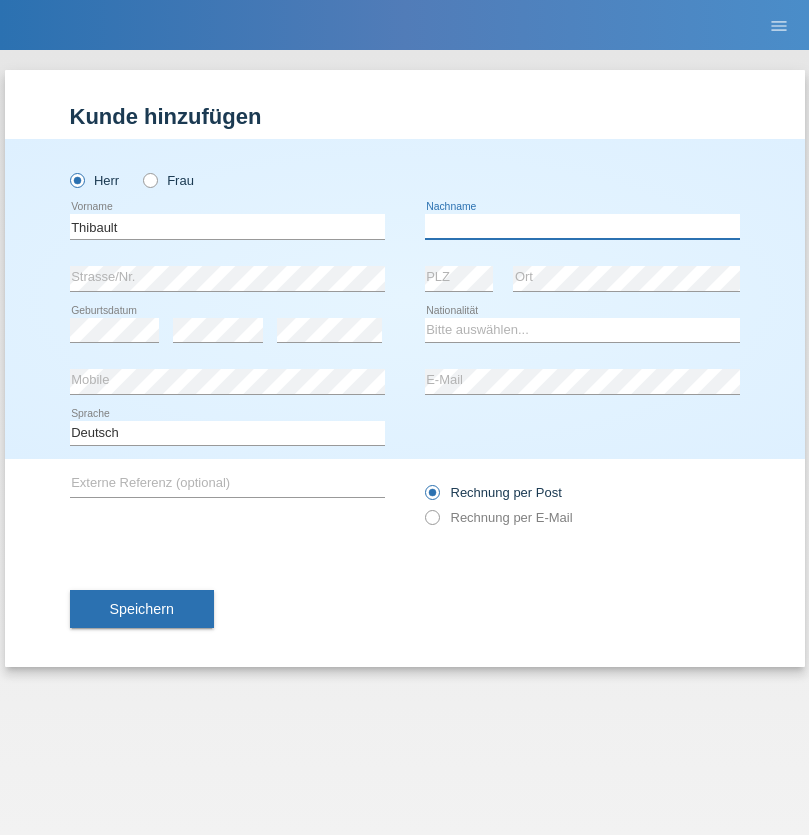 click at bounding box center (582, 226) 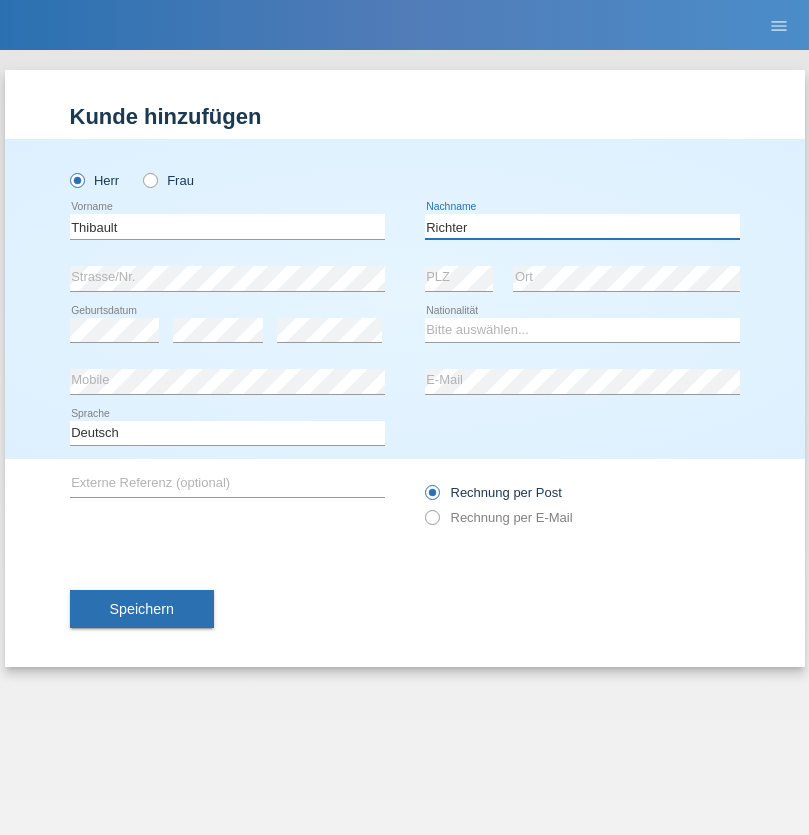 type on "Richter" 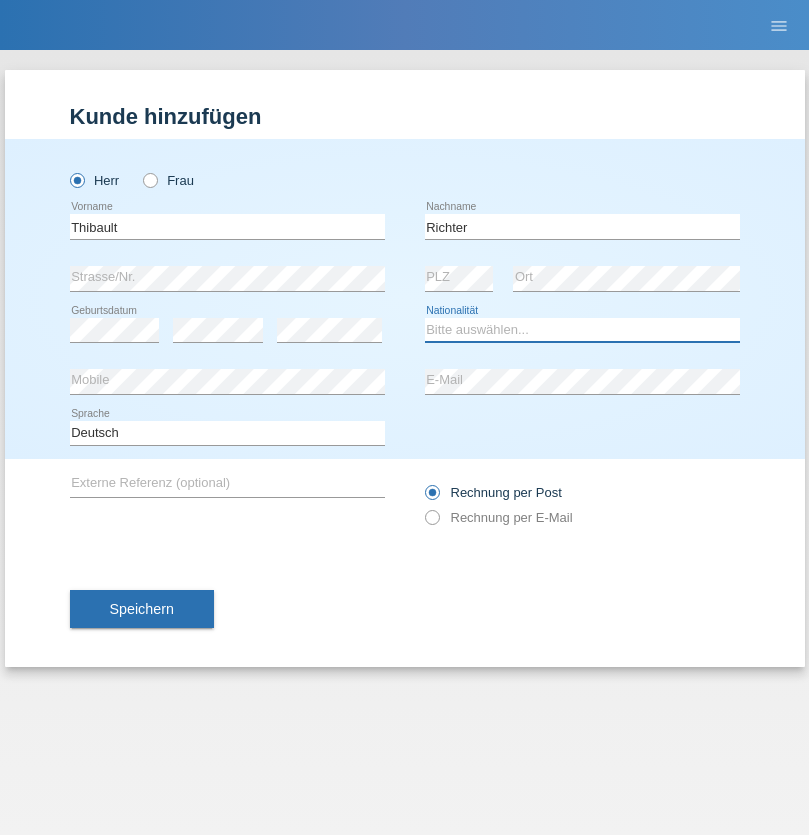 select on "CH" 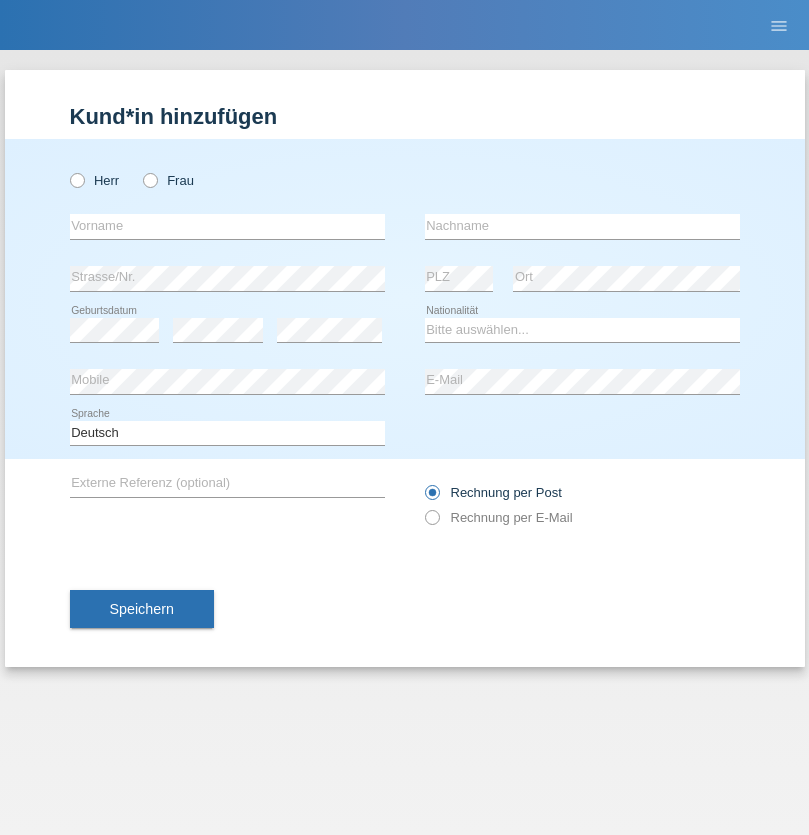 scroll, scrollTop: 0, scrollLeft: 0, axis: both 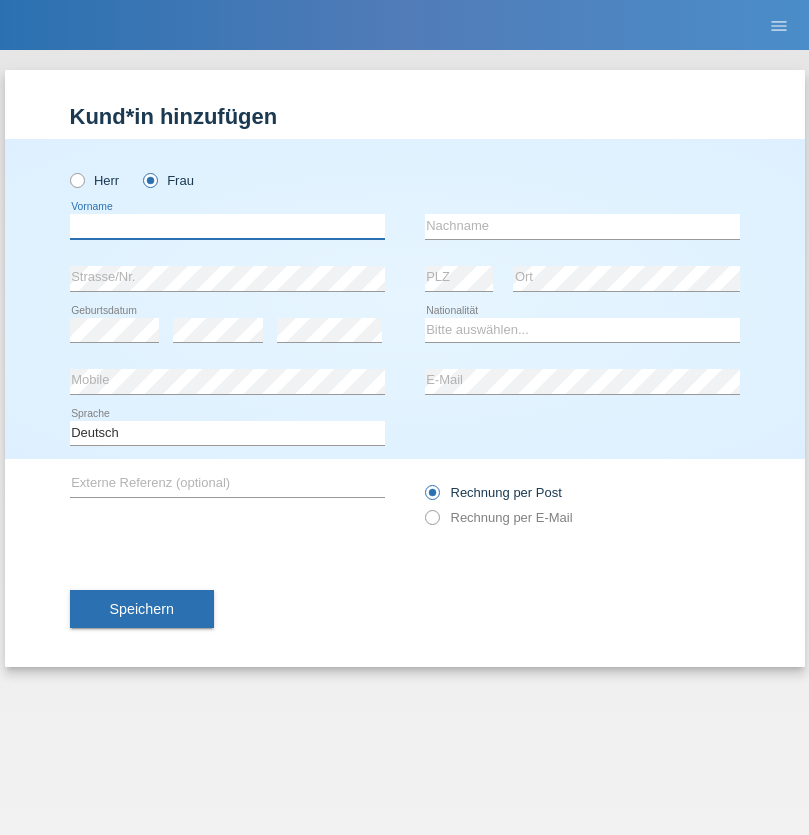 click at bounding box center (227, 226) 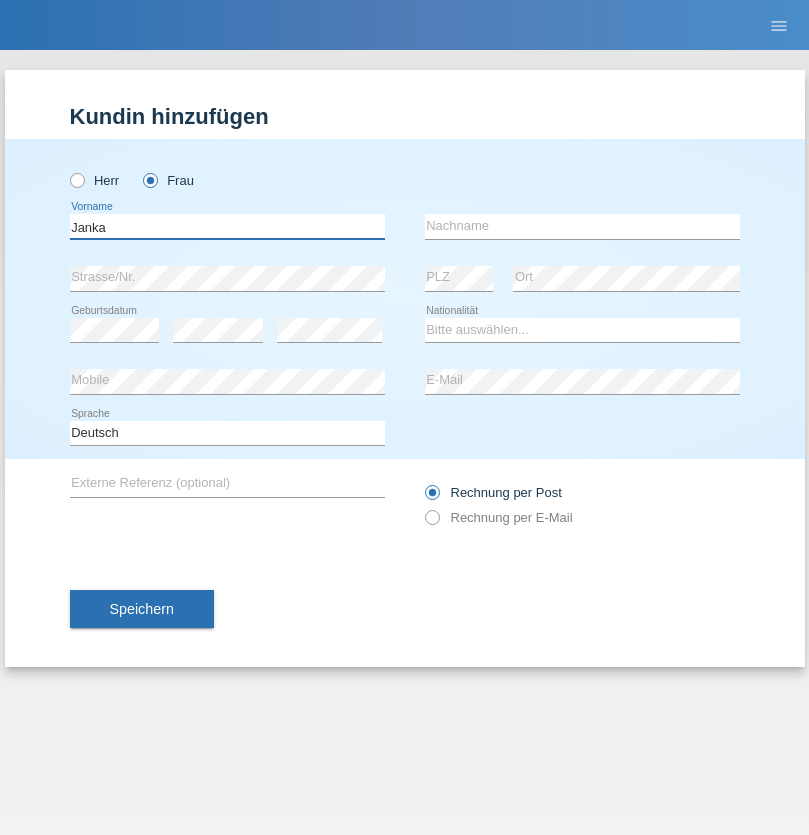 type on "Janka" 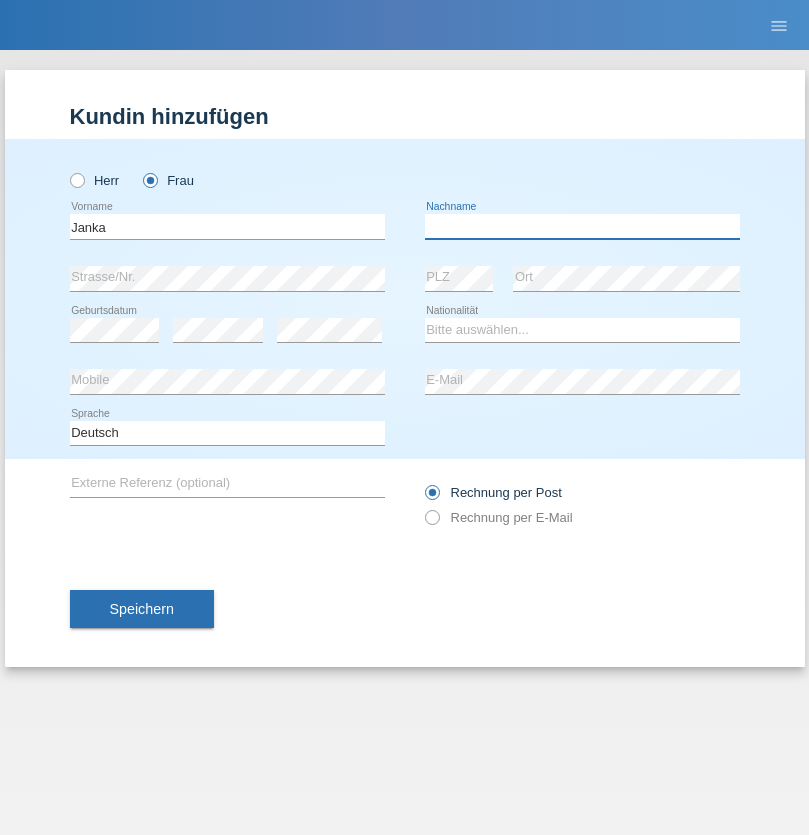 click at bounding box center (582, 226) 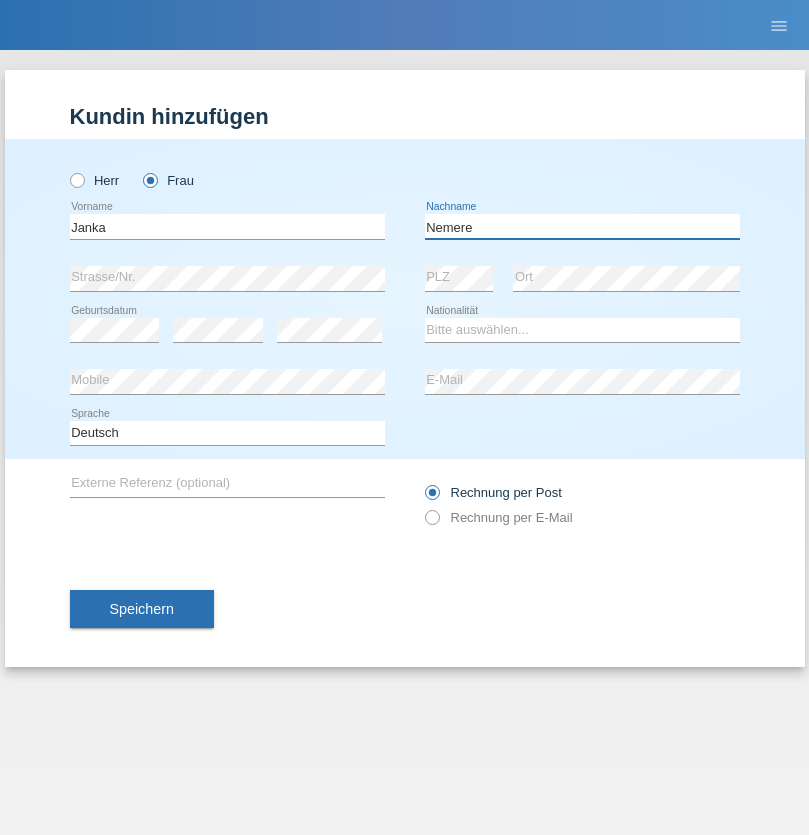 type on "Nemere" 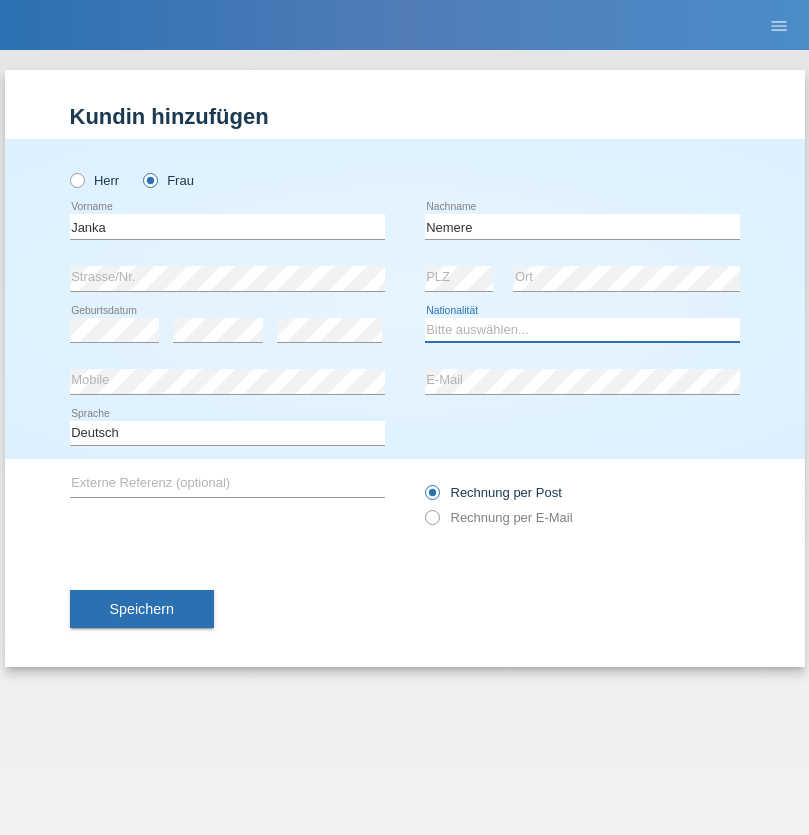 select on "HU" 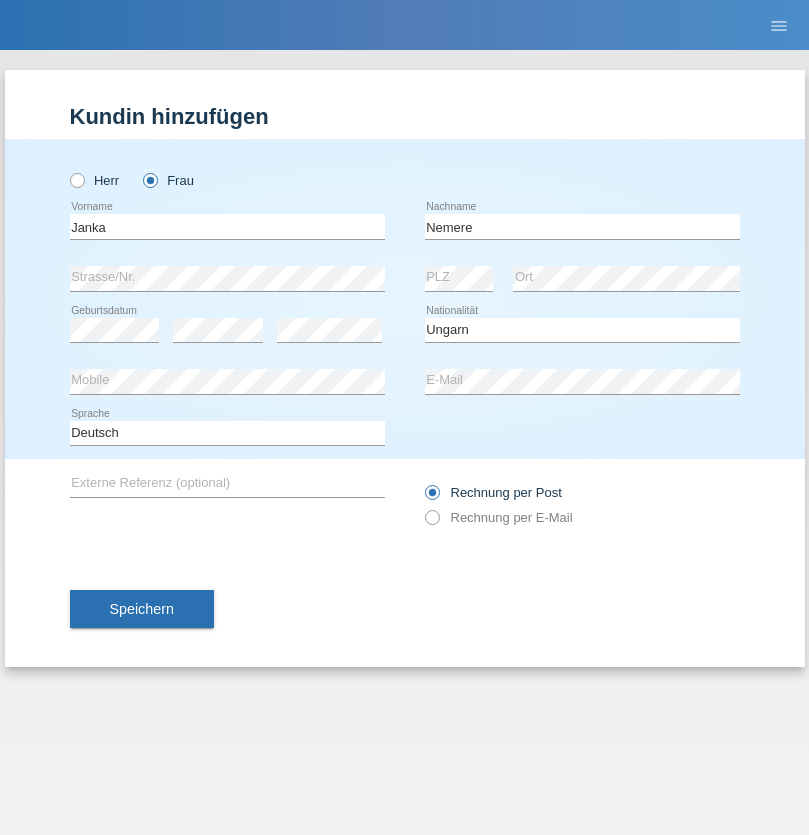 select on "C" 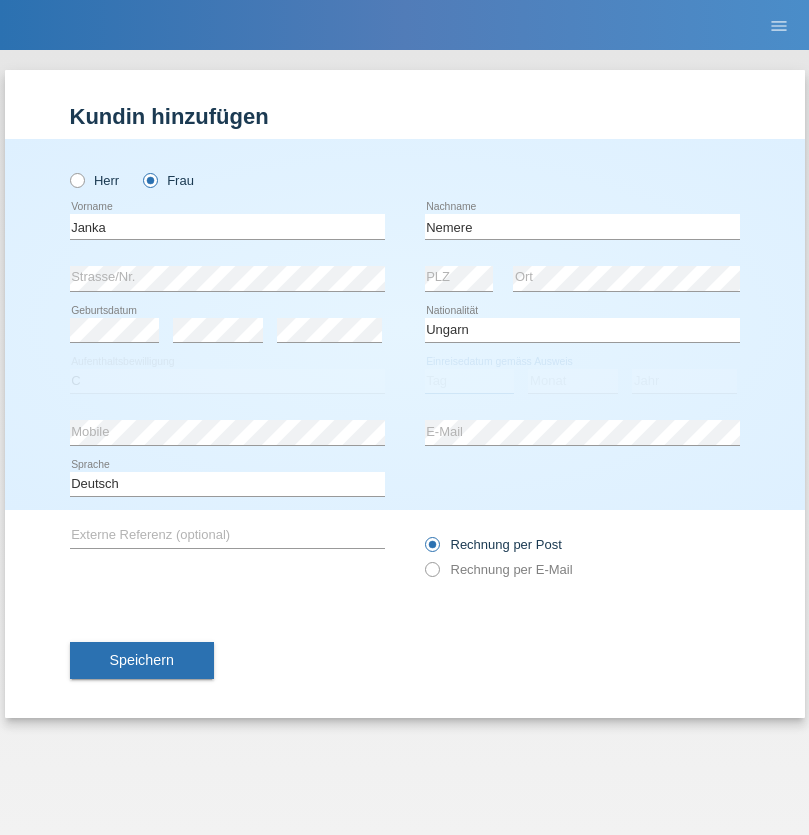 select on "13" 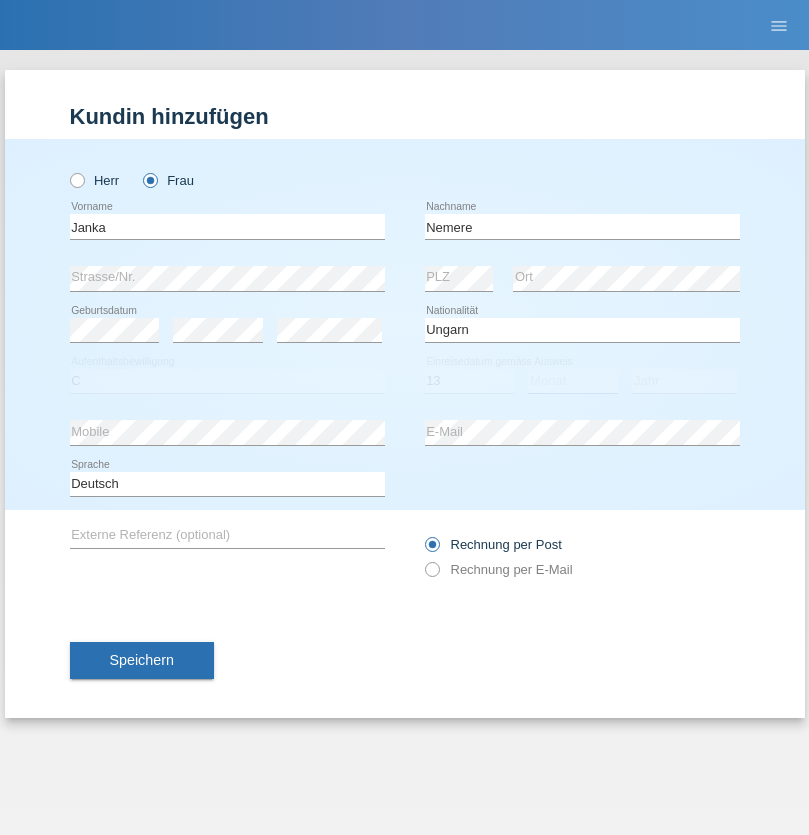 select on "12" 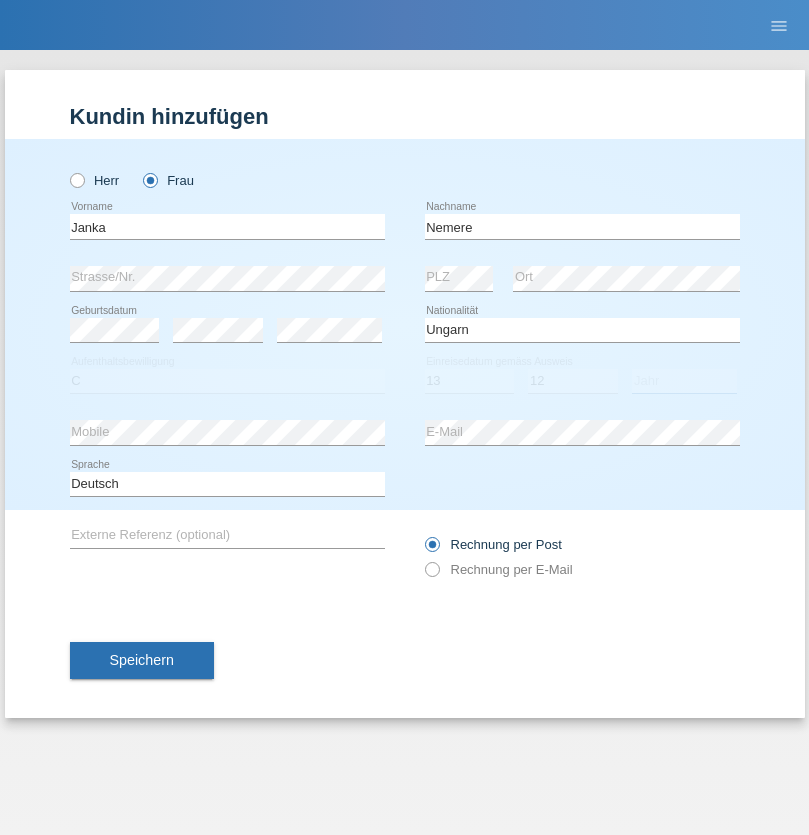 select on "2021" 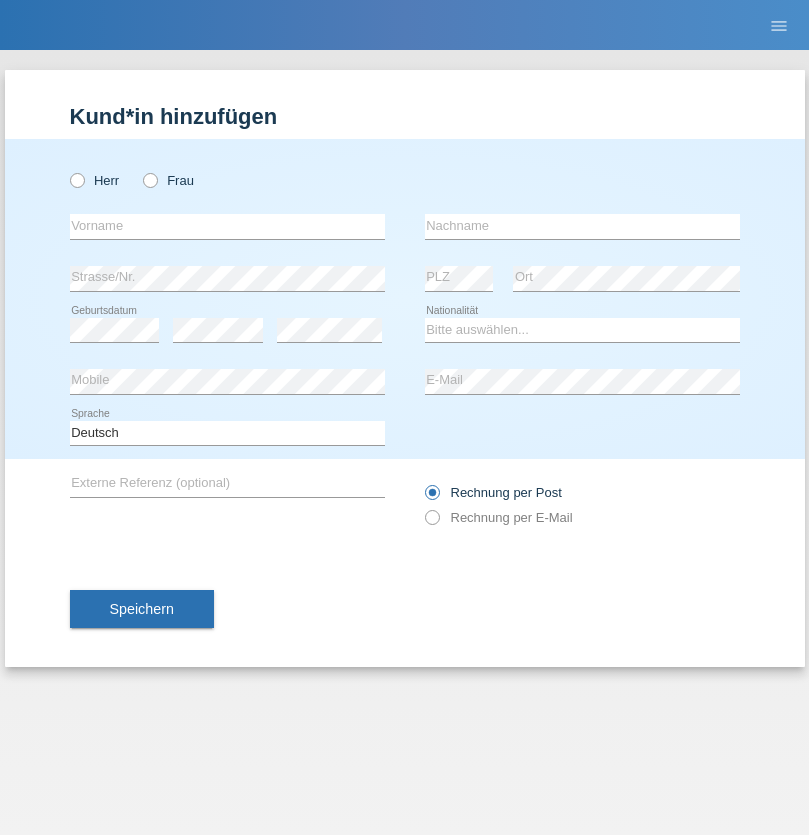 scroll, scrollTop: 0, scrollLeft: 0, axis: both 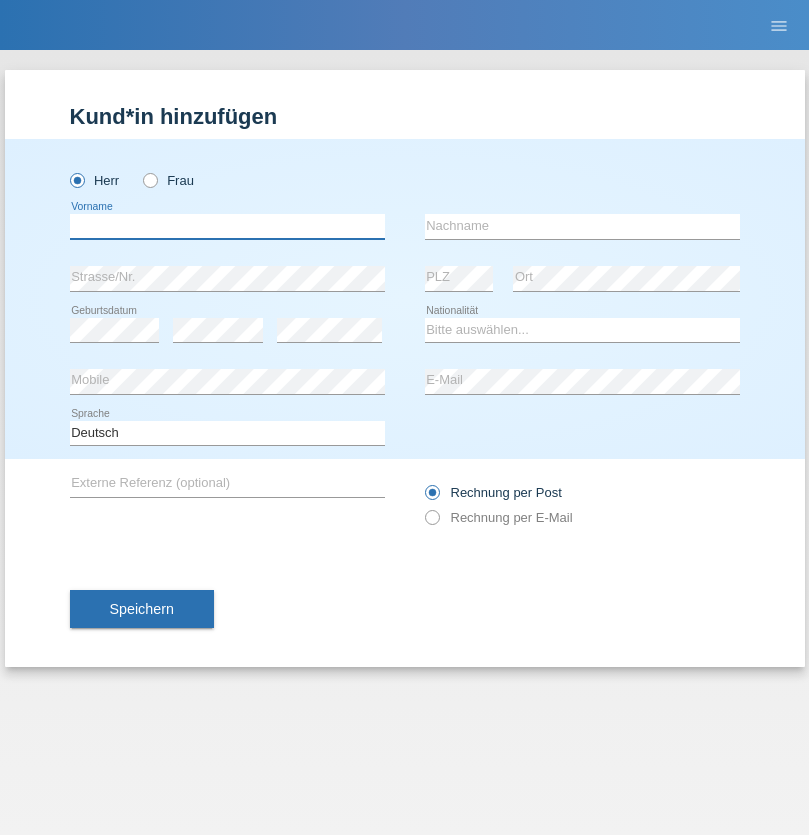 click at bounding box center [227, 226] 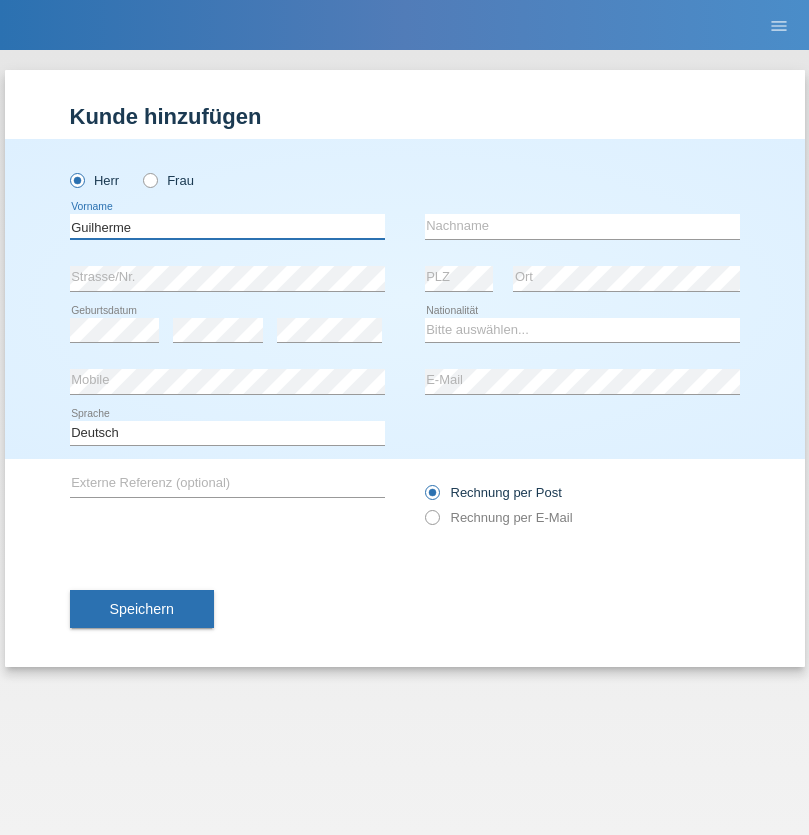 type on "Guilherme" 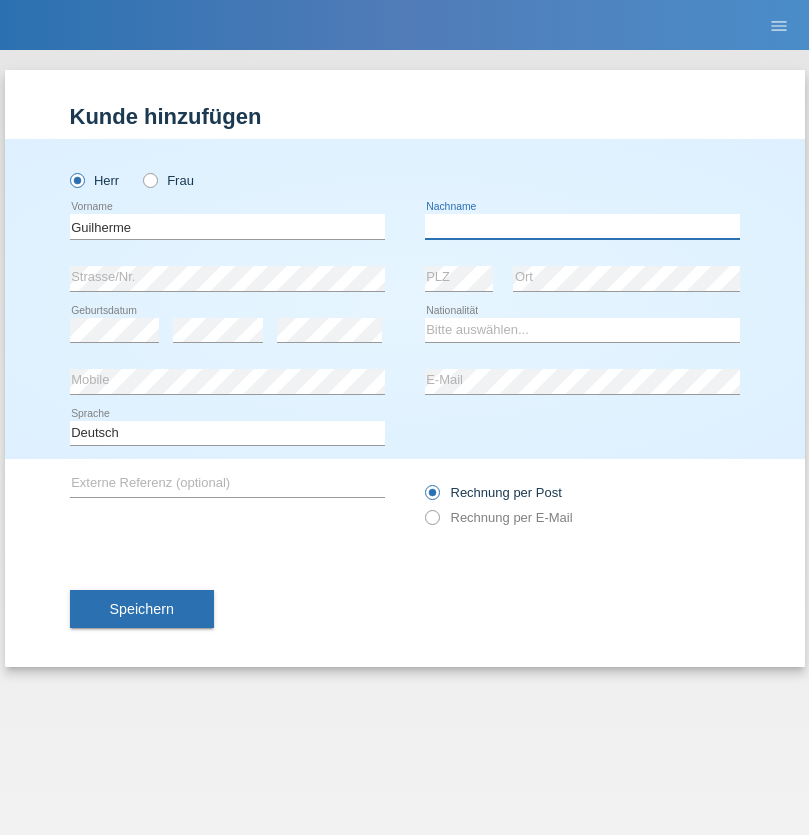 click at bounding box center [582, 226] 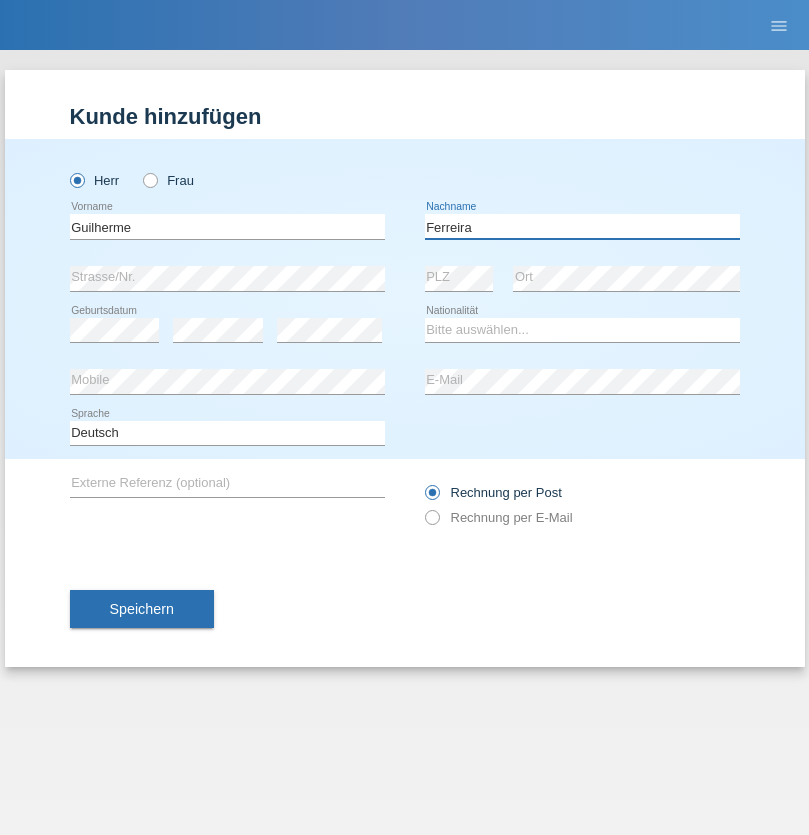 type on "Ferreira" 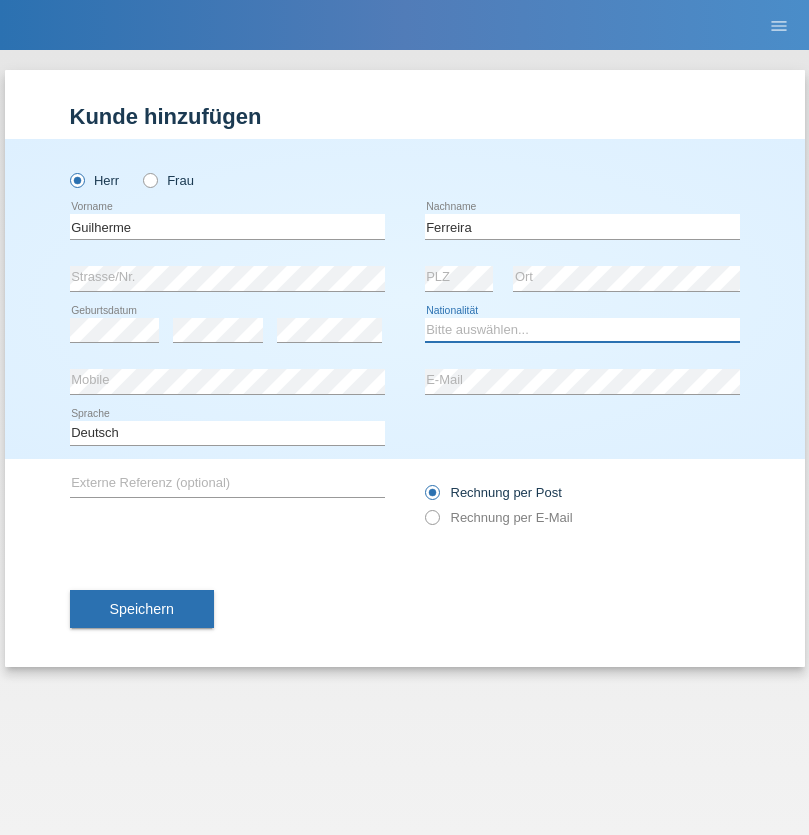 select on "PT" 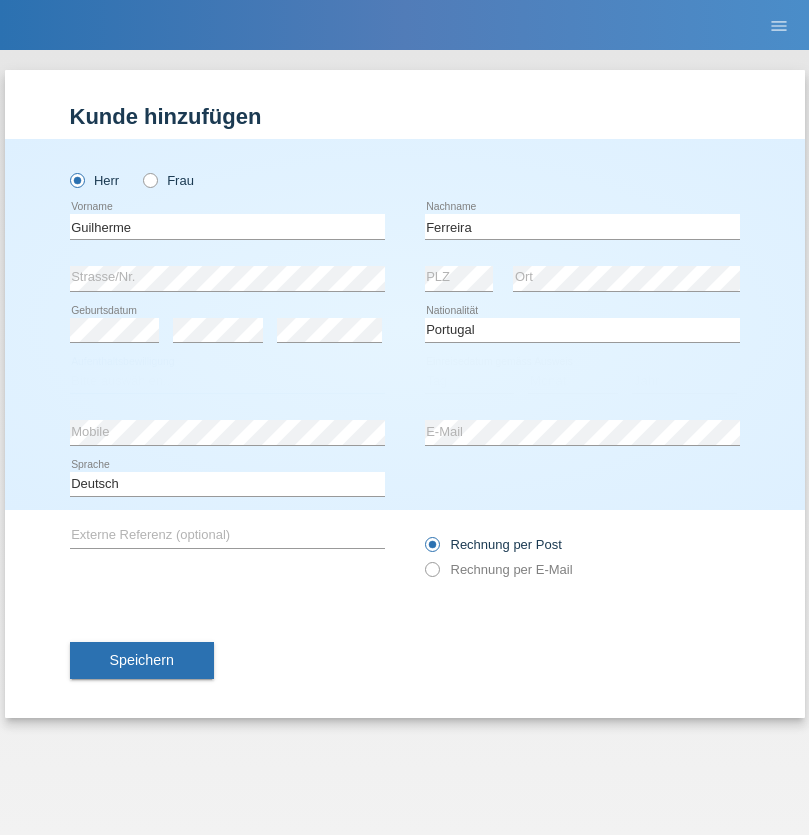 select on "C" 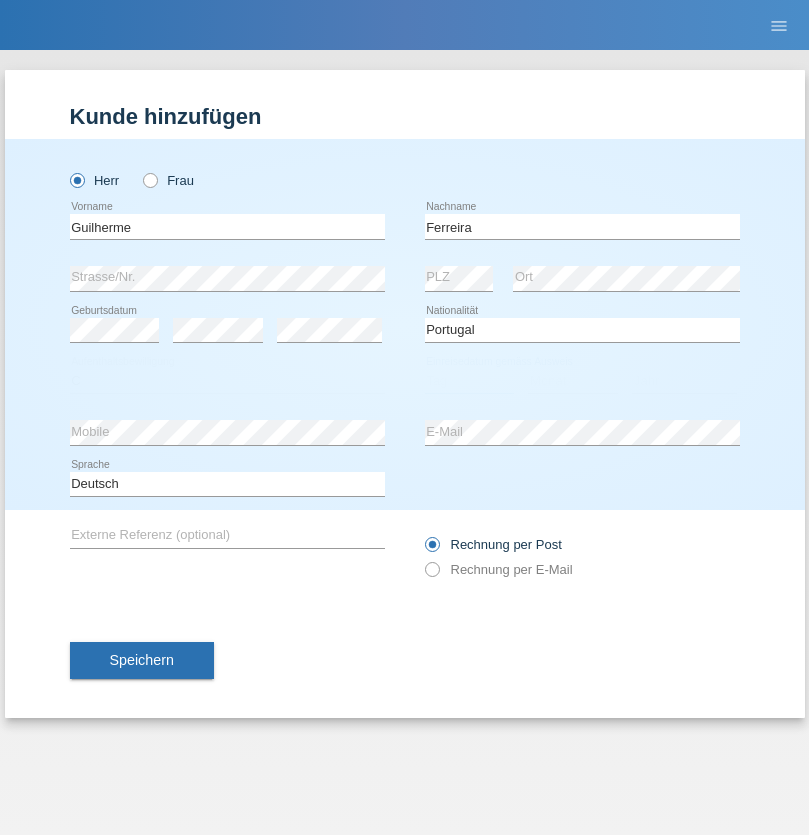 select on "04" 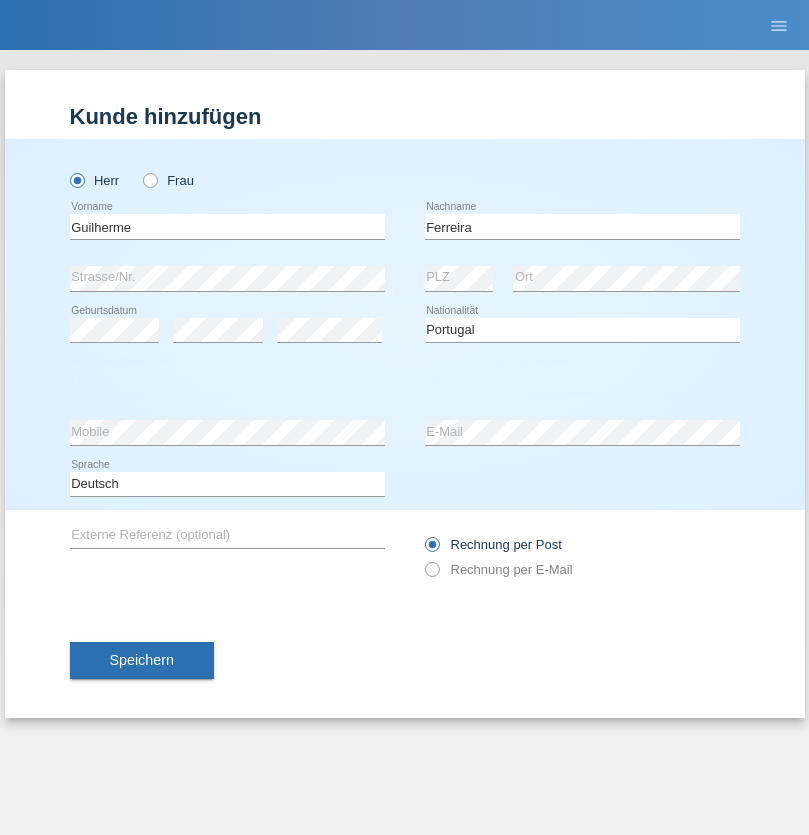 select on "09" 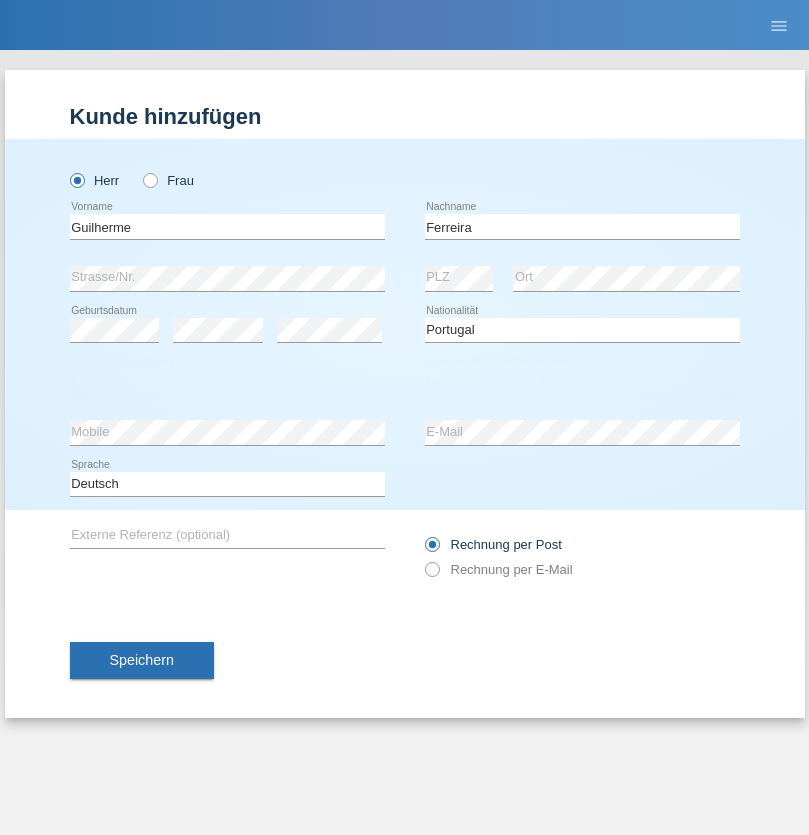select on "2021" 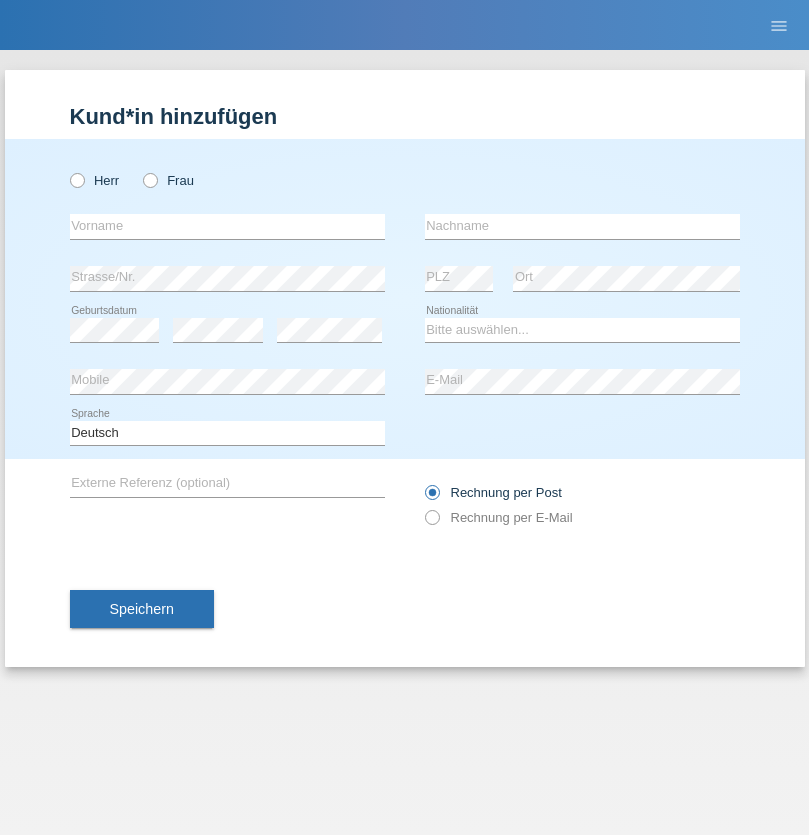 scroll, scrollTop: 0, scrollLeft: 0, axis: both 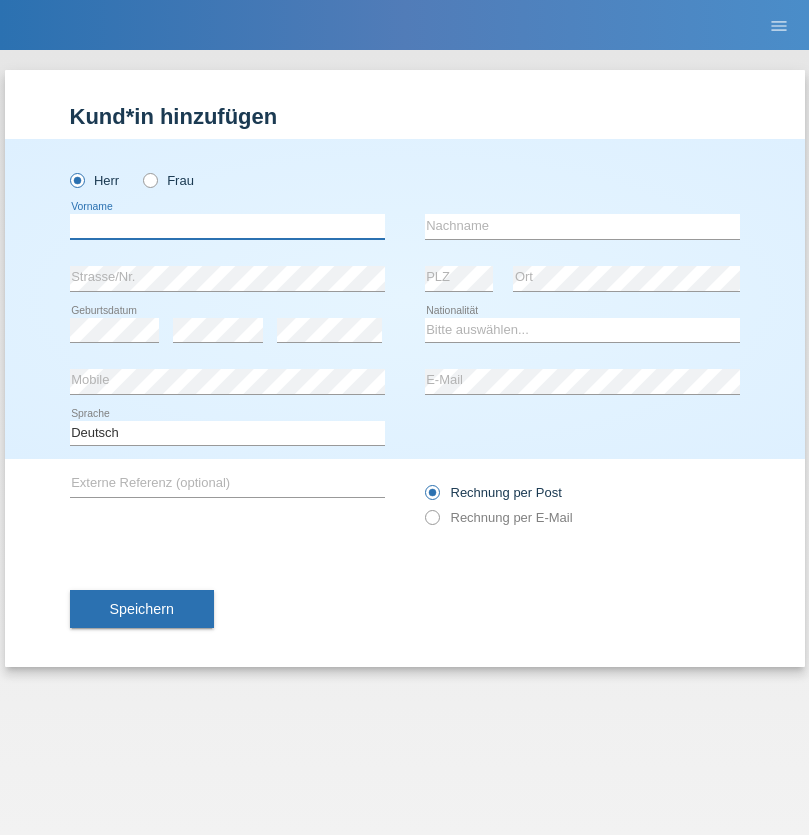 click at bounding box center (227, 226) 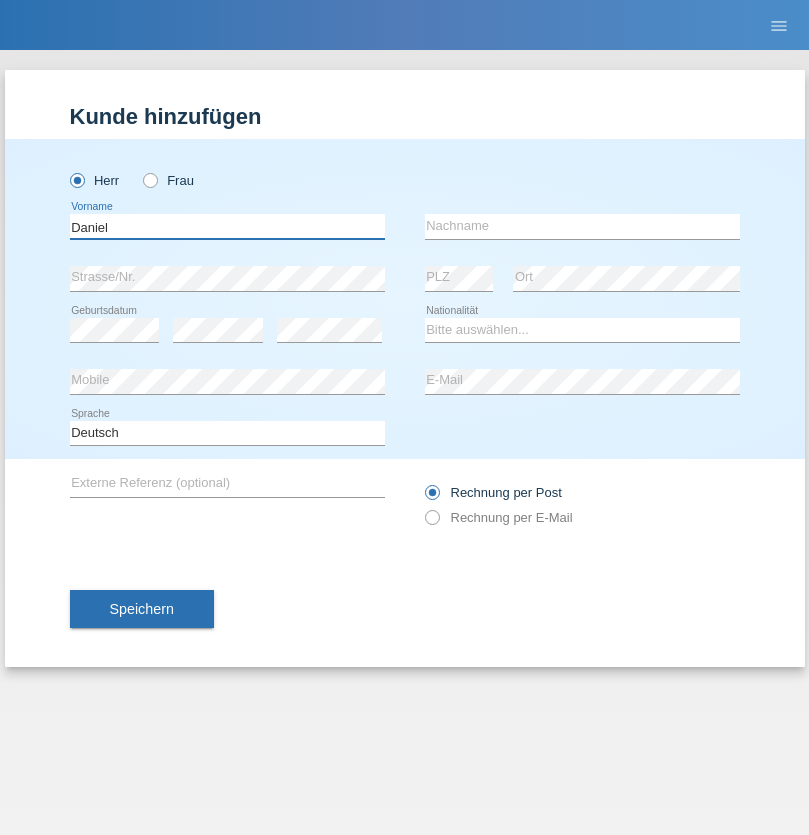 type on "Daniel" 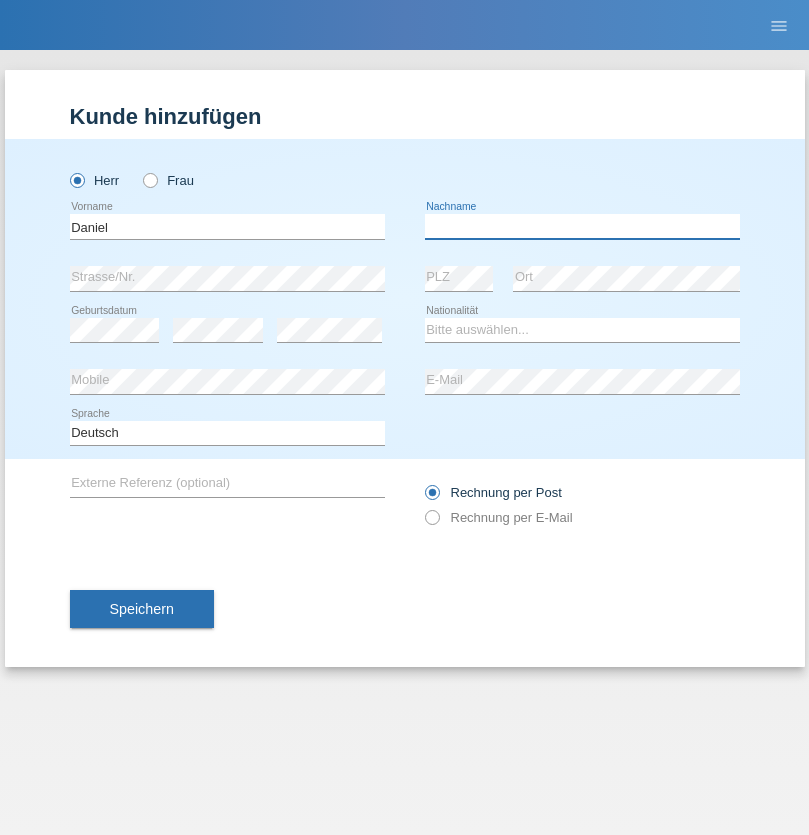click at bounding box center [582, 226] 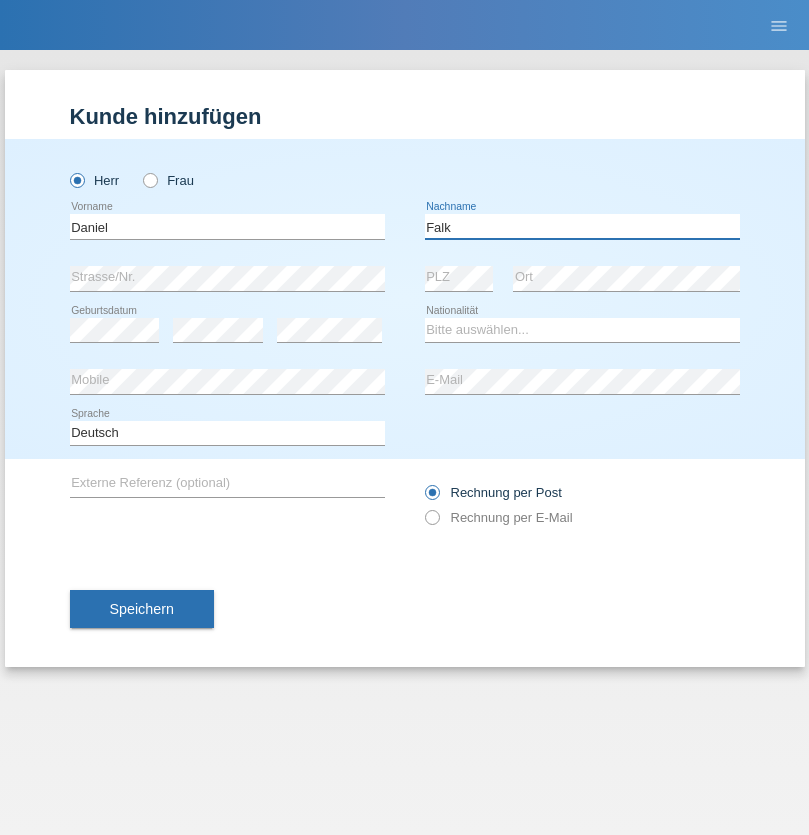 type on "Falk" 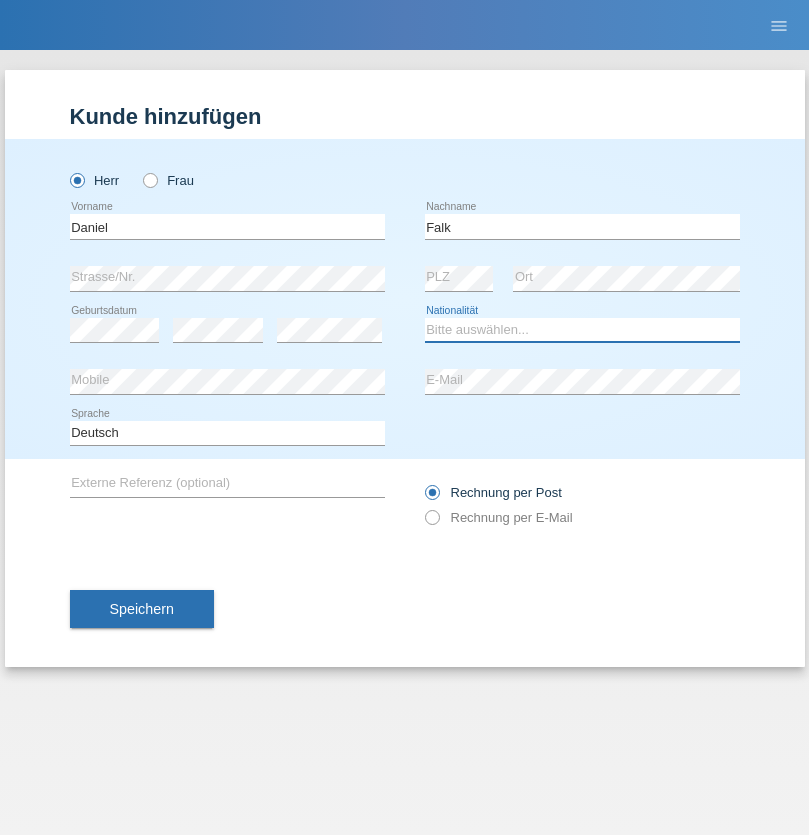 select on "CH" 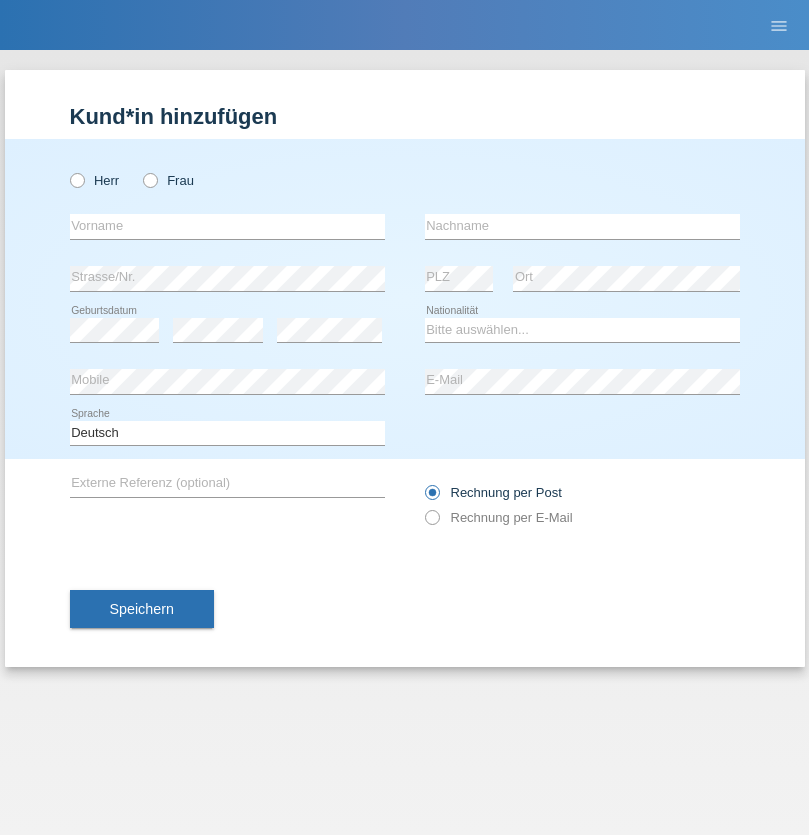 scroll, scrollTop: 0, scrollLeft: 0, axis: both 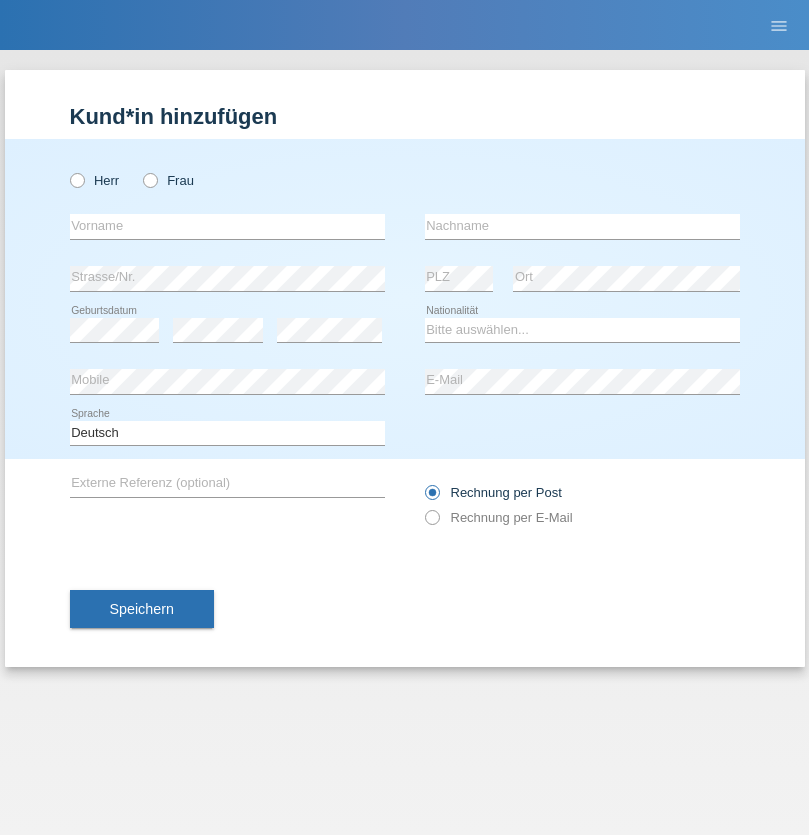 radio on "true" 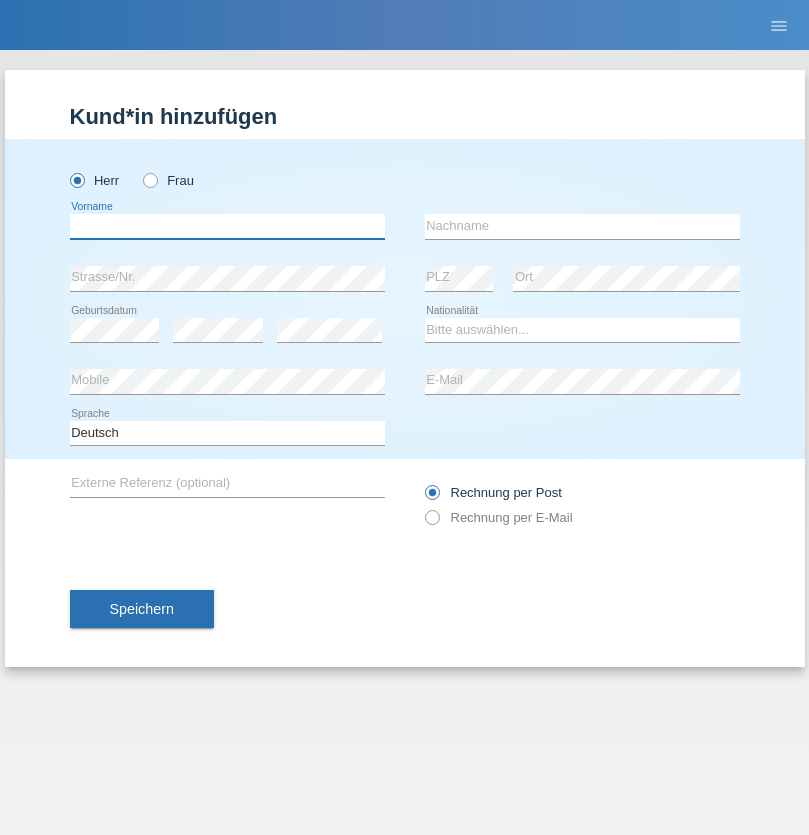 click at bounding box center [227, 226] 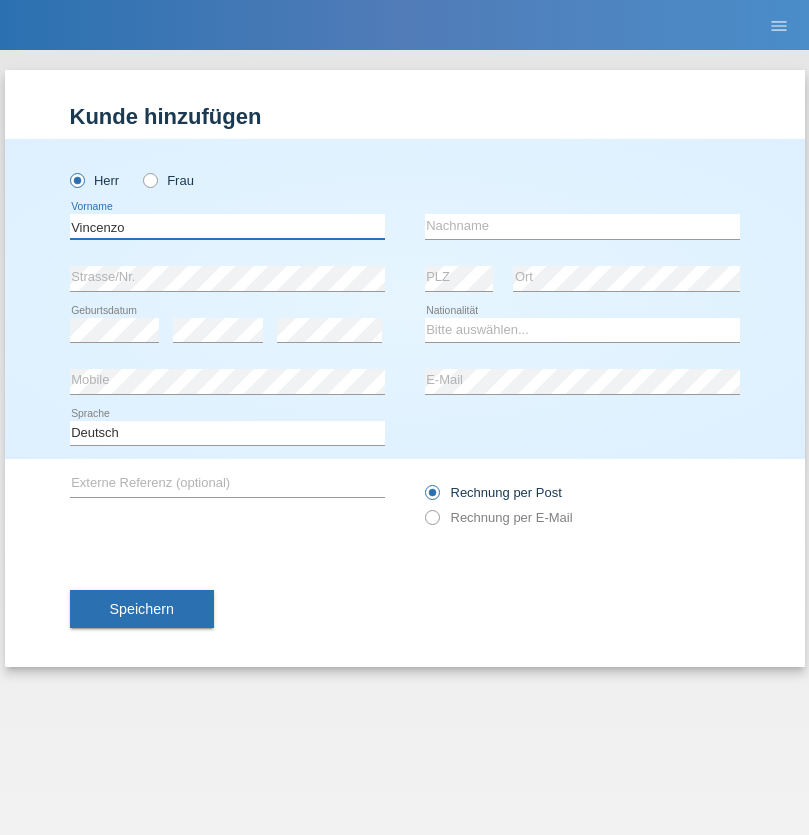 type on "Vincenzo" 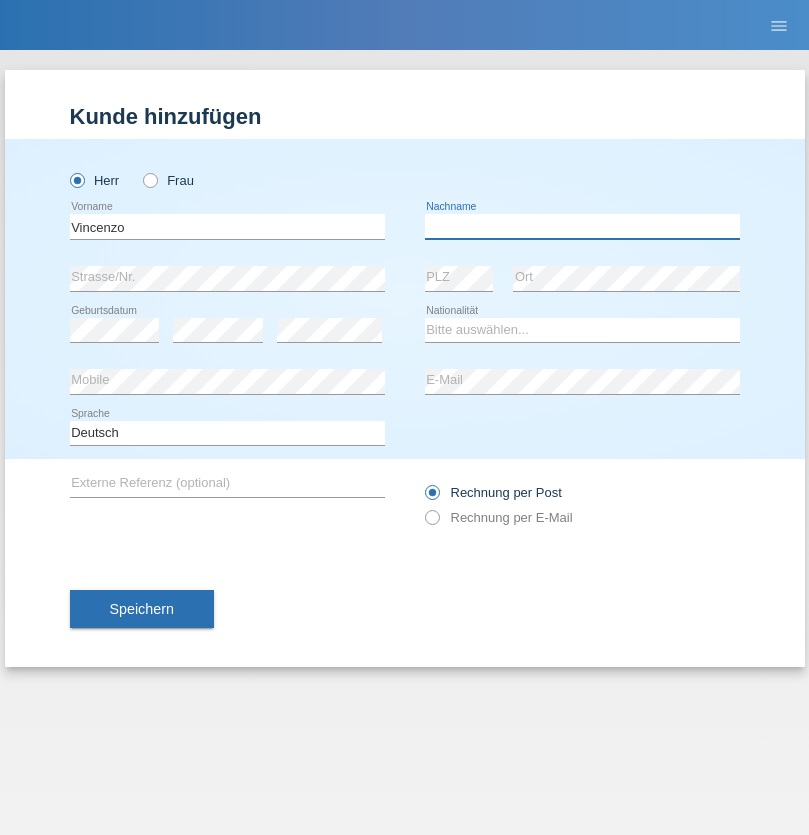 click at bounding box center [582, 226] 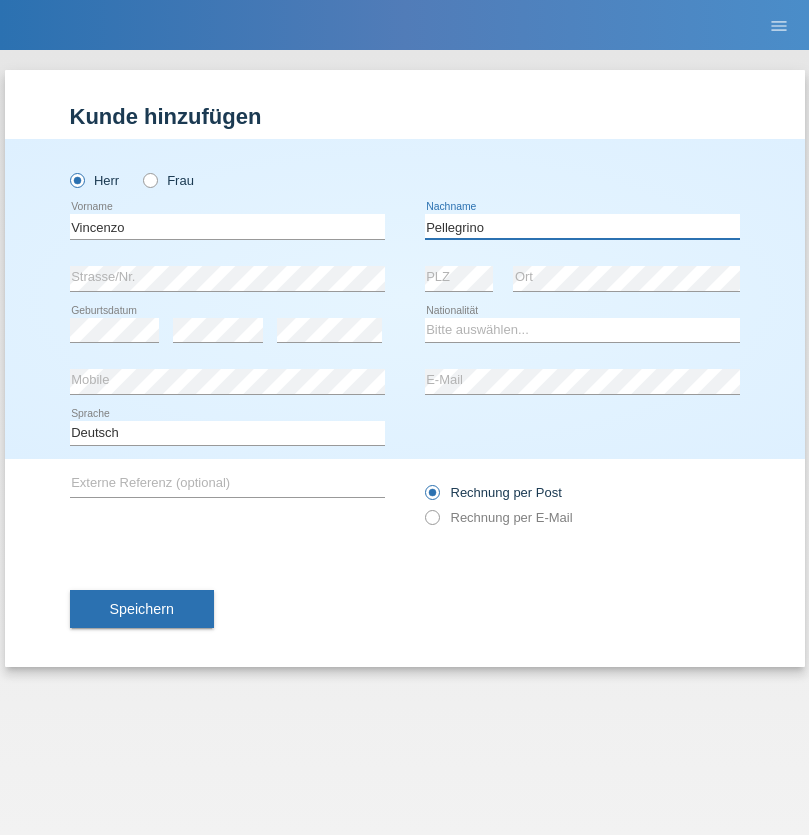 type on "Pellegrino" 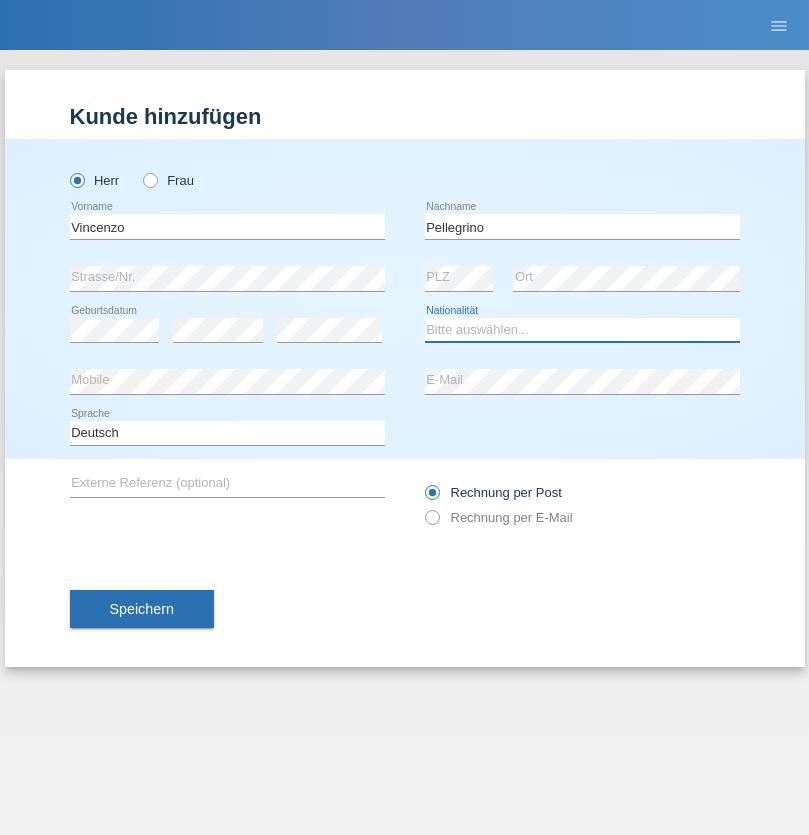 select on "IT" 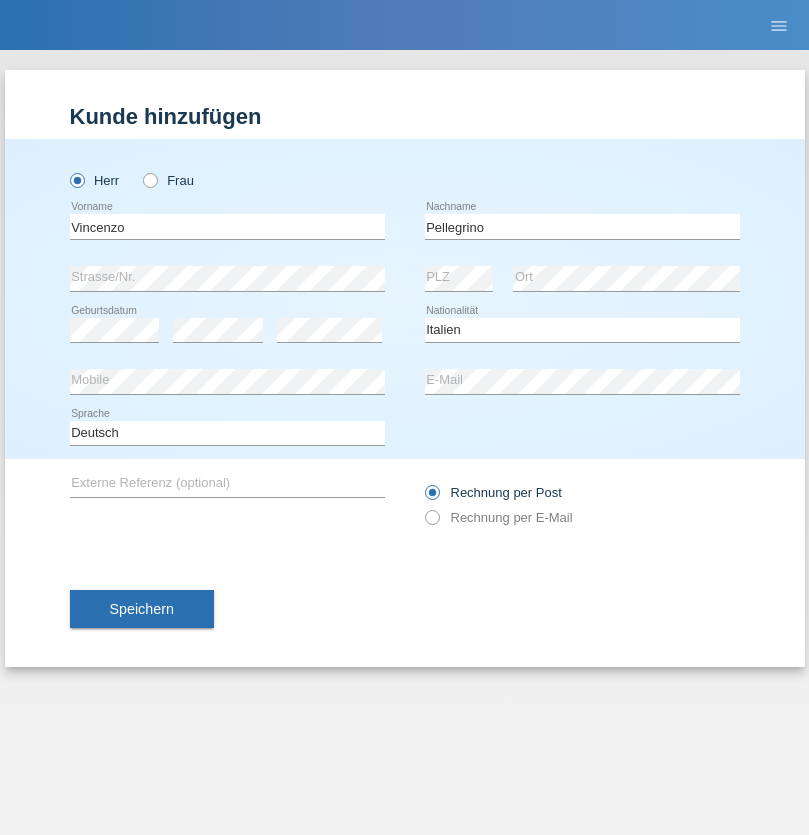 select on "C" 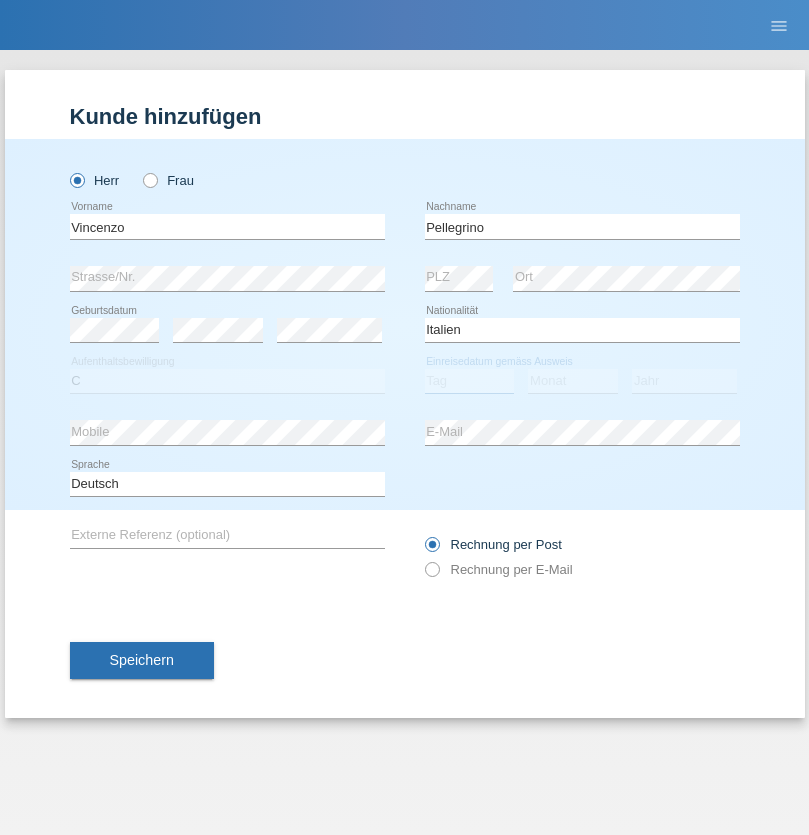 select on "07" 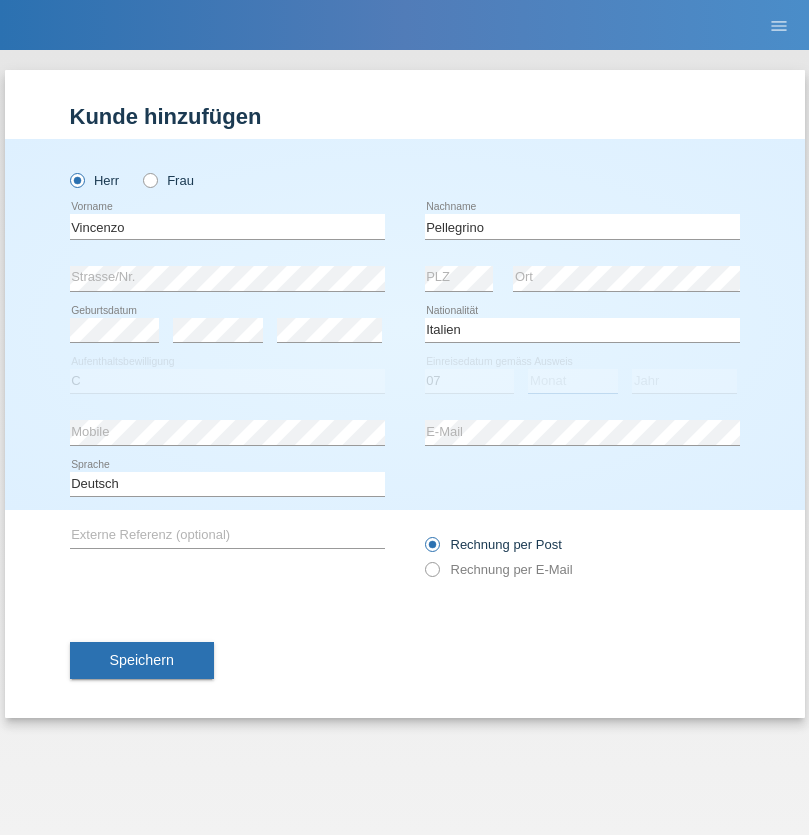 select on "07" 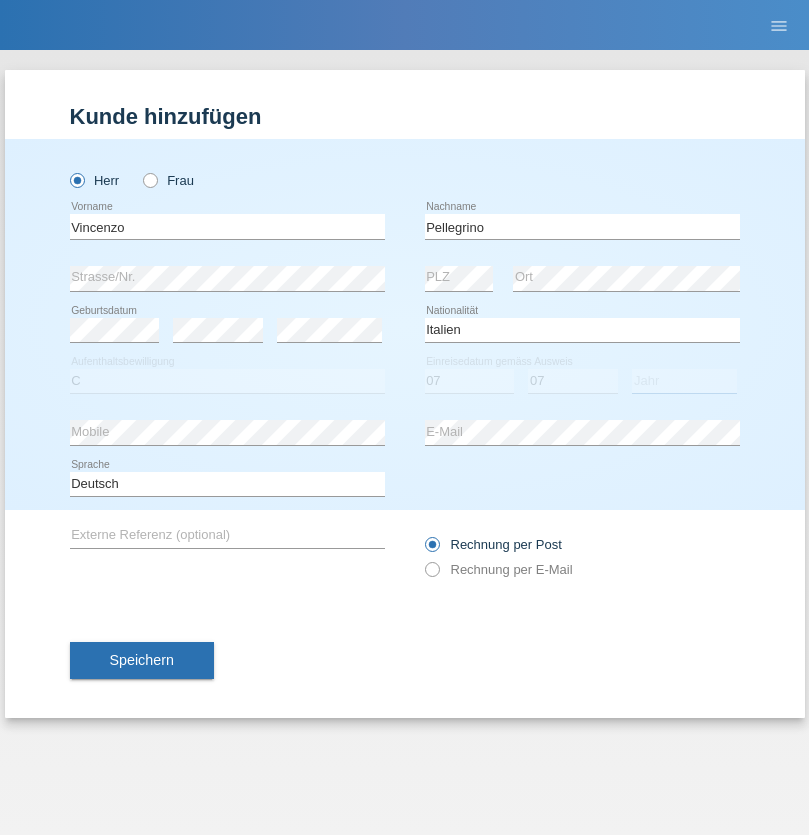 select on "2021" 